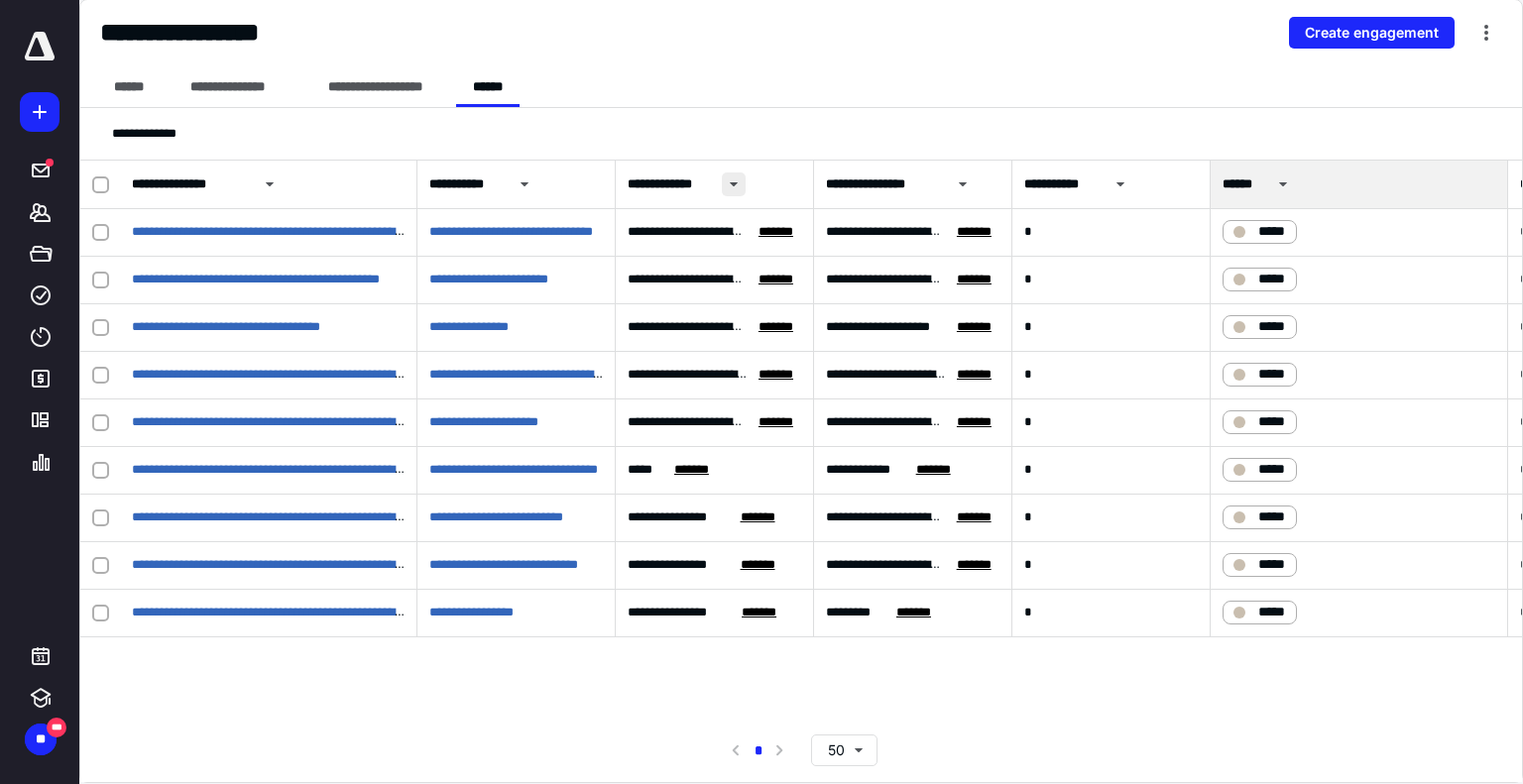 scroll, scrollTop: 0, scrollLeft: 0, axis: both 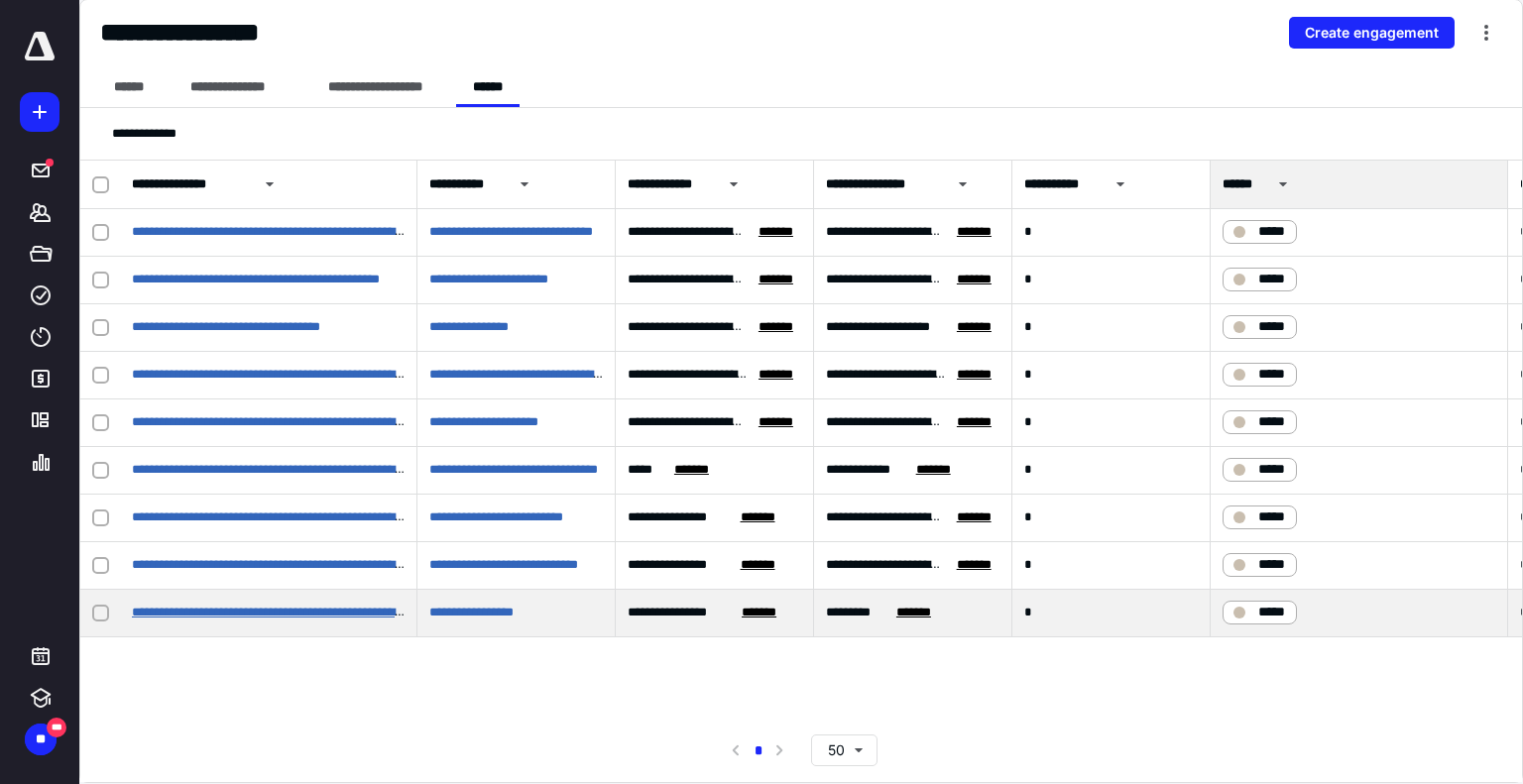 click on "**********" at bounding box center (330, 612) 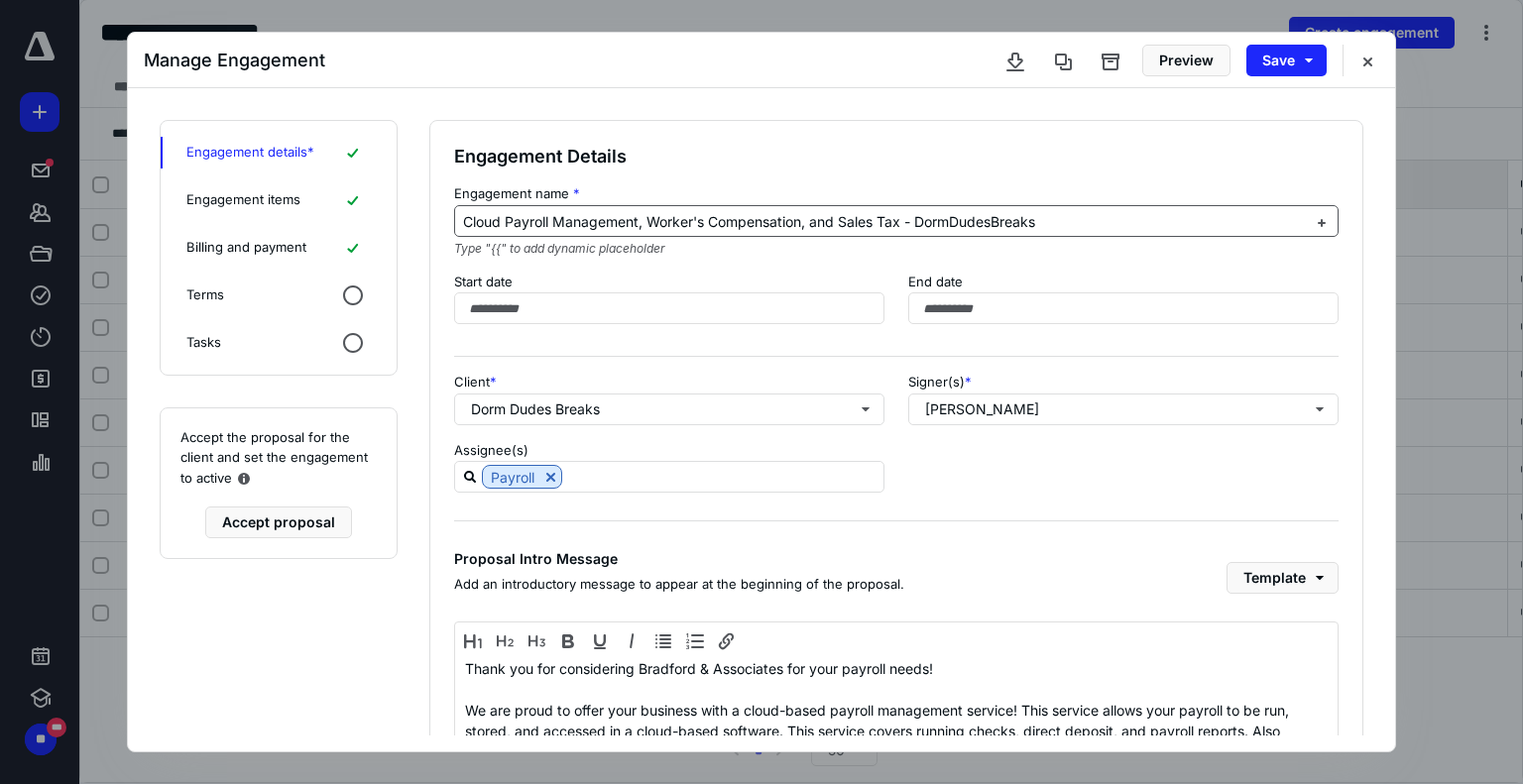 click on "Cloud Payroll Management, Worker's Compensation, and Sales Tax - DormDudesBreaks" at bounding box center (749, 221) 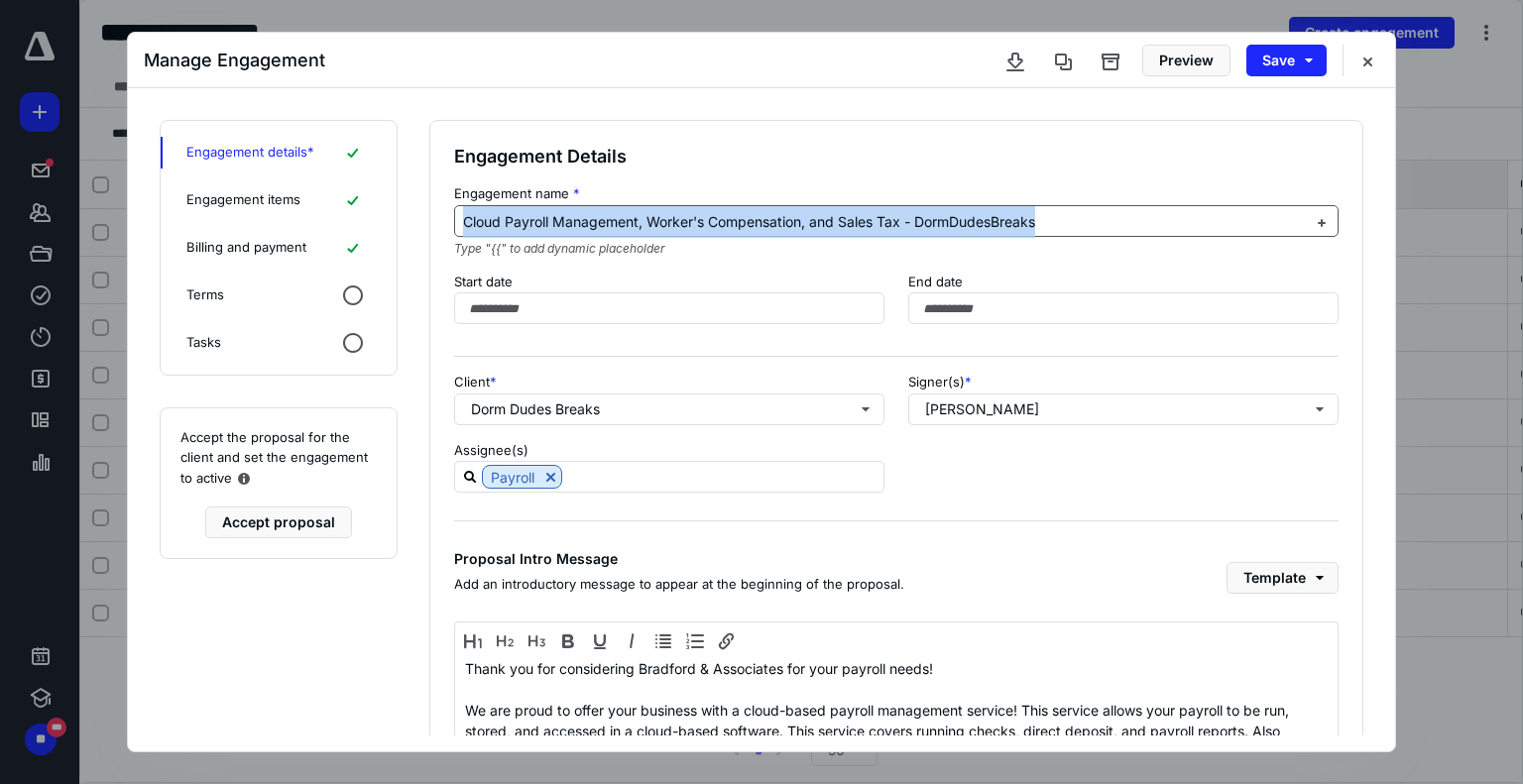 click on "Cloud Payroll Management, Worker's Compensation, and Sales Tax - DormDudesBreaks" at bounding box center [749, 221] 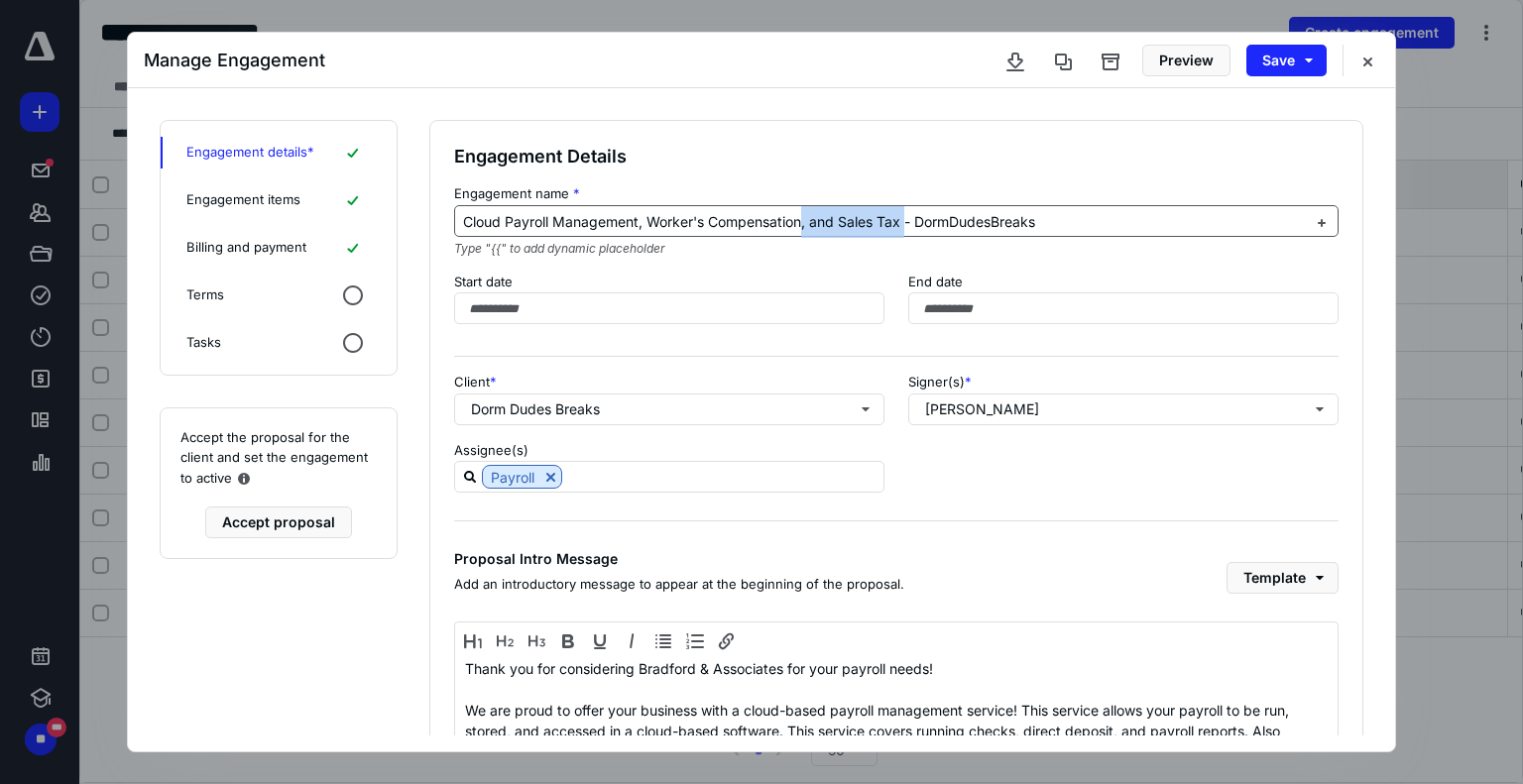 drag, startPoint x: 903, startPoint y: 225, endPoint x: 805, endPoint y: 224, distance: 98.0051 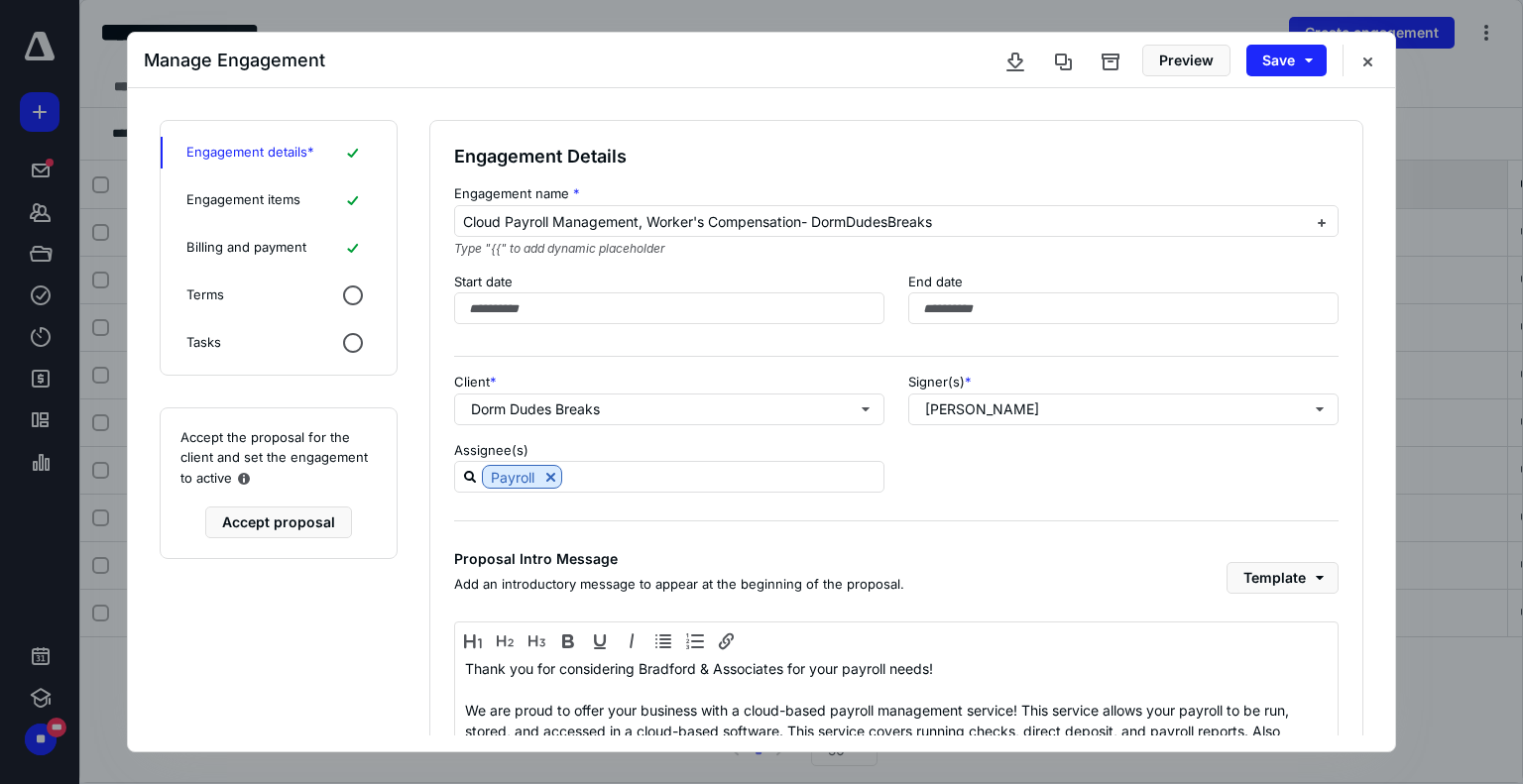type 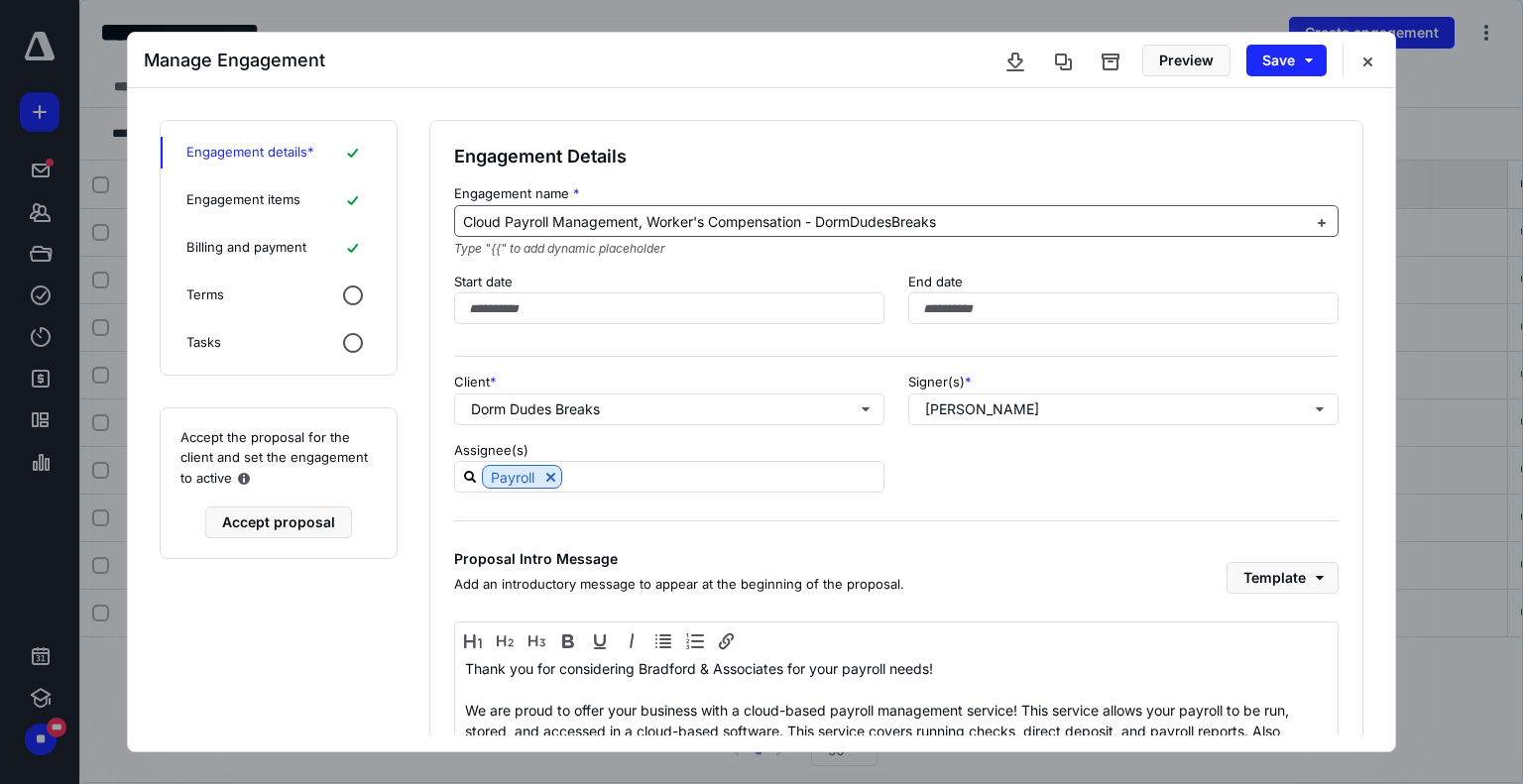 click on "Cloud Payroll Management, Worker's Compensation - DormDudesBreaks" at bounding box center (699, 221) 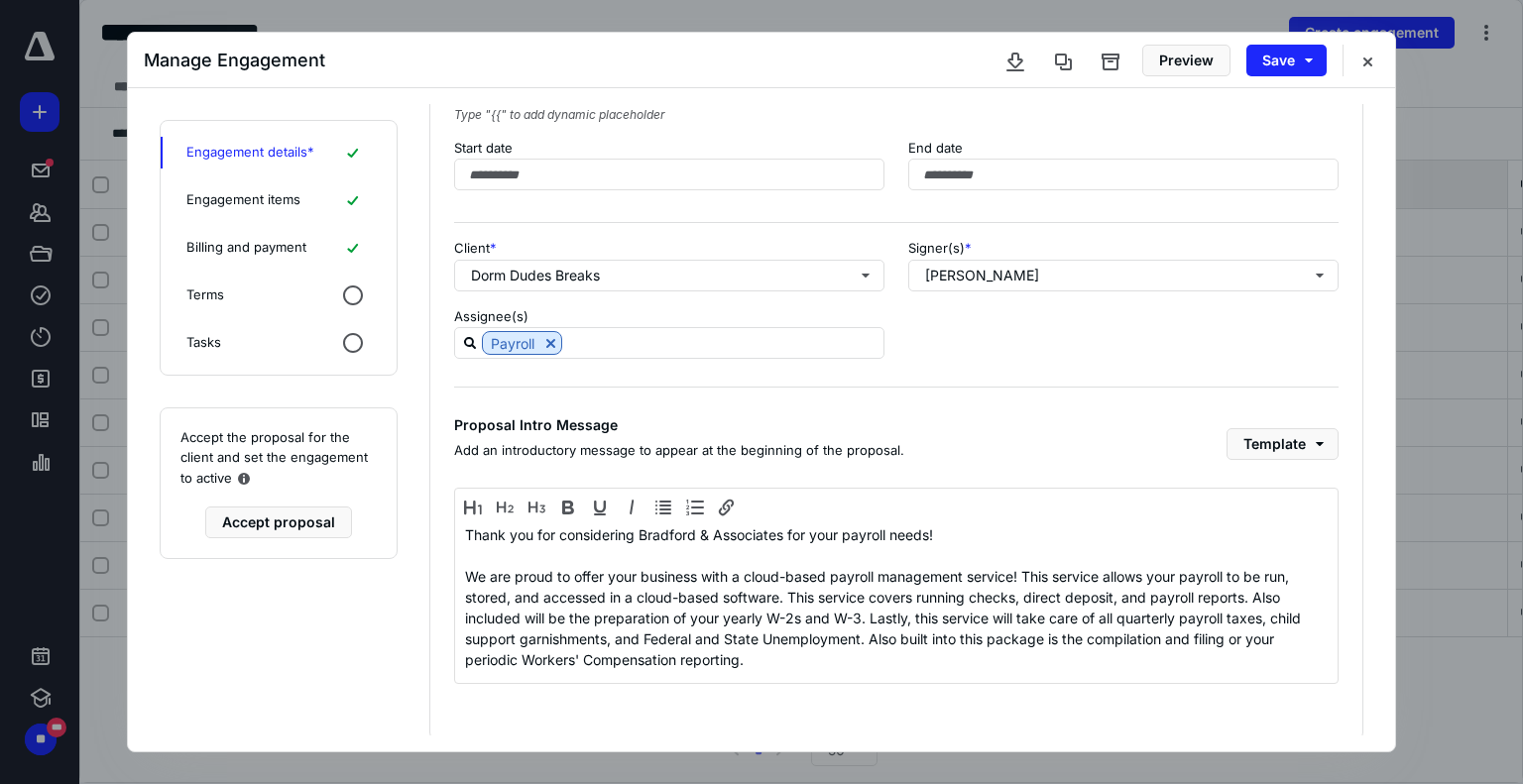 scroll, scrollTop: 154, scrollLeft: 0, axis: vertical 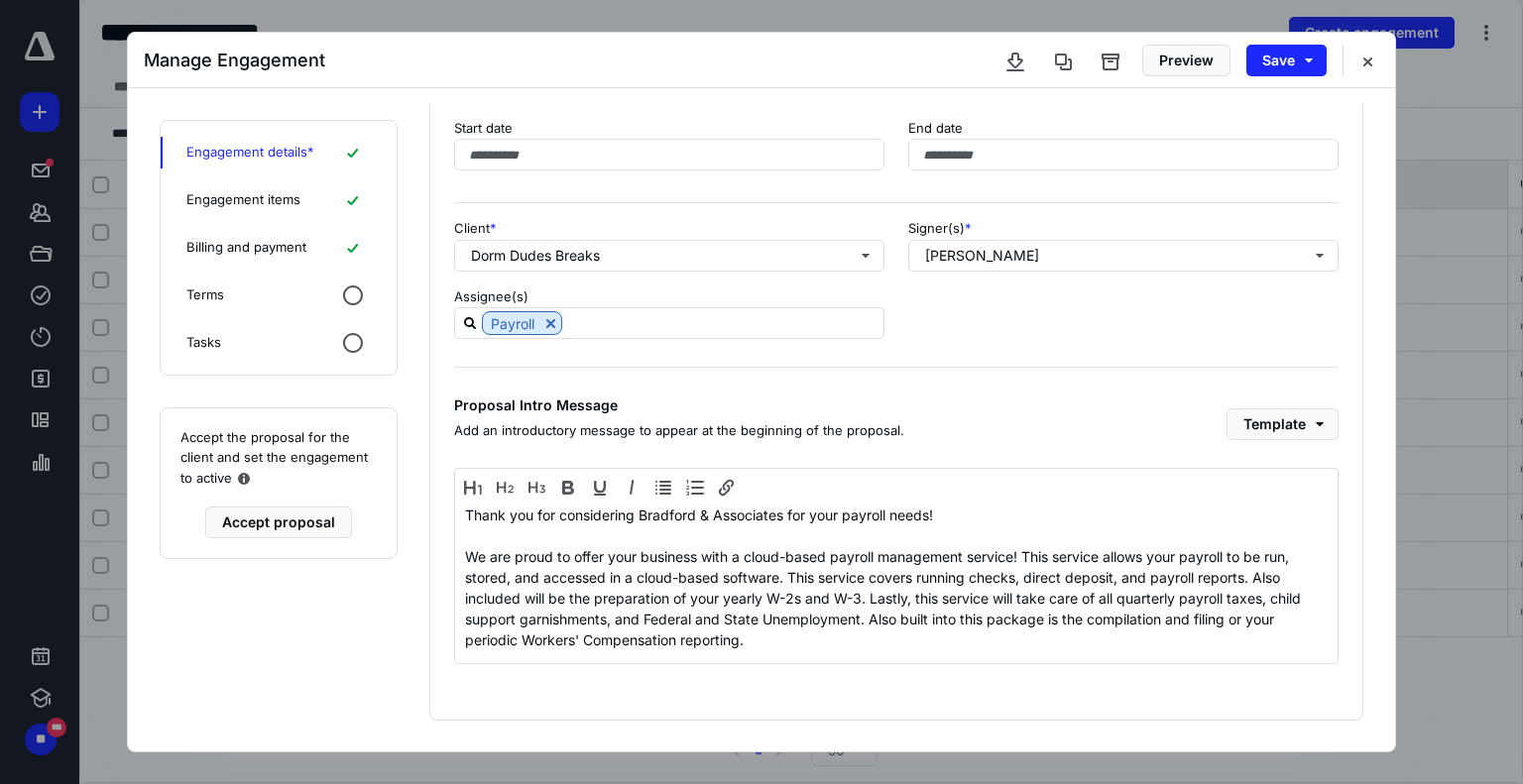 click on "Engagement items" at bounding box center (243, 200) 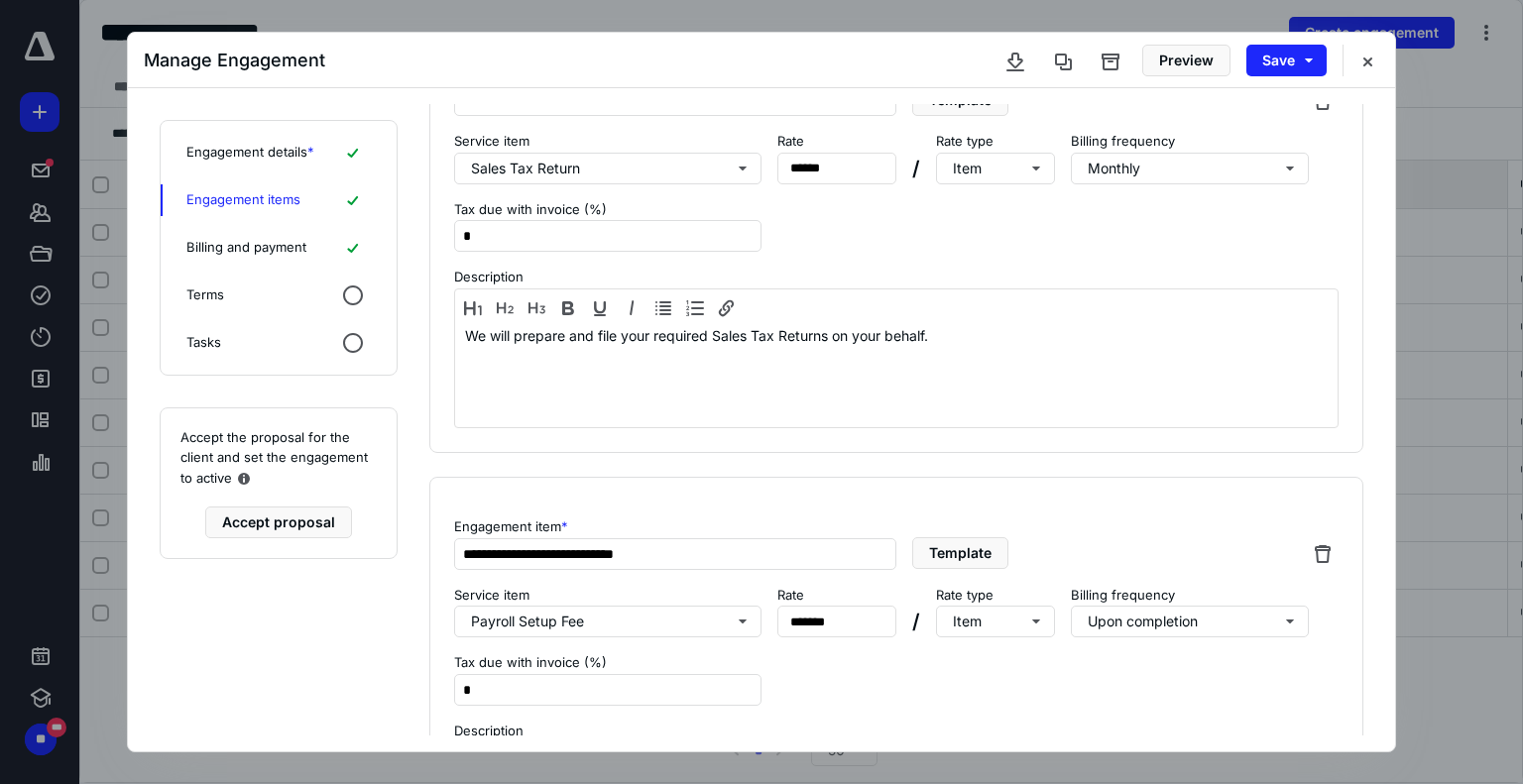 scroll, scrollTop: 55, scrollLeft: 0, axis: vertical 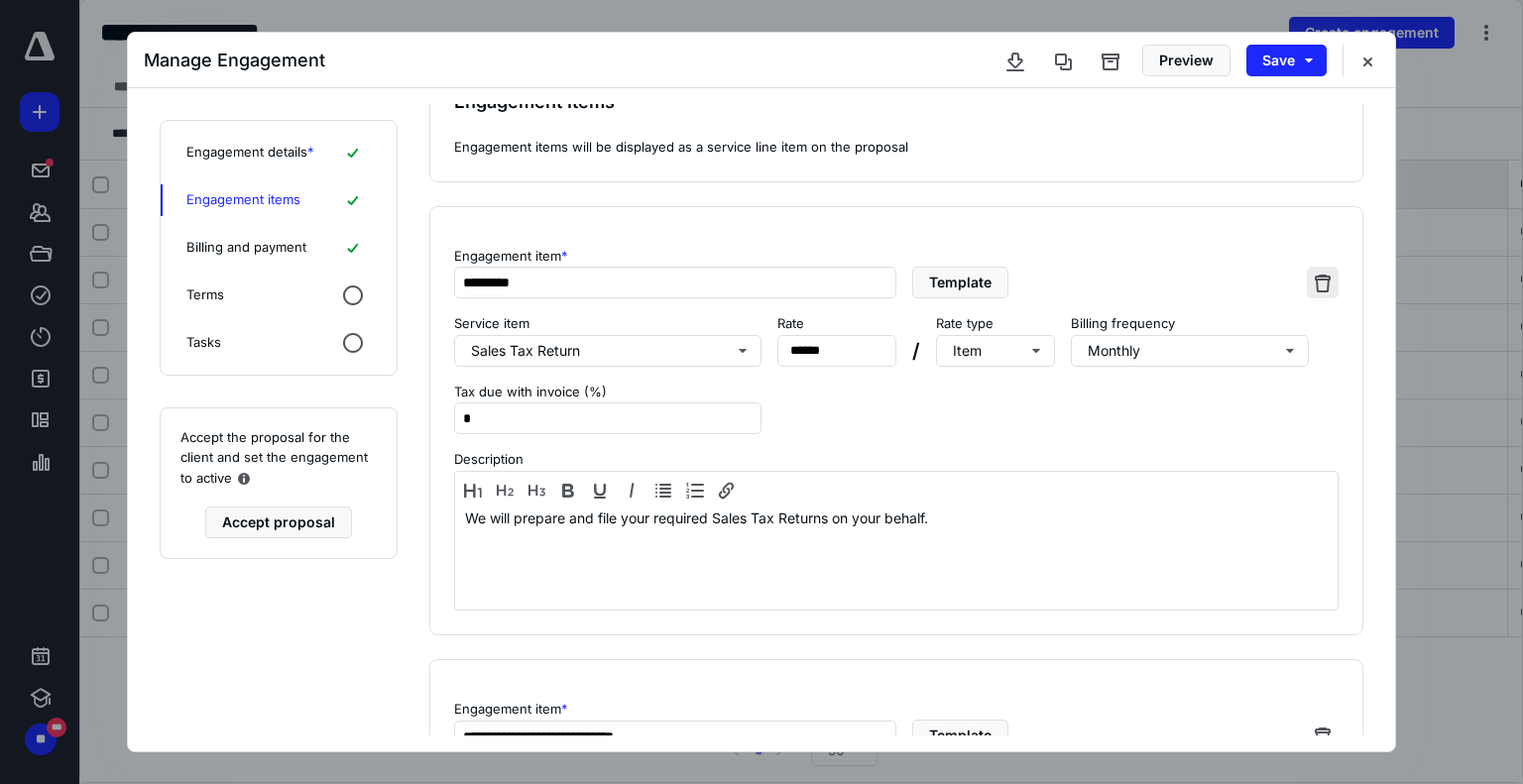 click at bounding box center (1323, 282) 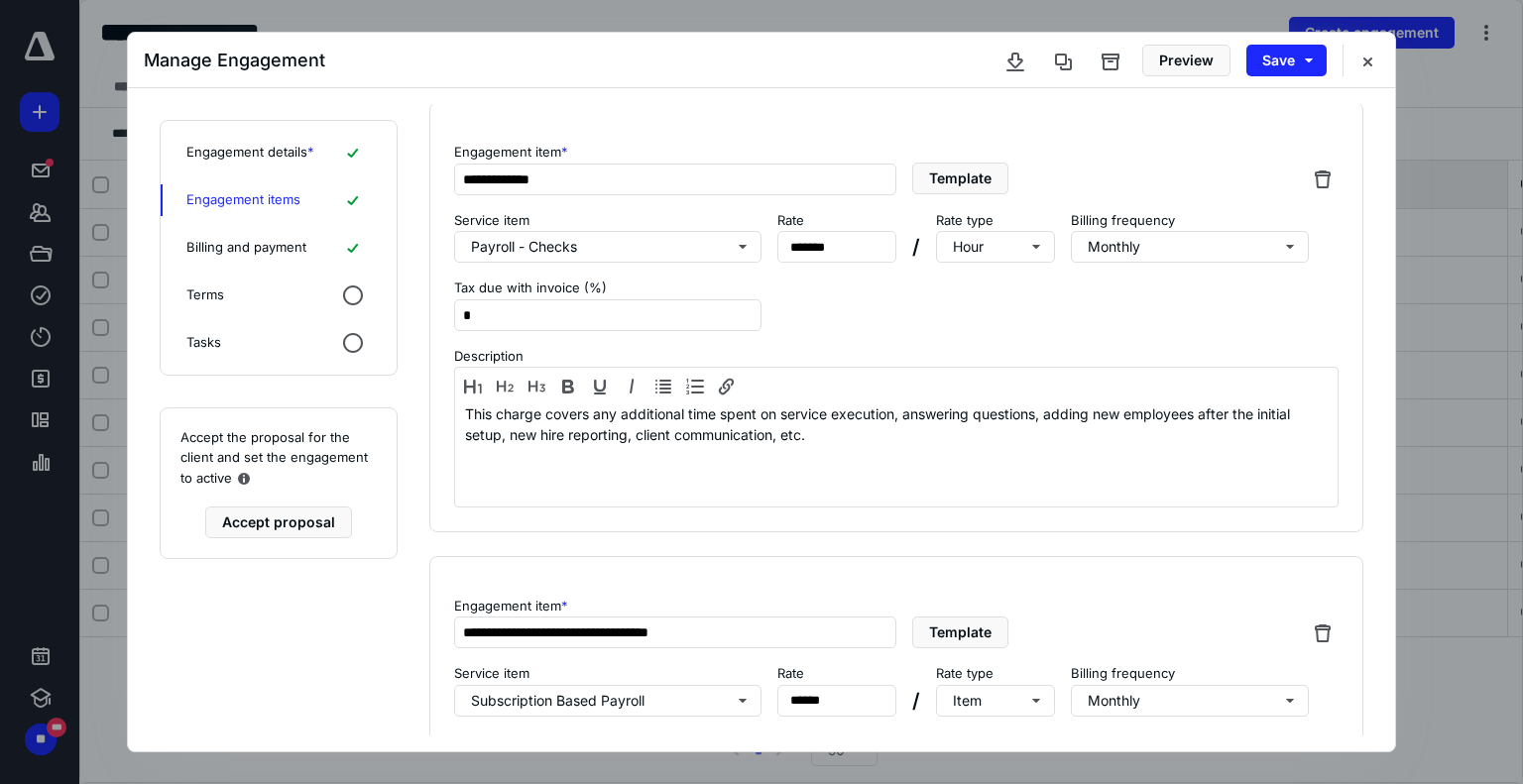 scroll, scrollTop: 595, scrollLeft: 0, axis: vertical 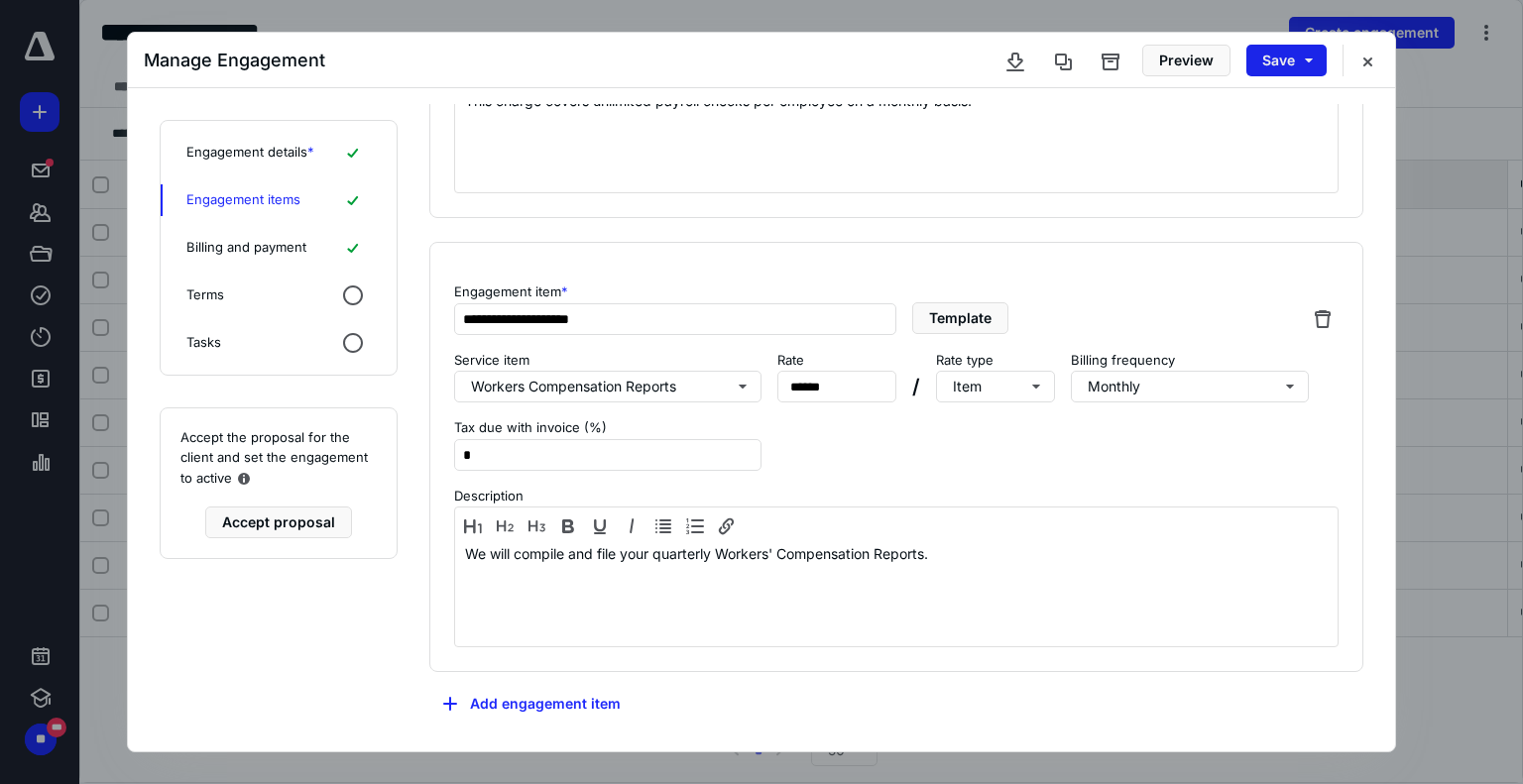 click on "Save" at bounding box center (1286, 60) 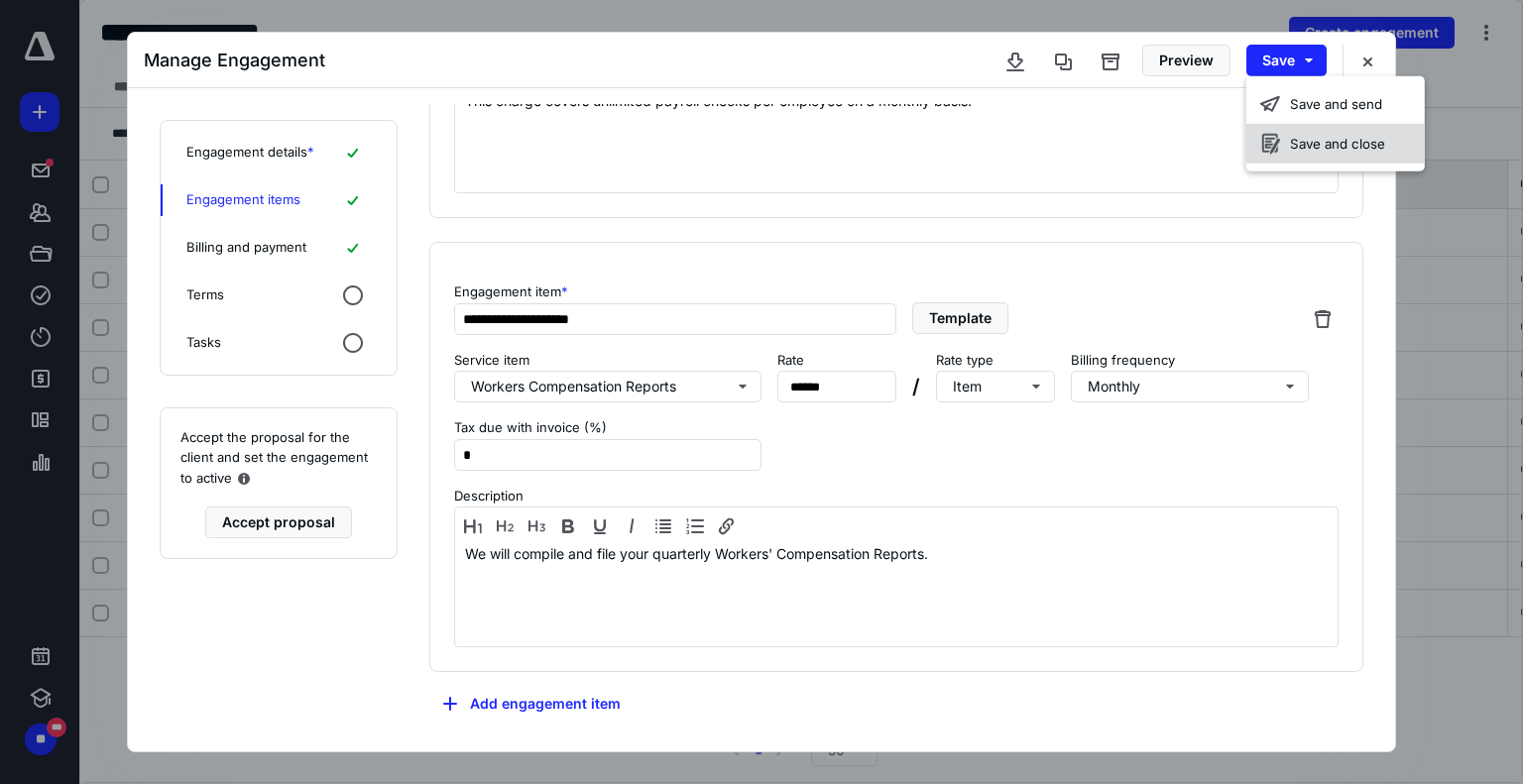 click on "Save and close" at bounding box center (1336, 144) 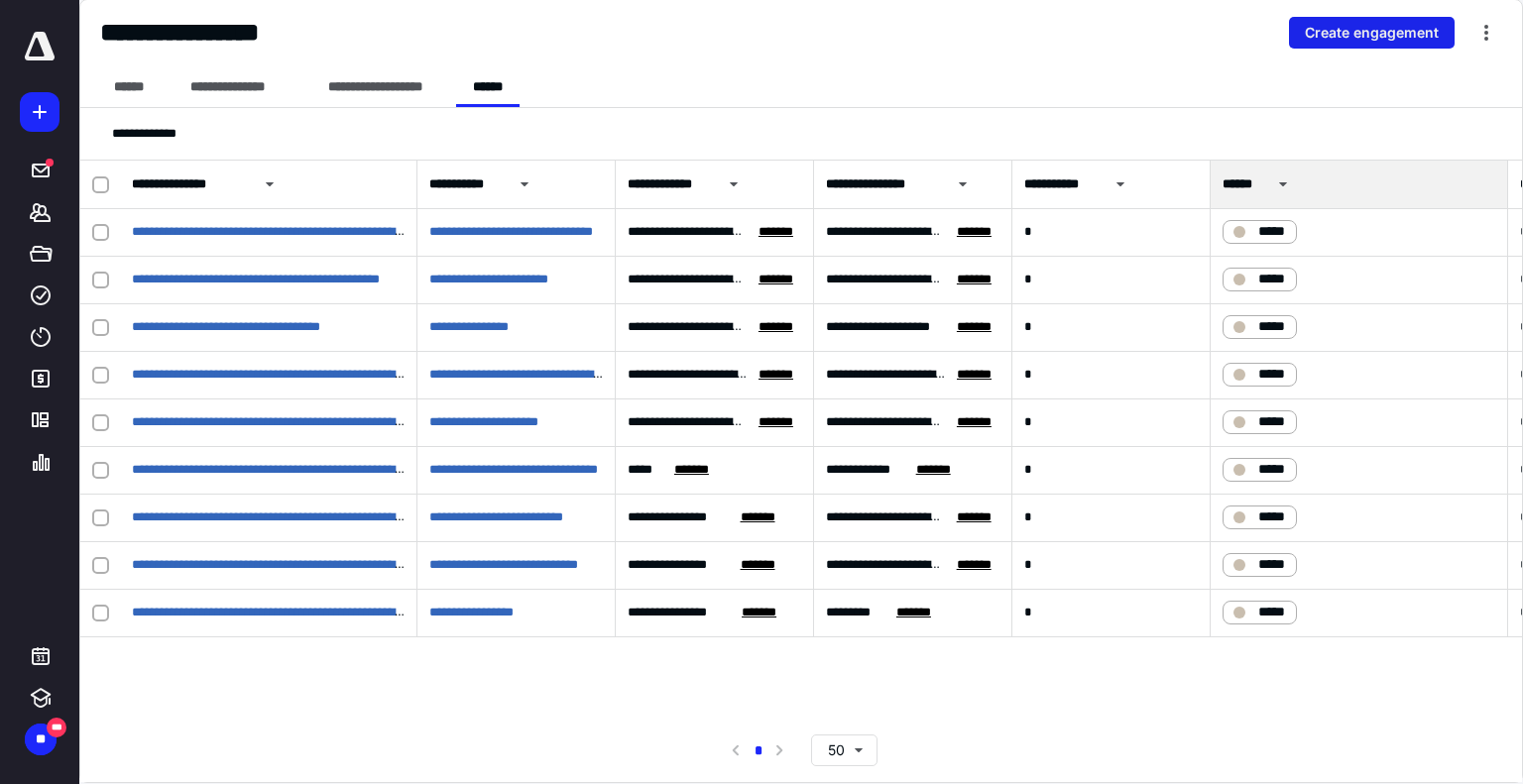 click on "Create engagement" at bounding box center [1371, 33] 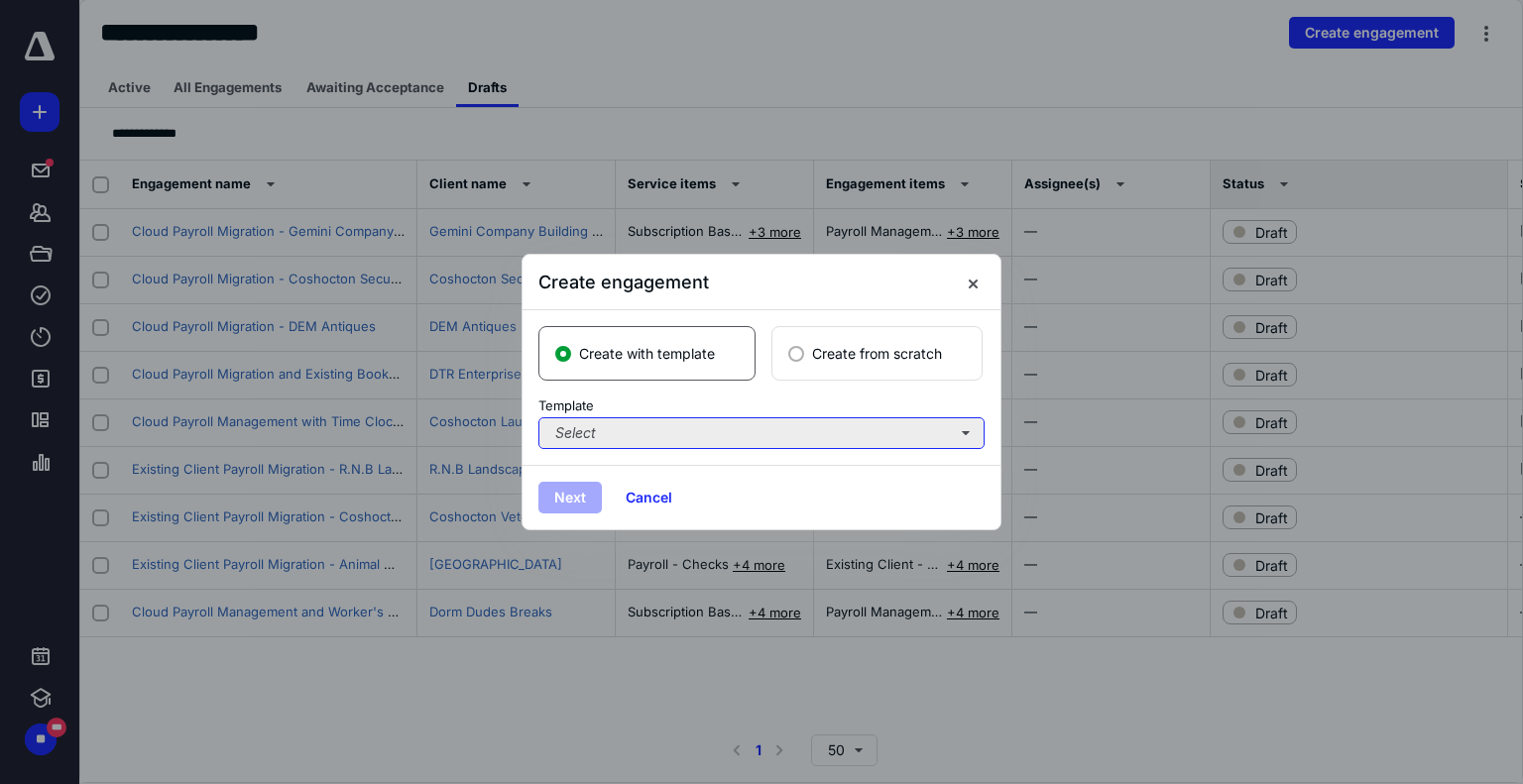 click on "Select" at bounding box center (762, 433) 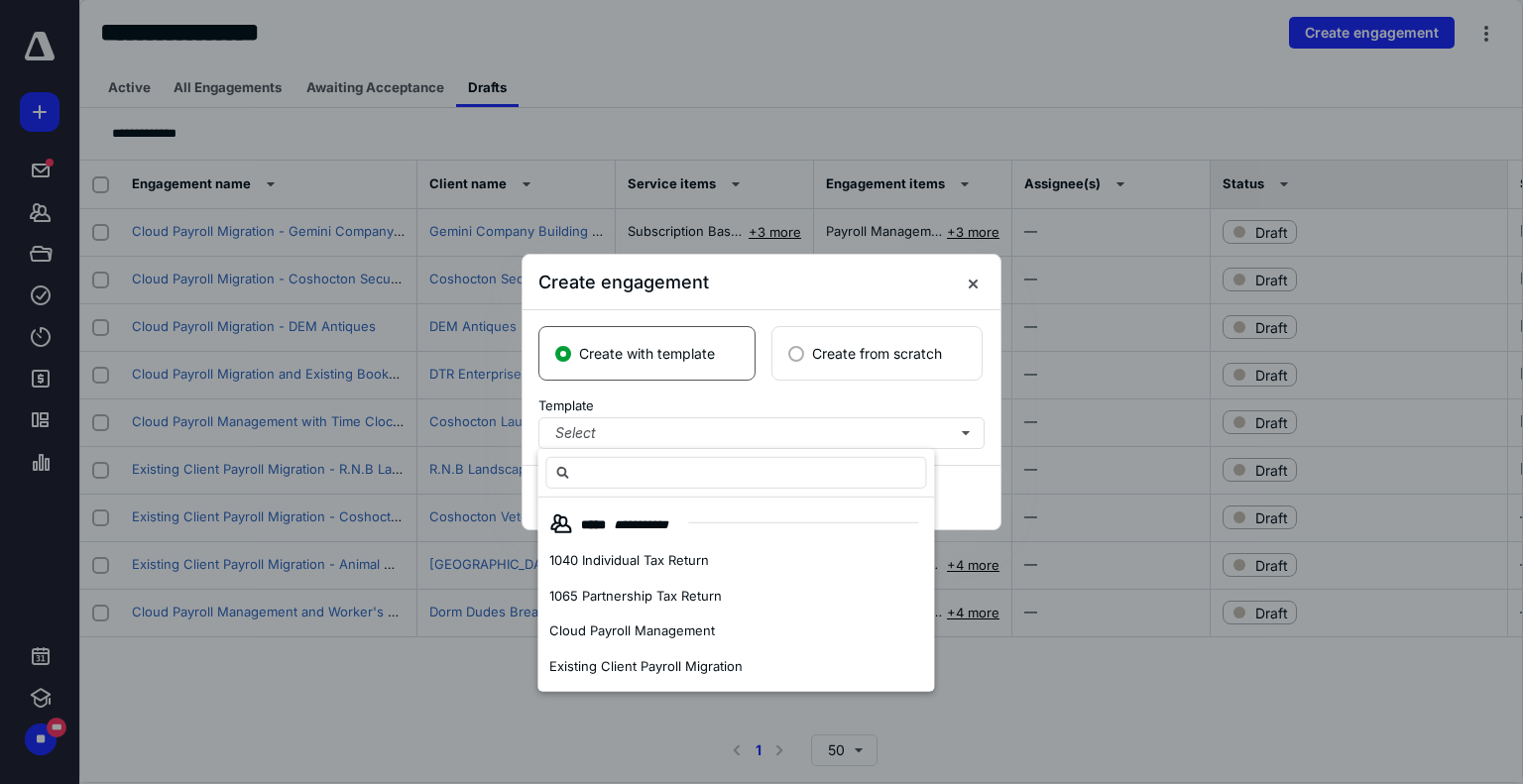 click on "Create from scratch" at bounding box center [877, 353] 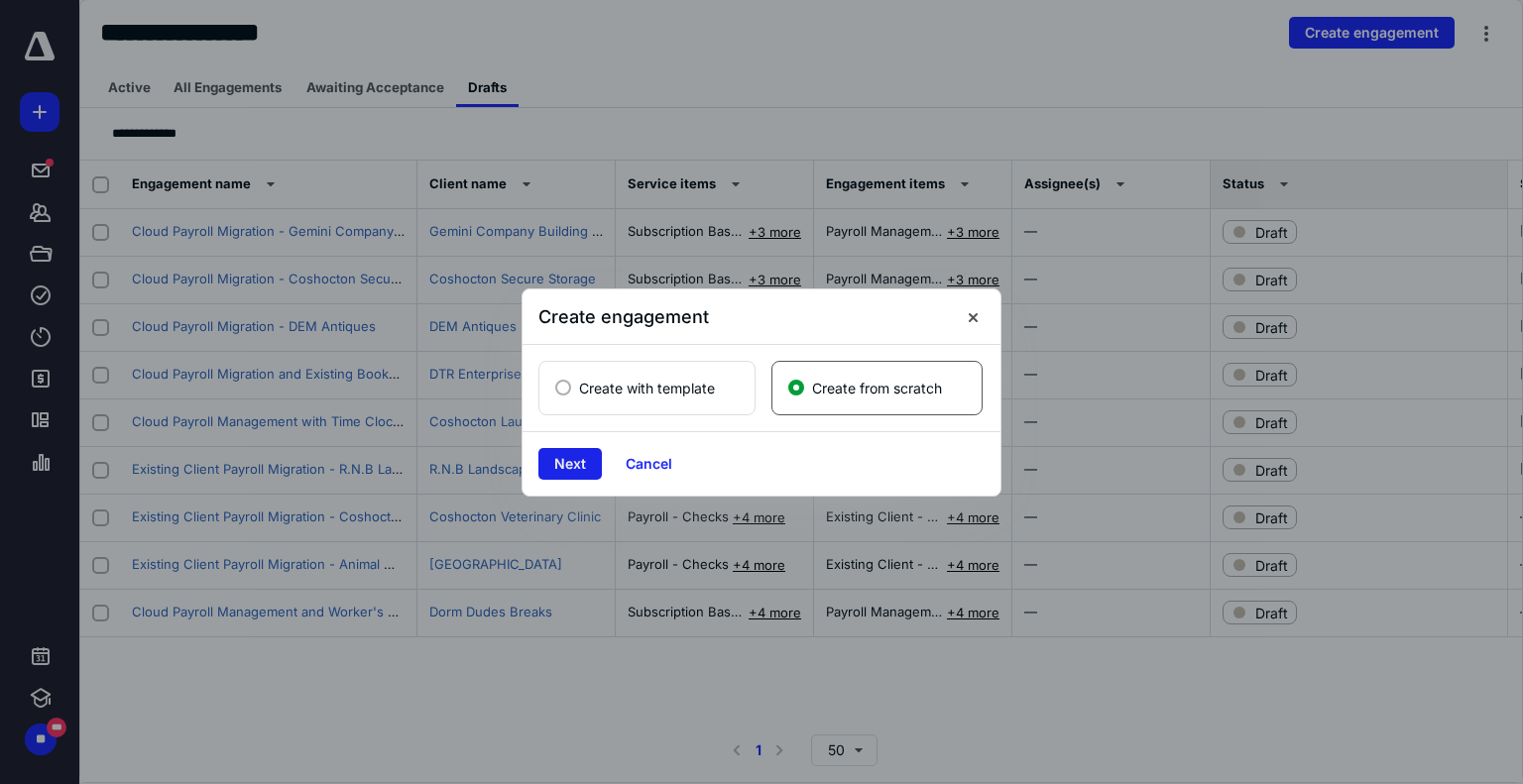 click on "Next" at bounding box center [570, 464] 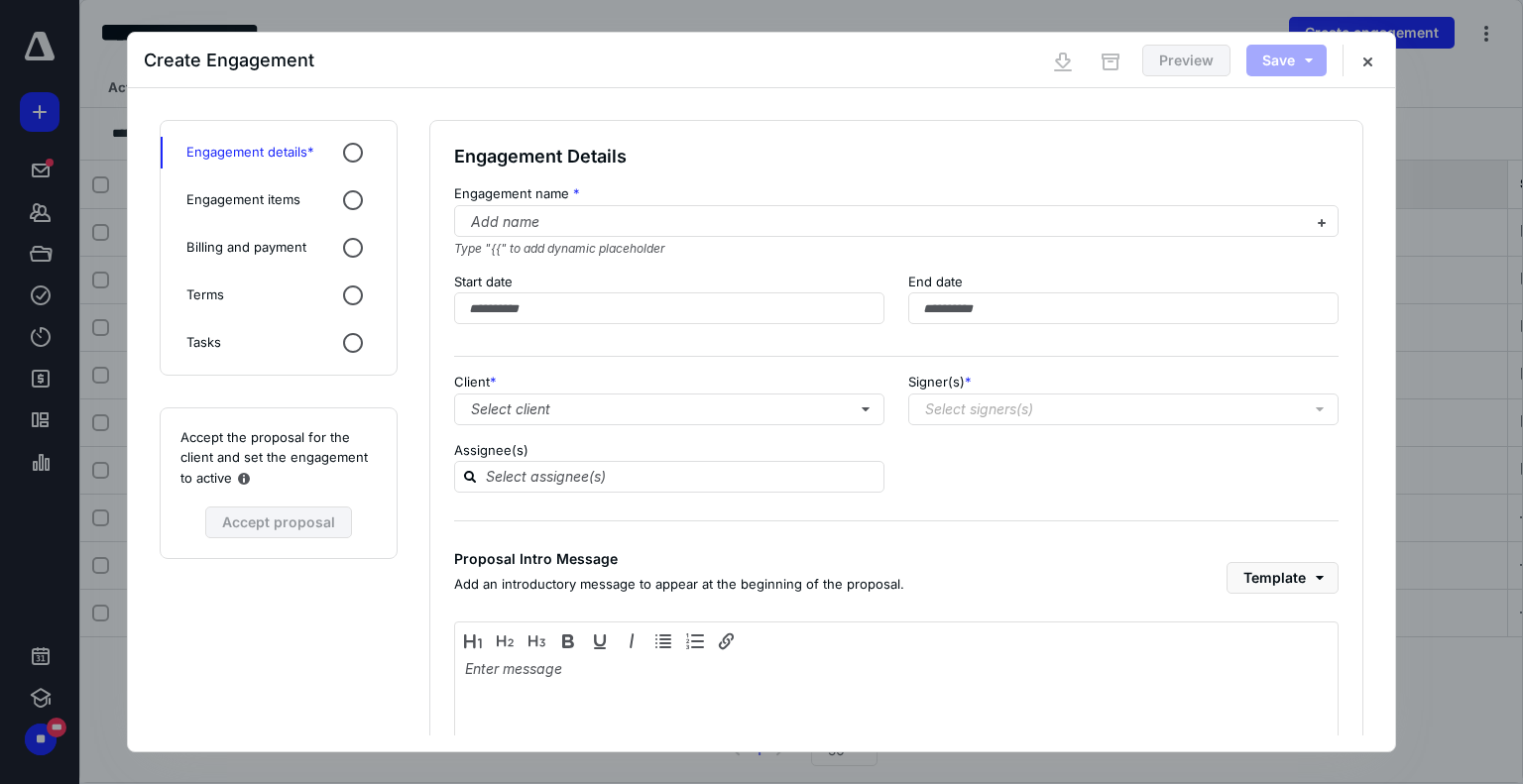 click on "Add name" at bounding box center [896, 221] 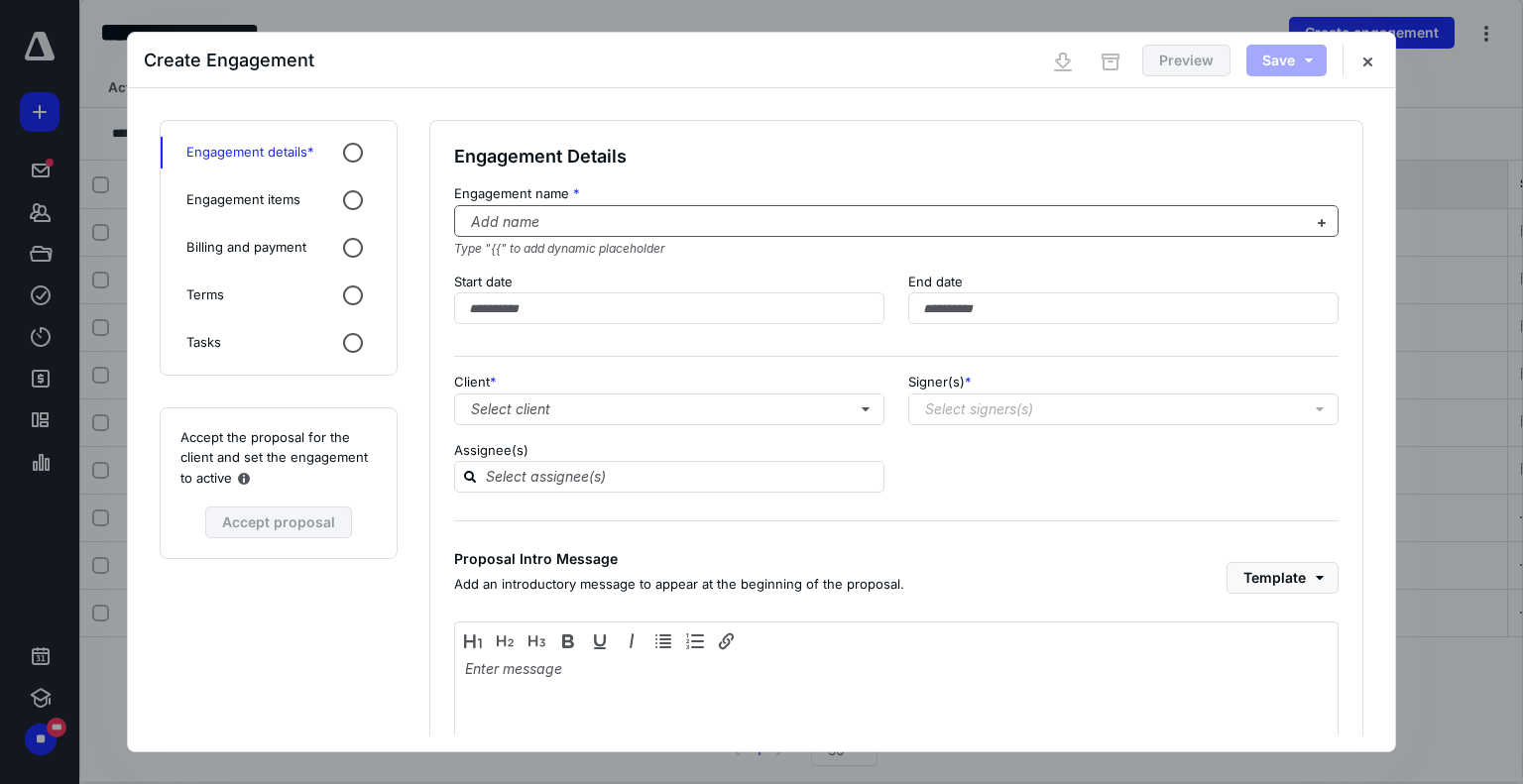 click at bounding box center (884, 222) 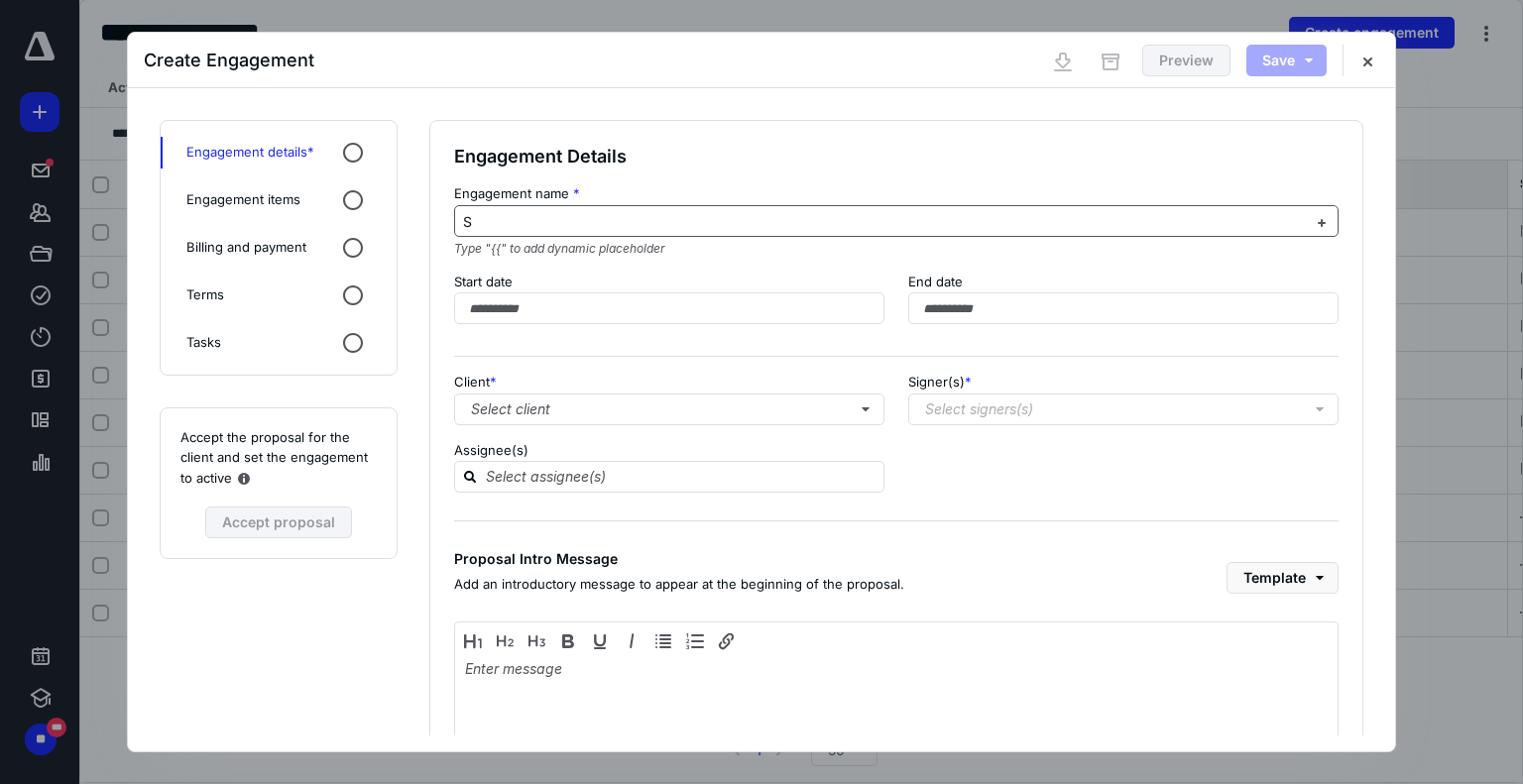 type 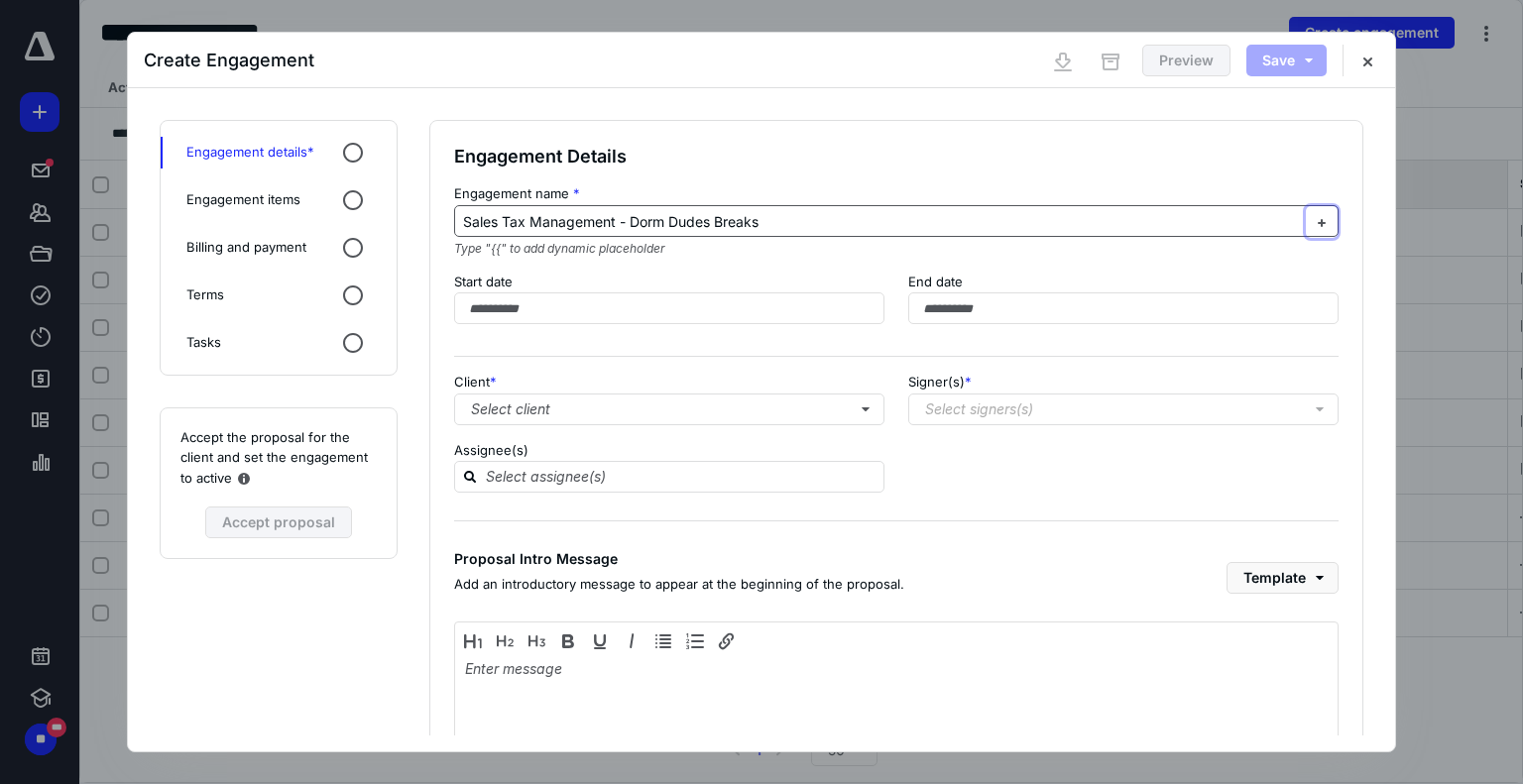 type 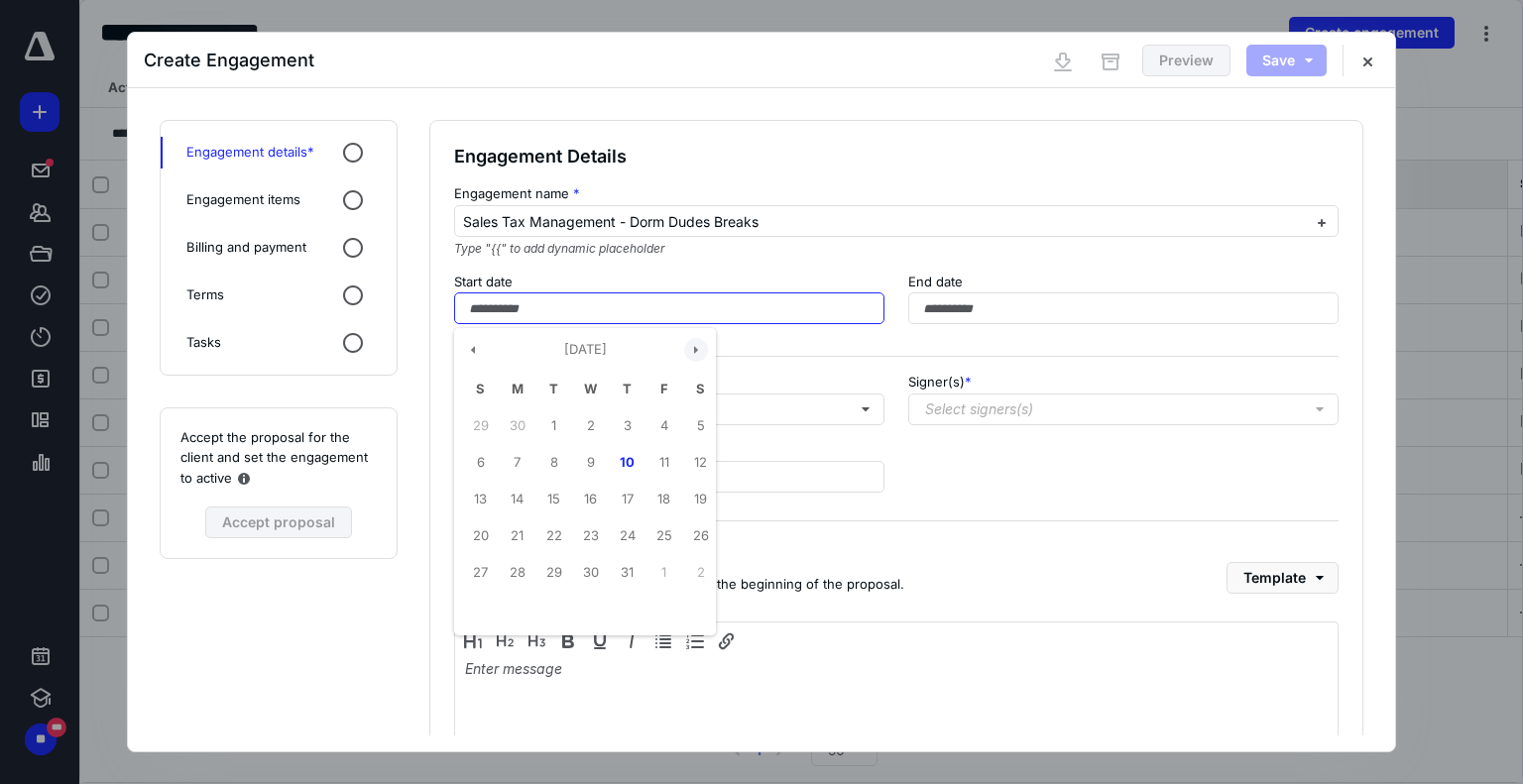 click at bounding box center [696, 350] 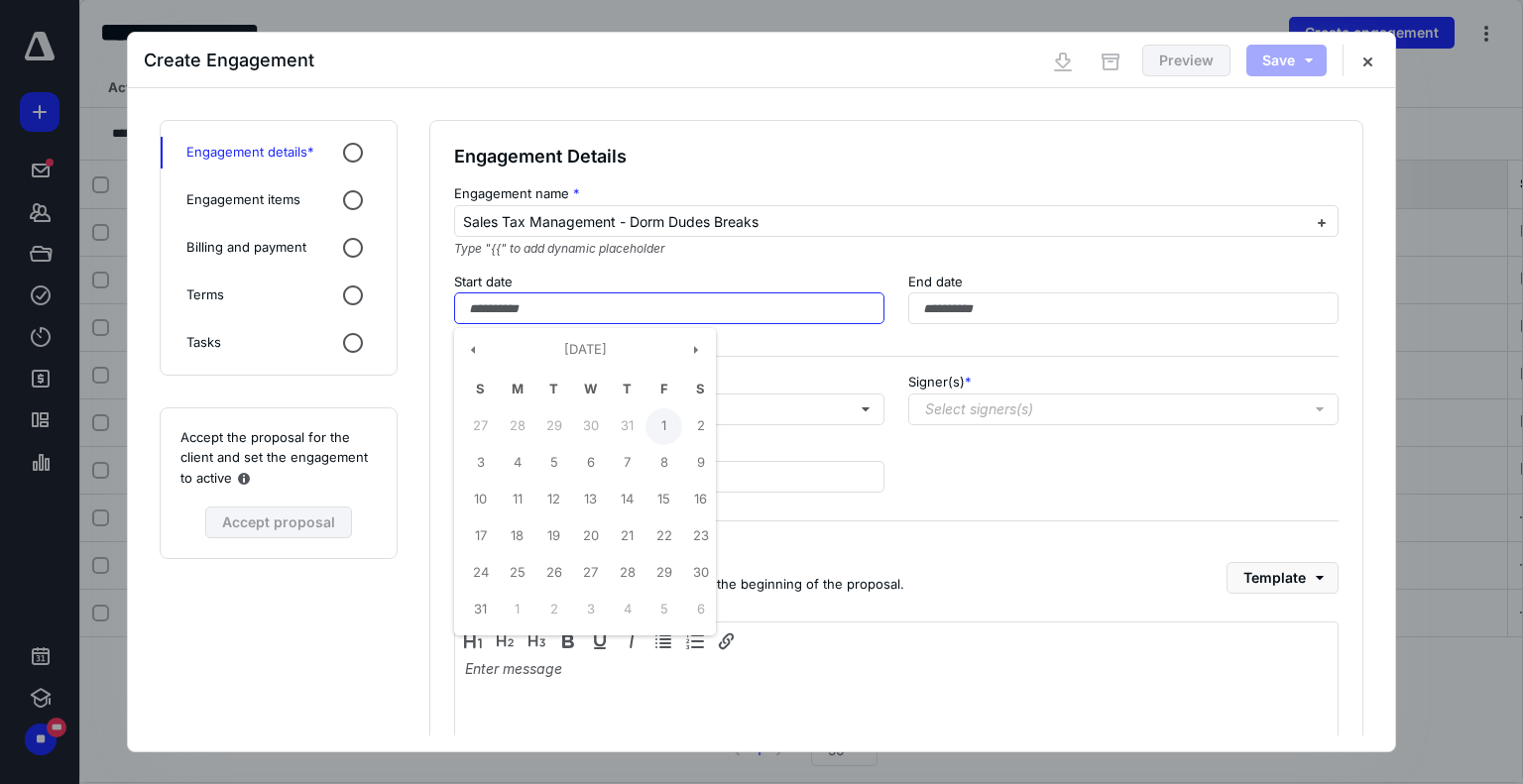 click on "1" at bounding box center [663, 426] 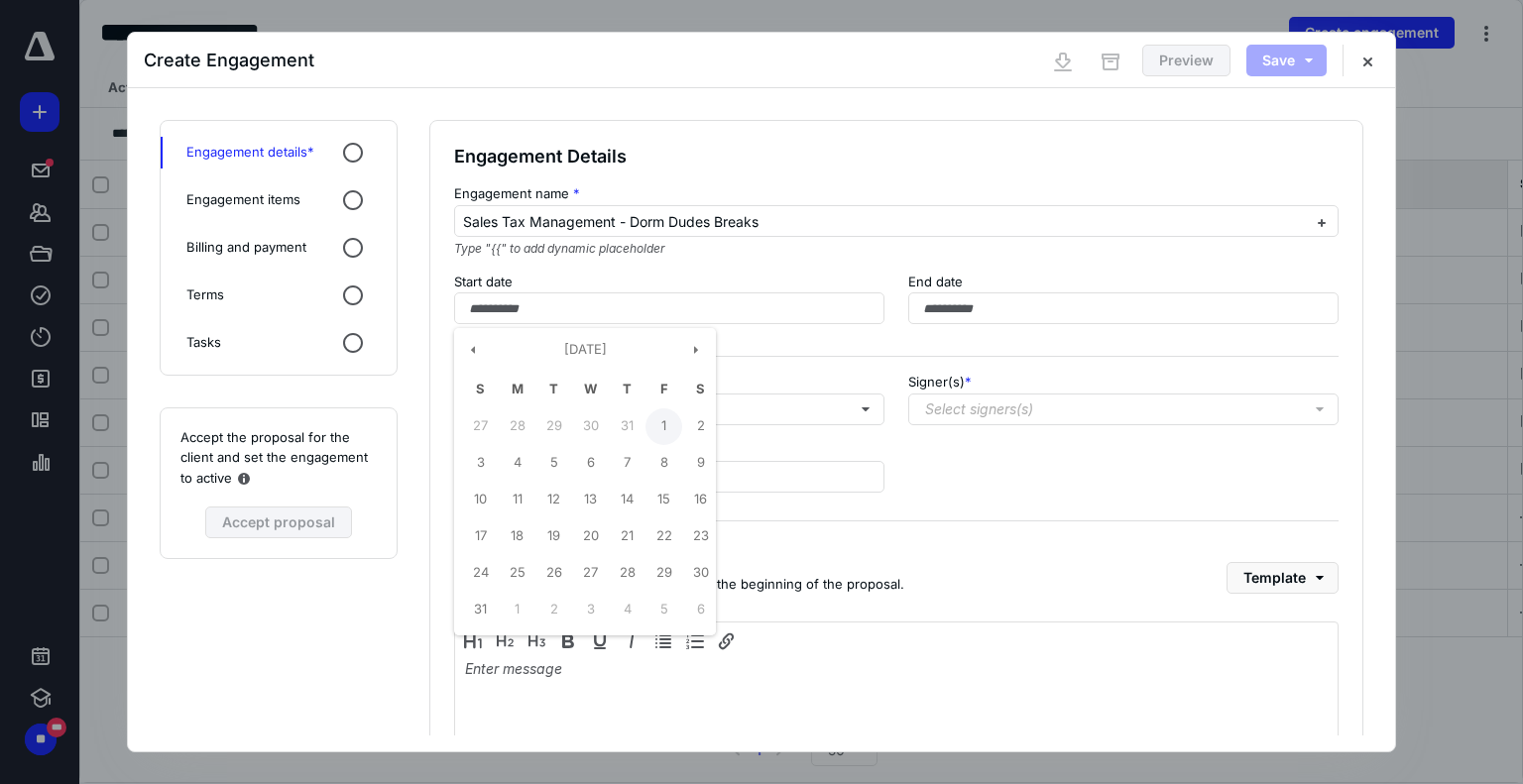 type on "**********" 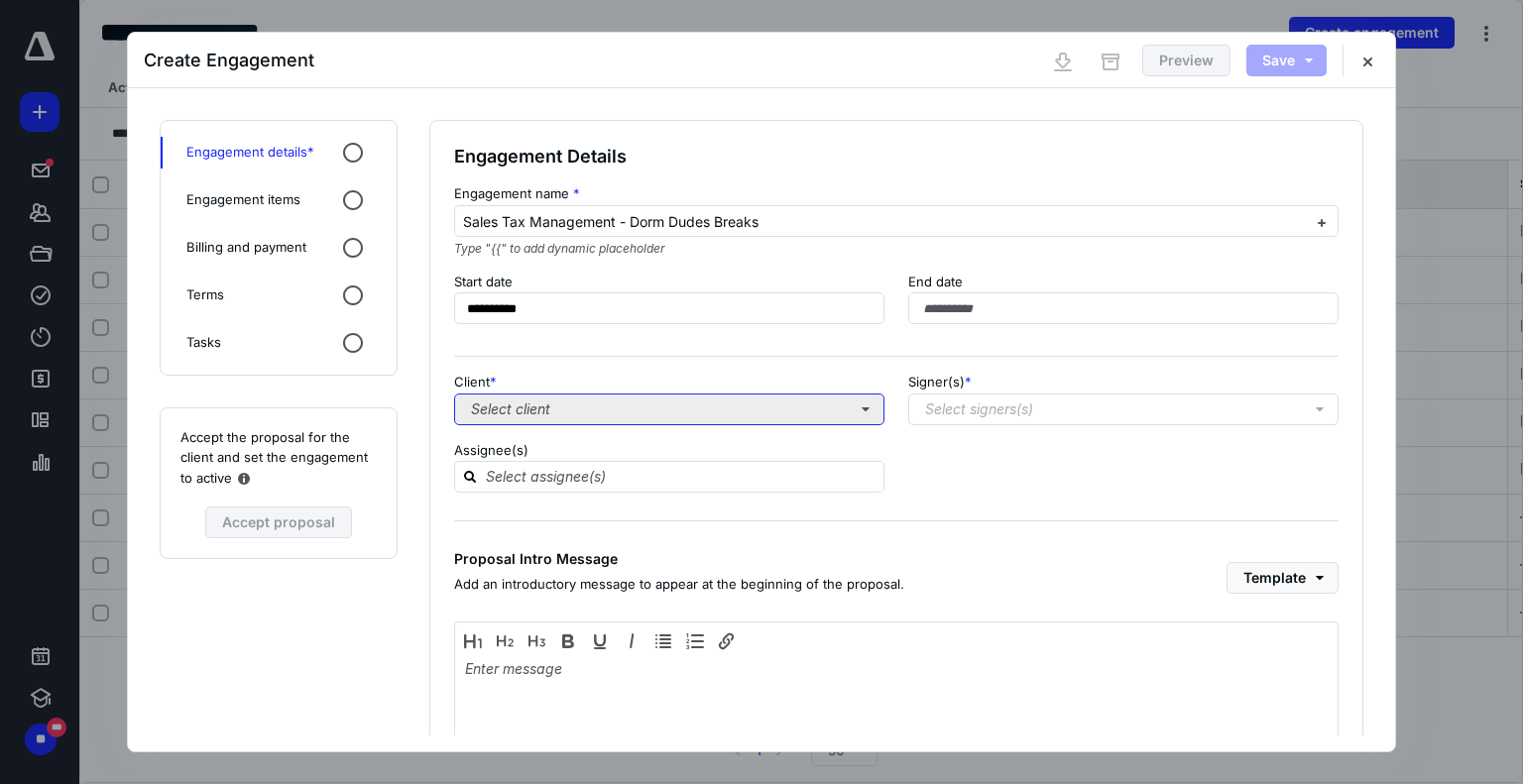 click on "Select client" at bounding box center [669, 409] 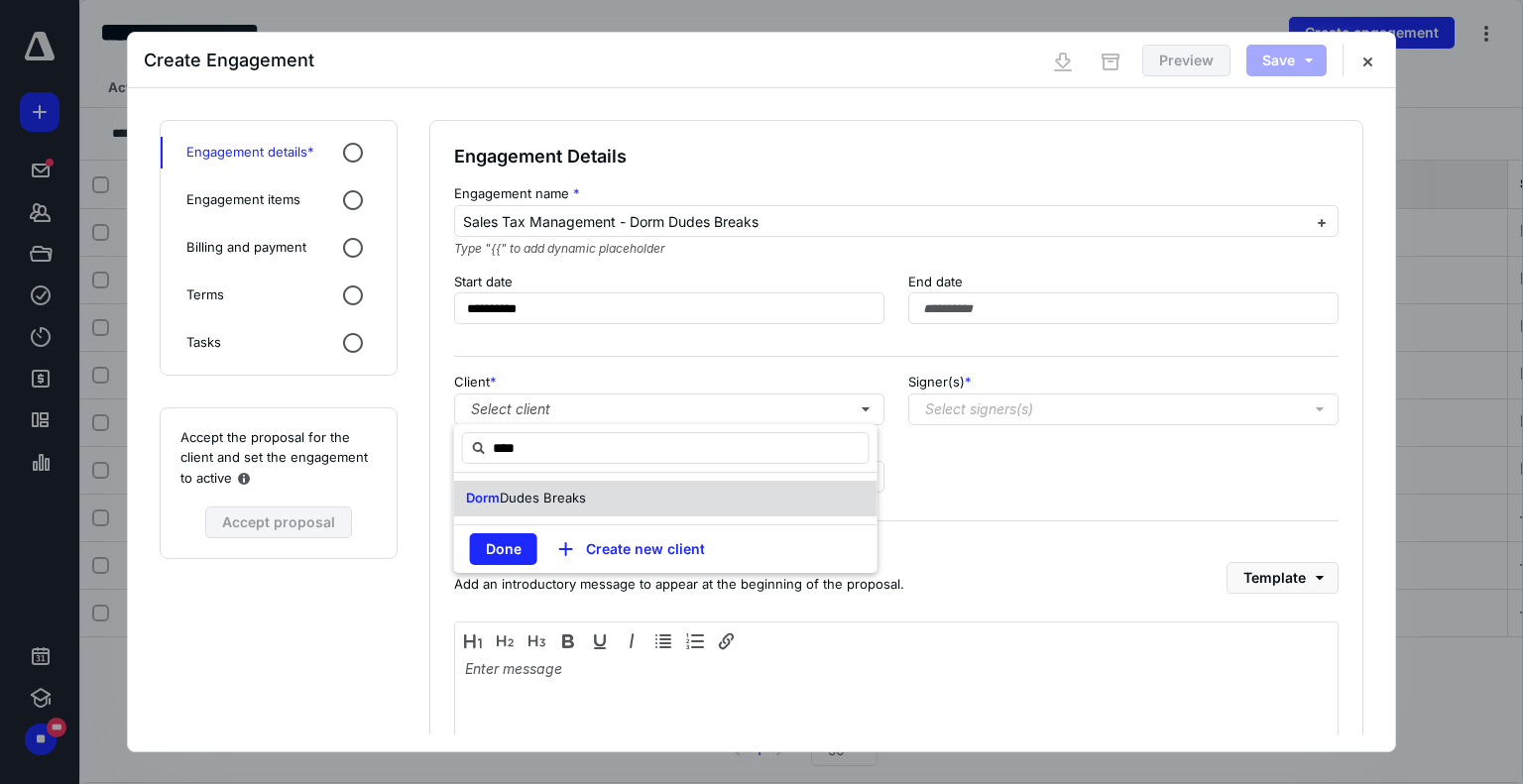 click on "Dorm  Dudes Breaks" at bounding box center [665, 499] 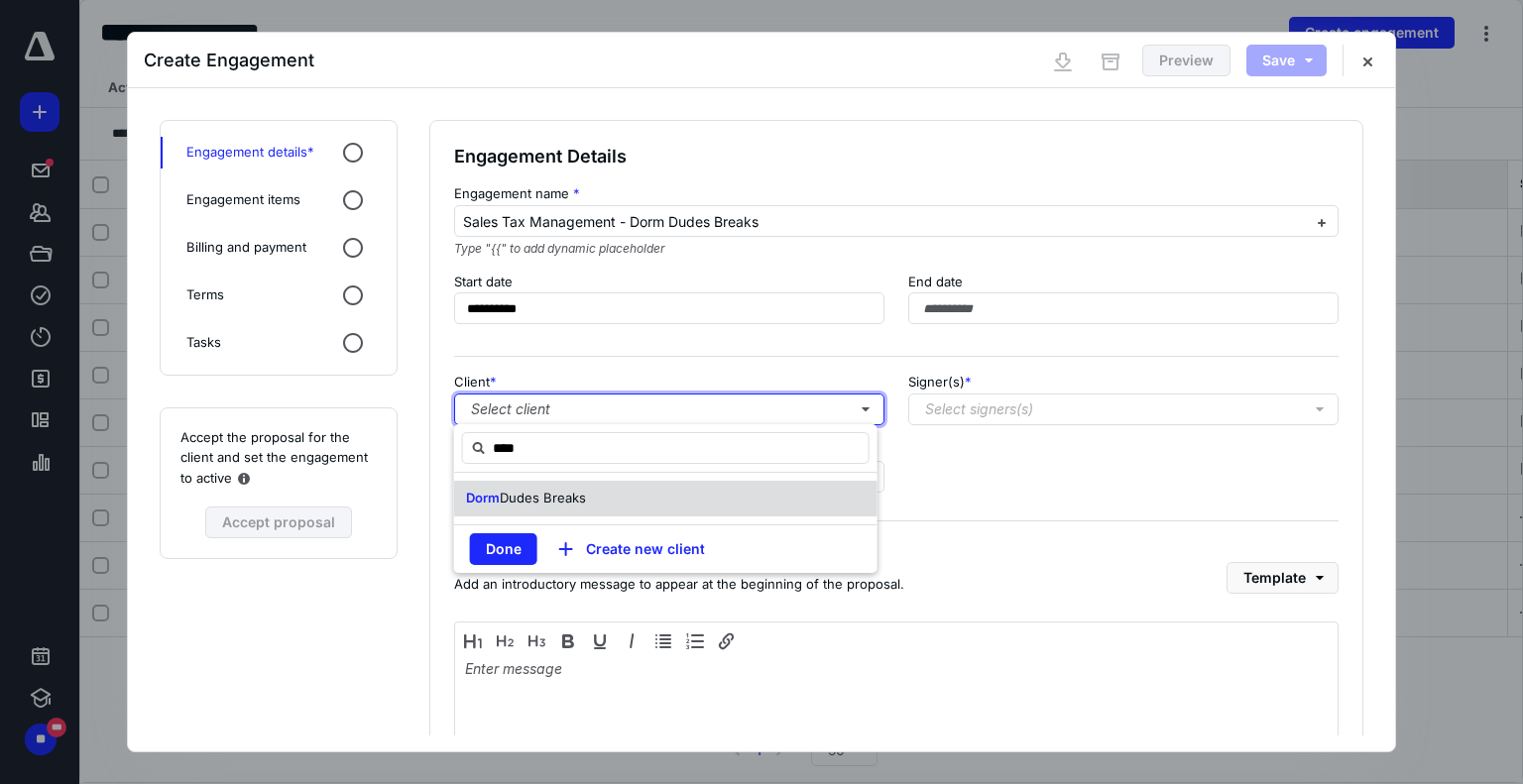 type 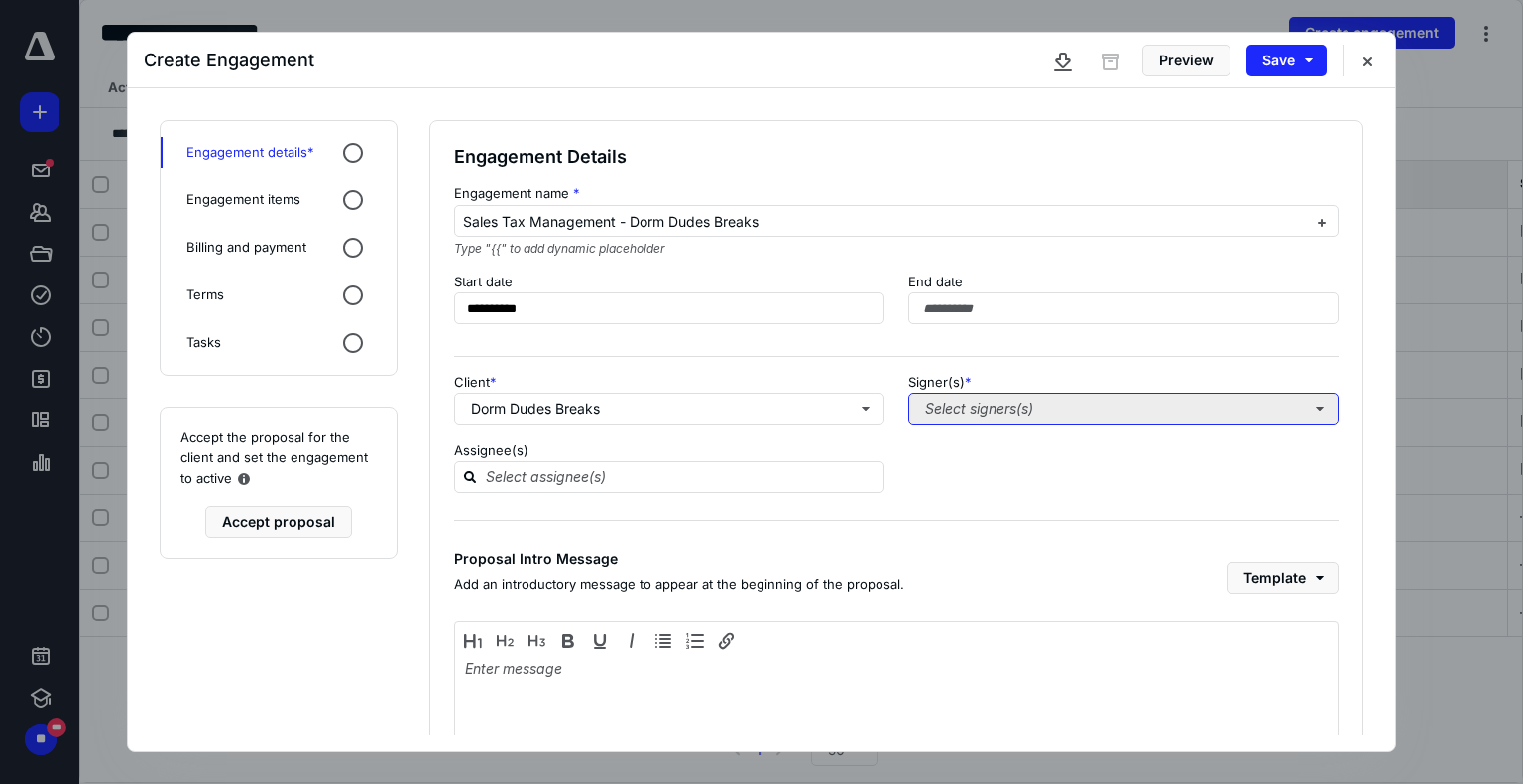 click on "Select signers(s)" at bounding box center (1123, 409) 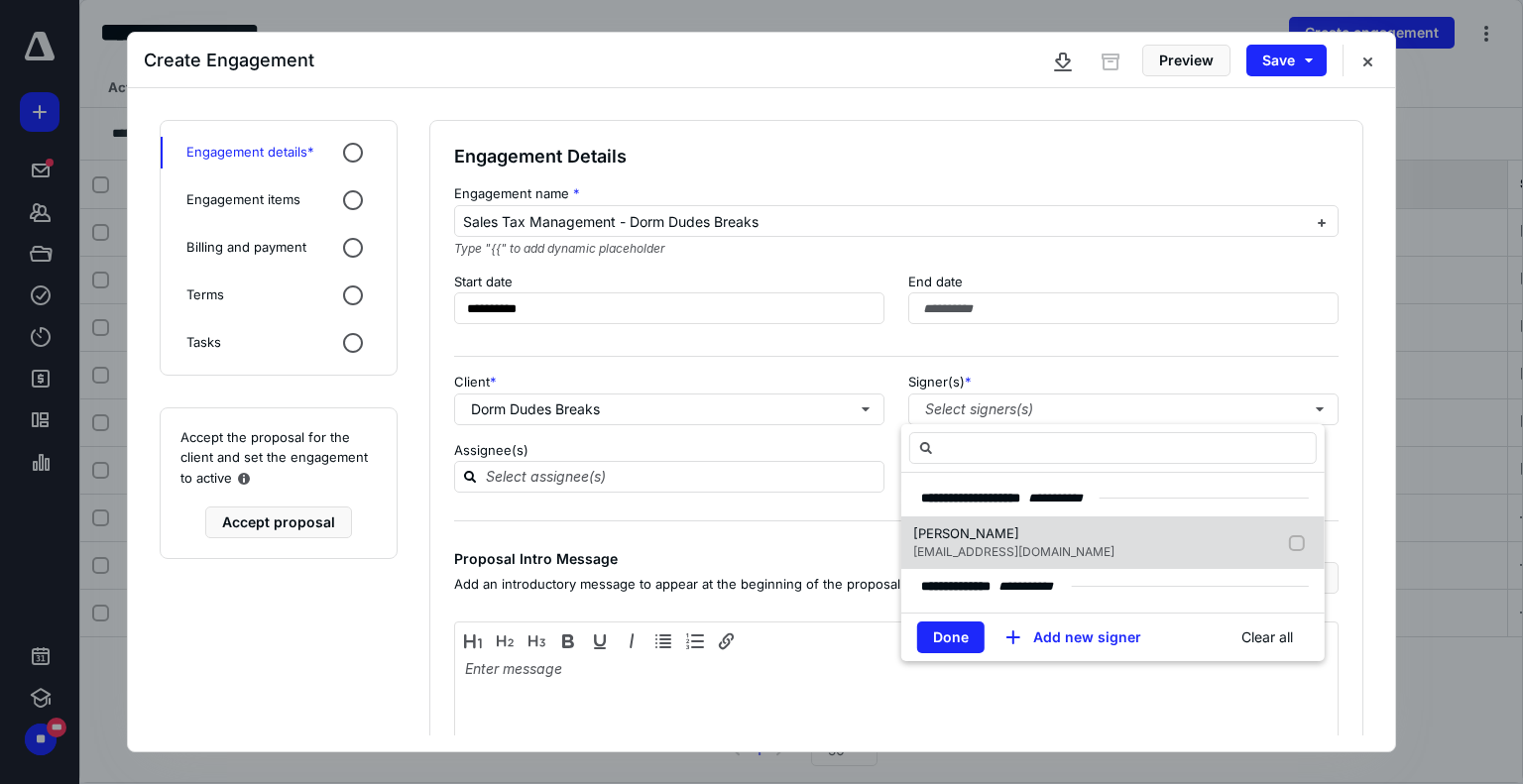 click on "[PERSON_NAME]" at bounding box center [1013, 534] 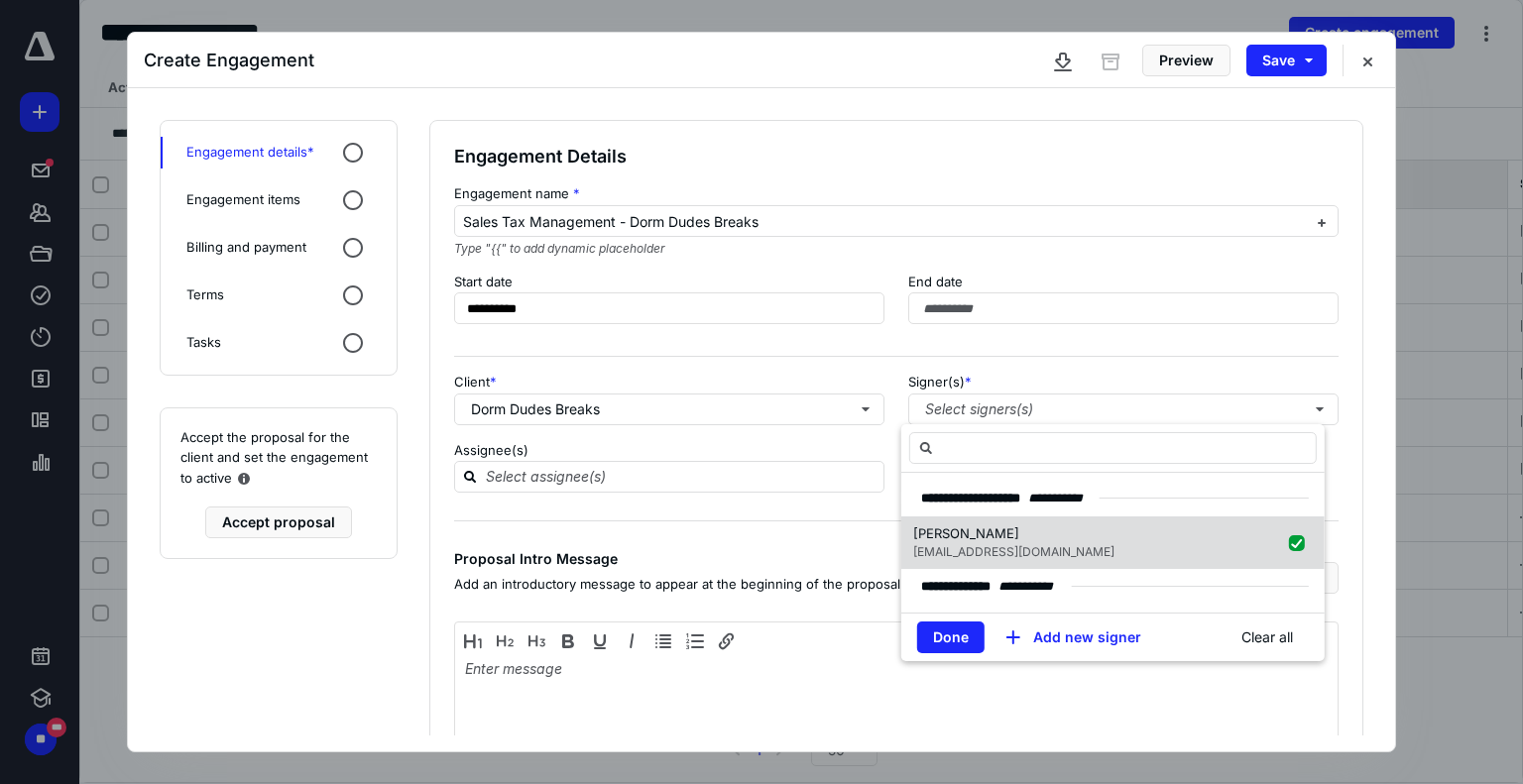 checkbox on "true" 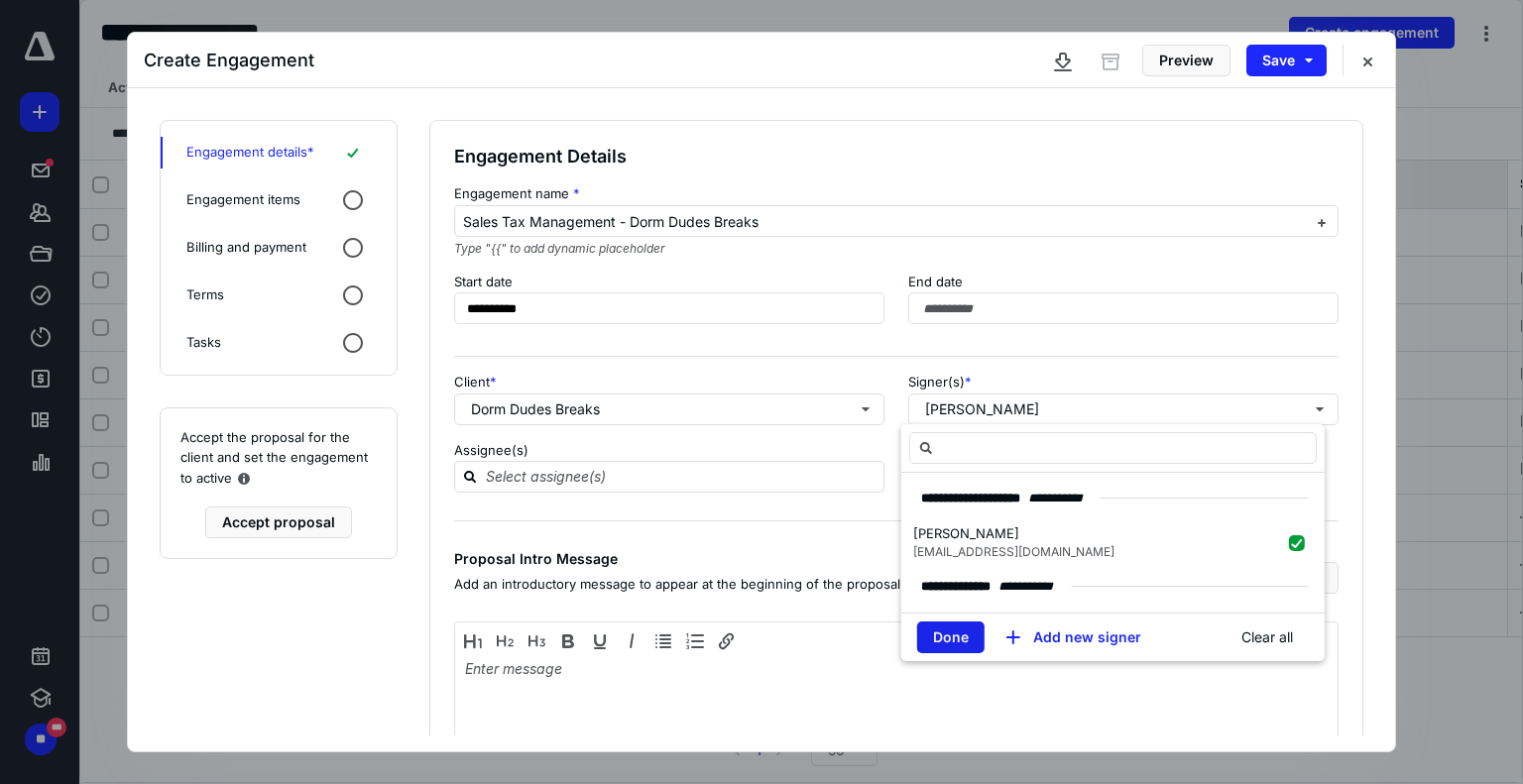 click on "Done" at bounding box center [951, 637] 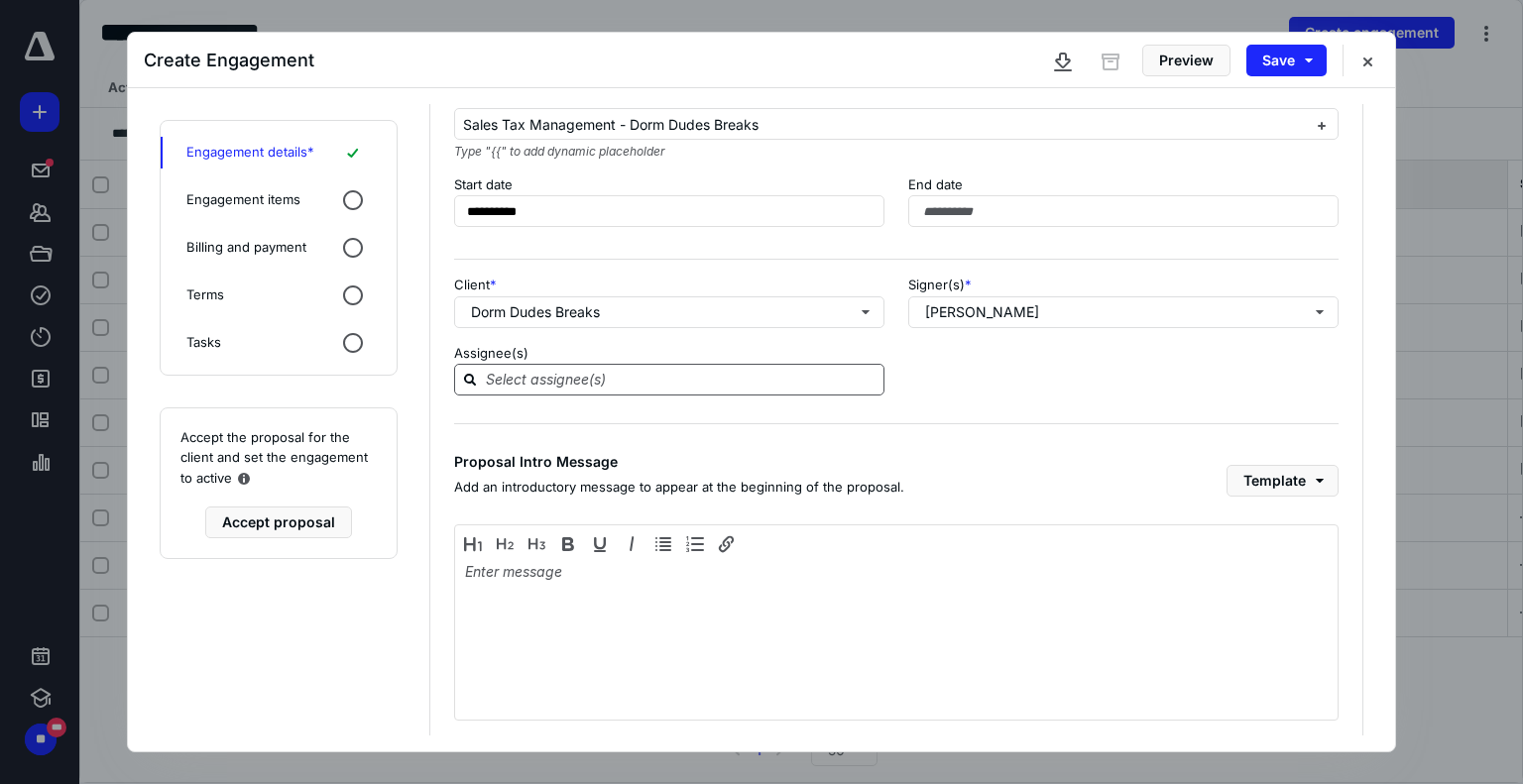 scroll, scrollTop: 154, scrollLeft: 0, axis: vertical 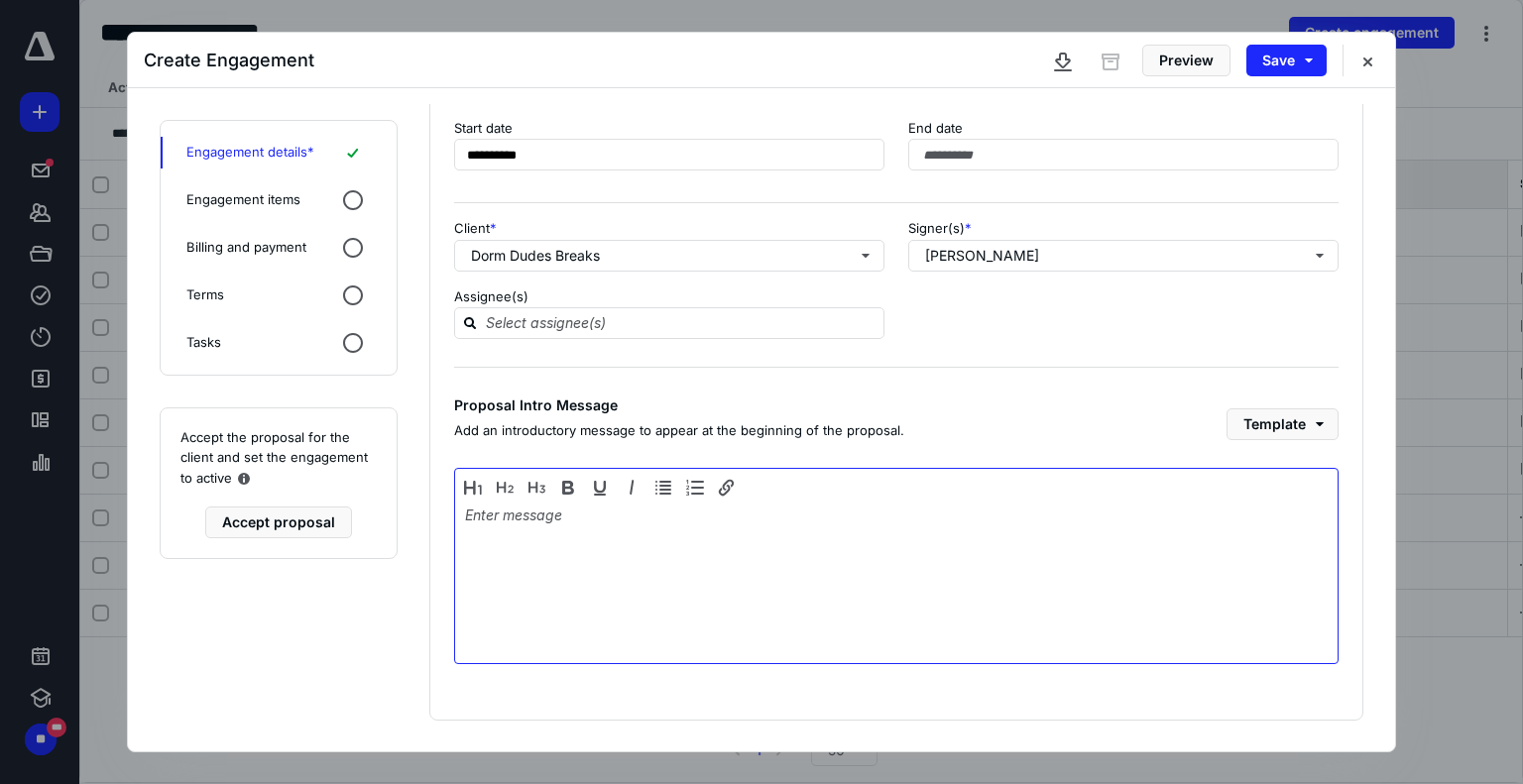 click at bounding box center [896, 581] 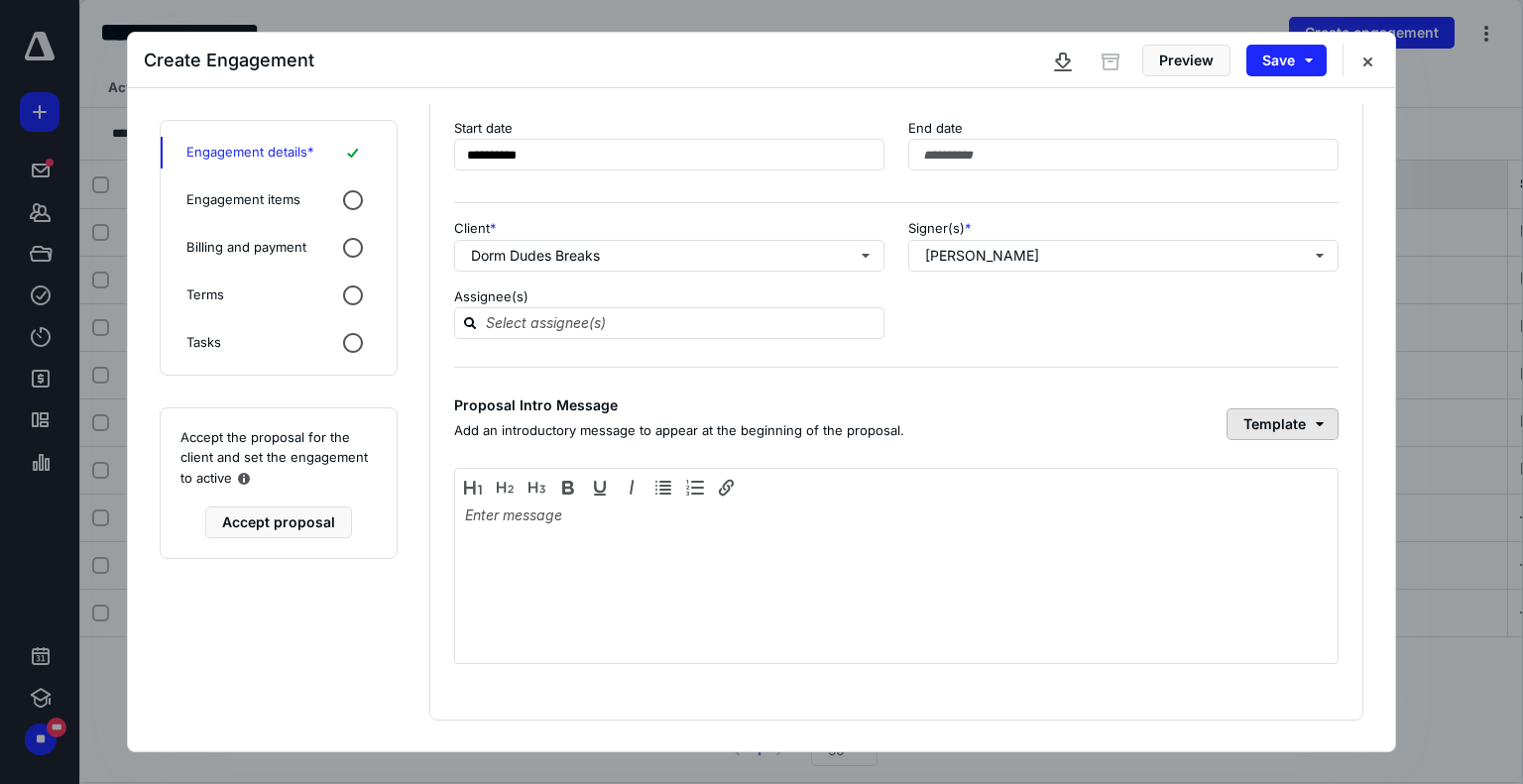 click on "Template" at bounding box center (1282, 424) 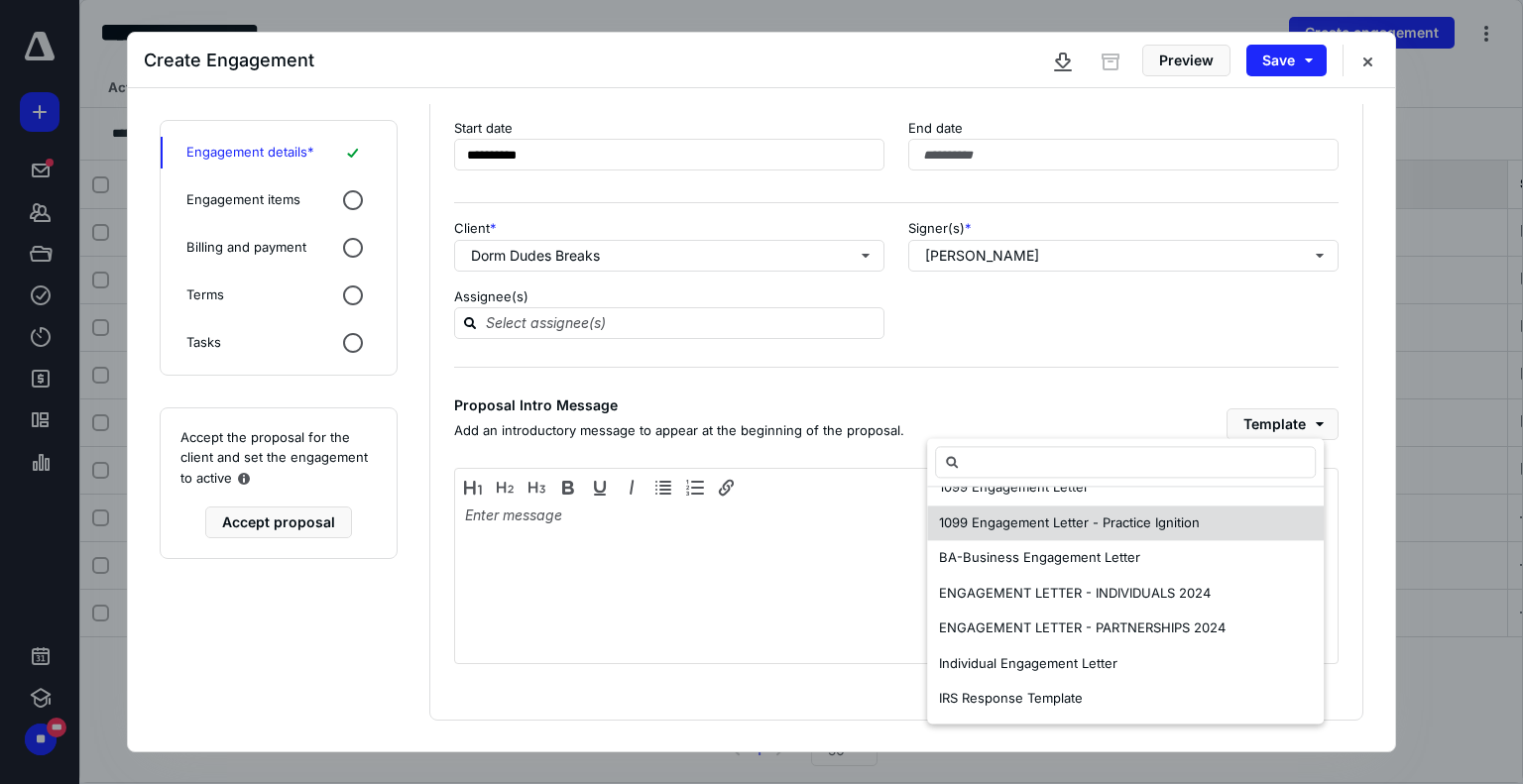 scroll, scrollTop: 0, scrollLeft: 0, axis: both 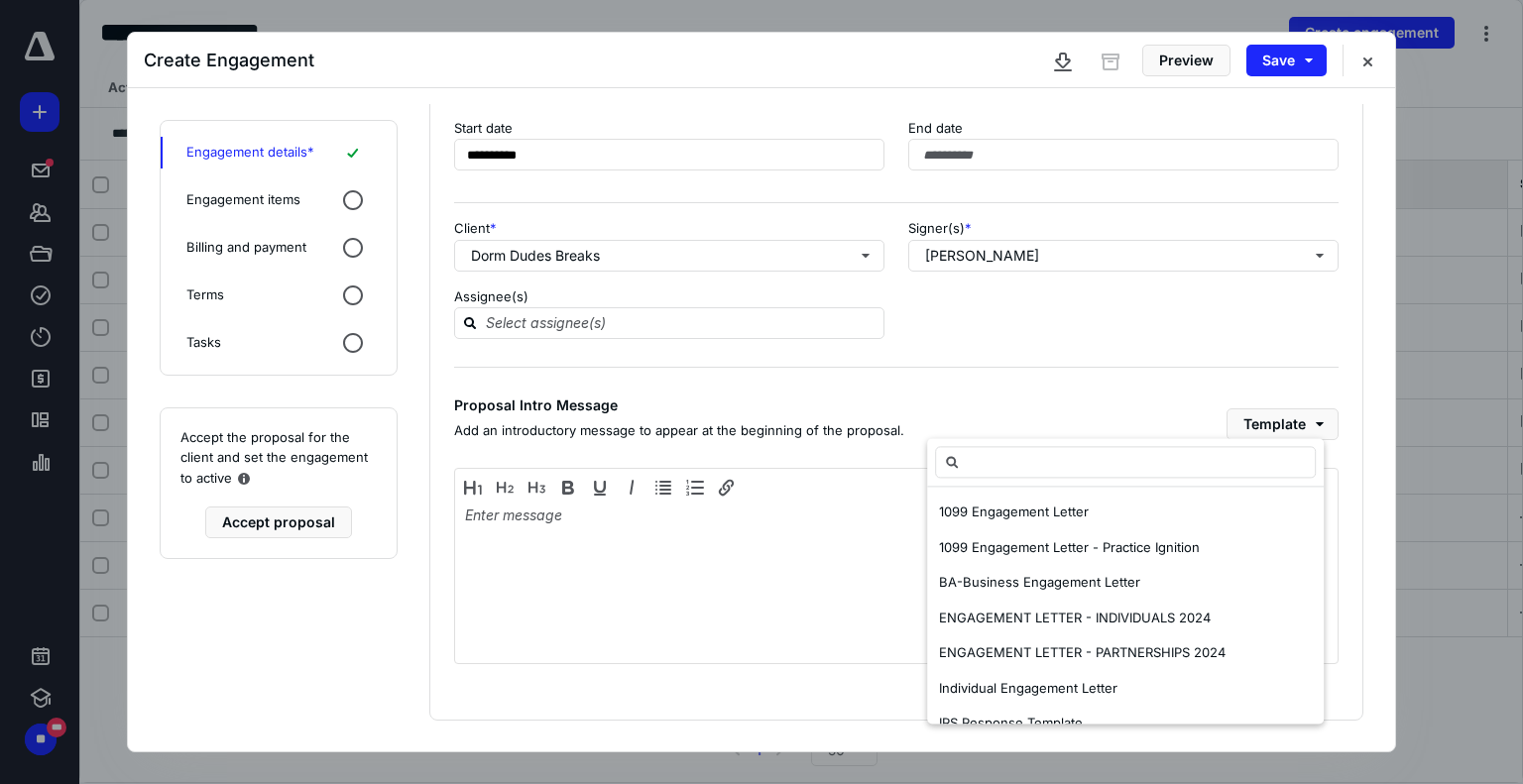 click on "**********" at bounding box center (896, 343) 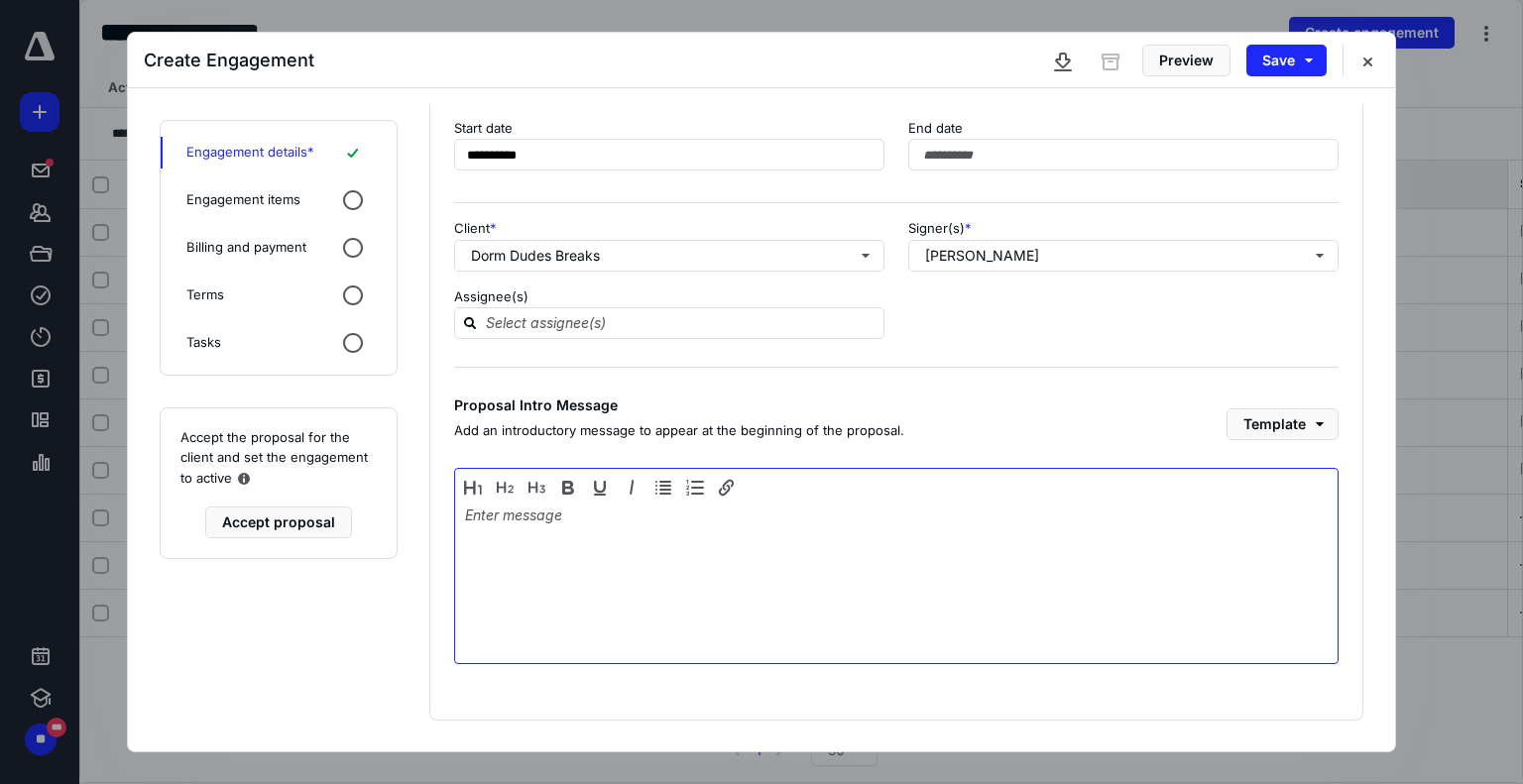 click at bounding box center [896, 581] 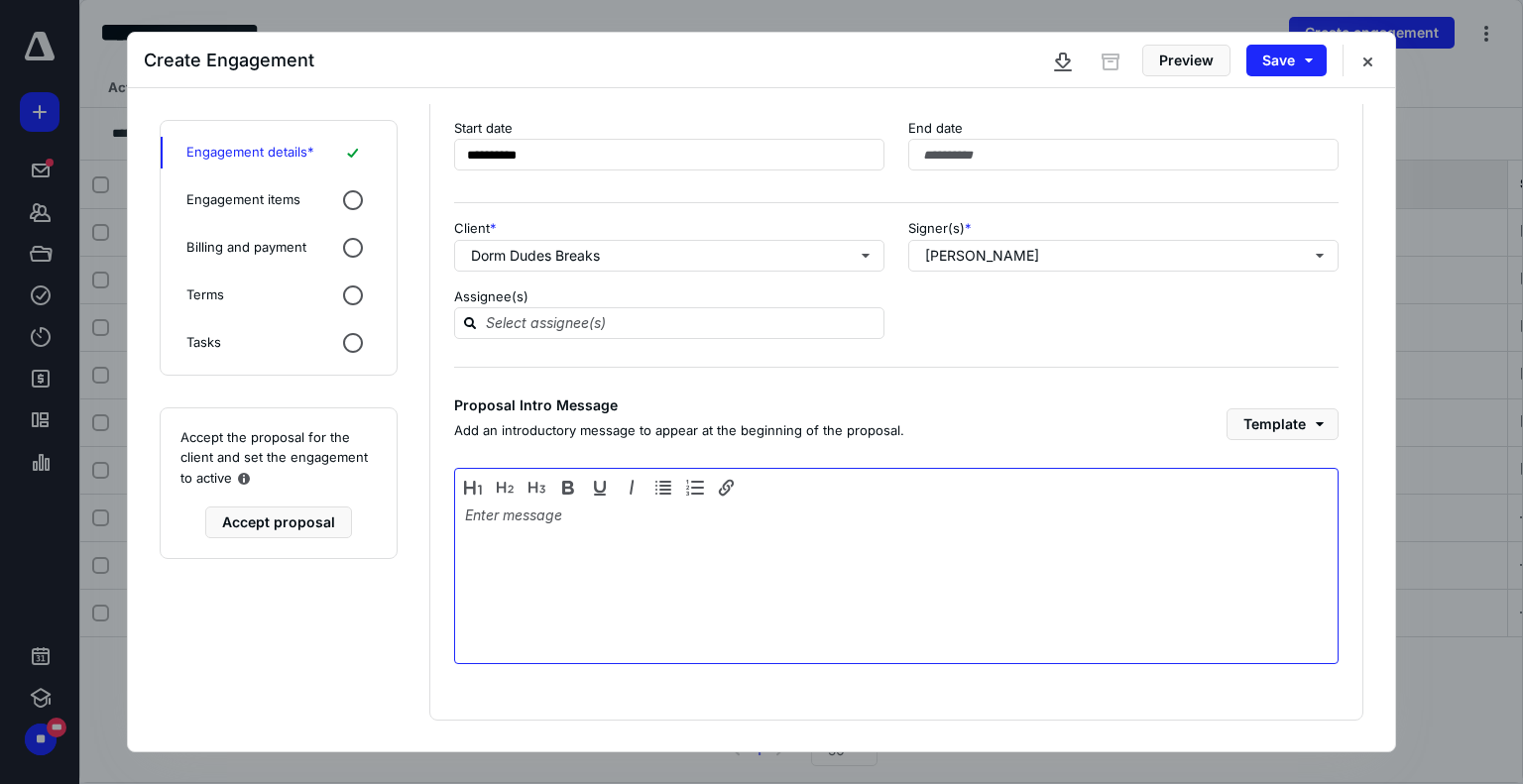 type 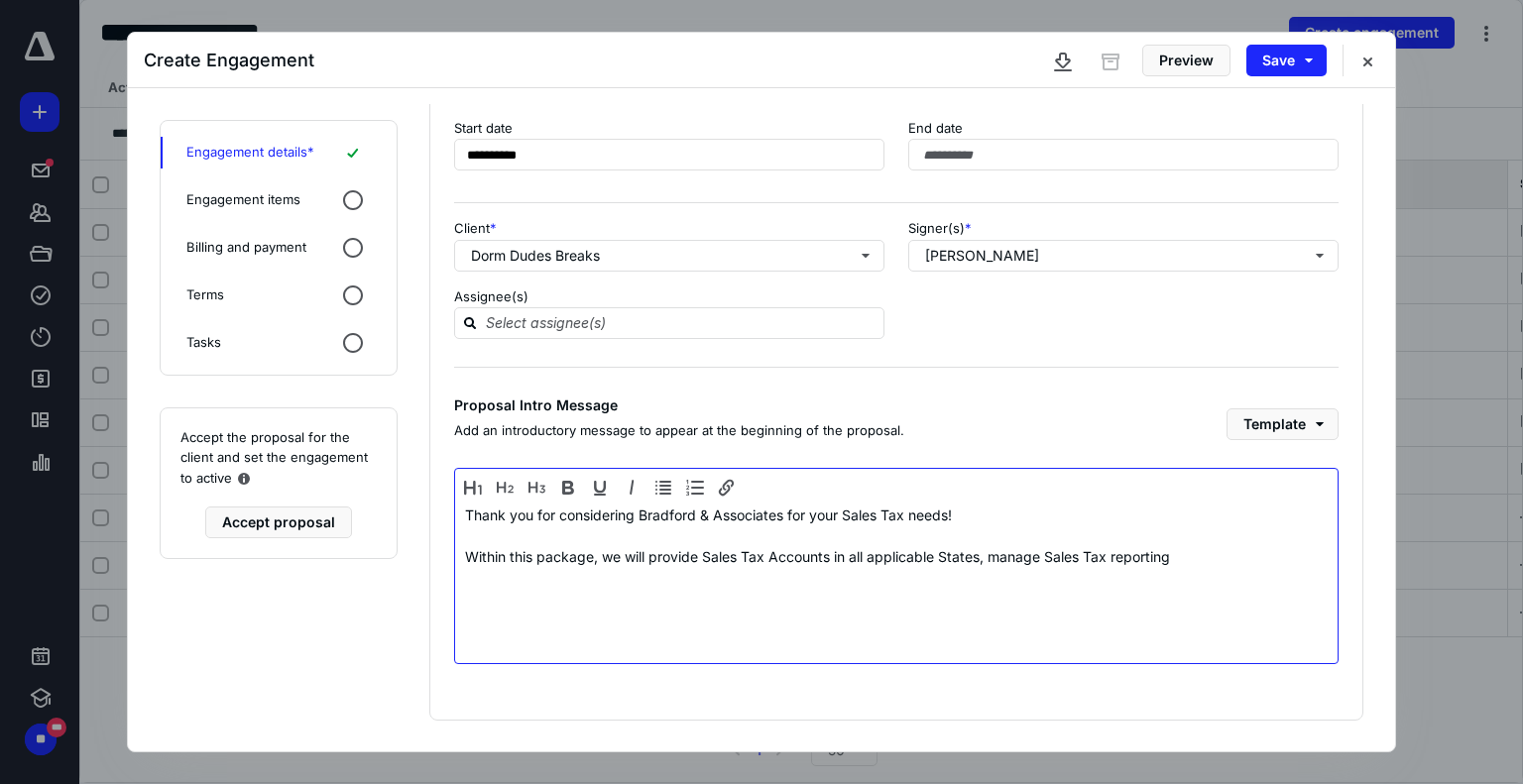 click on "Within this package, we will provide Sales Tax Accounts in all applicable States, manage Sales Tax reporting" at bounding box center [896, 556] 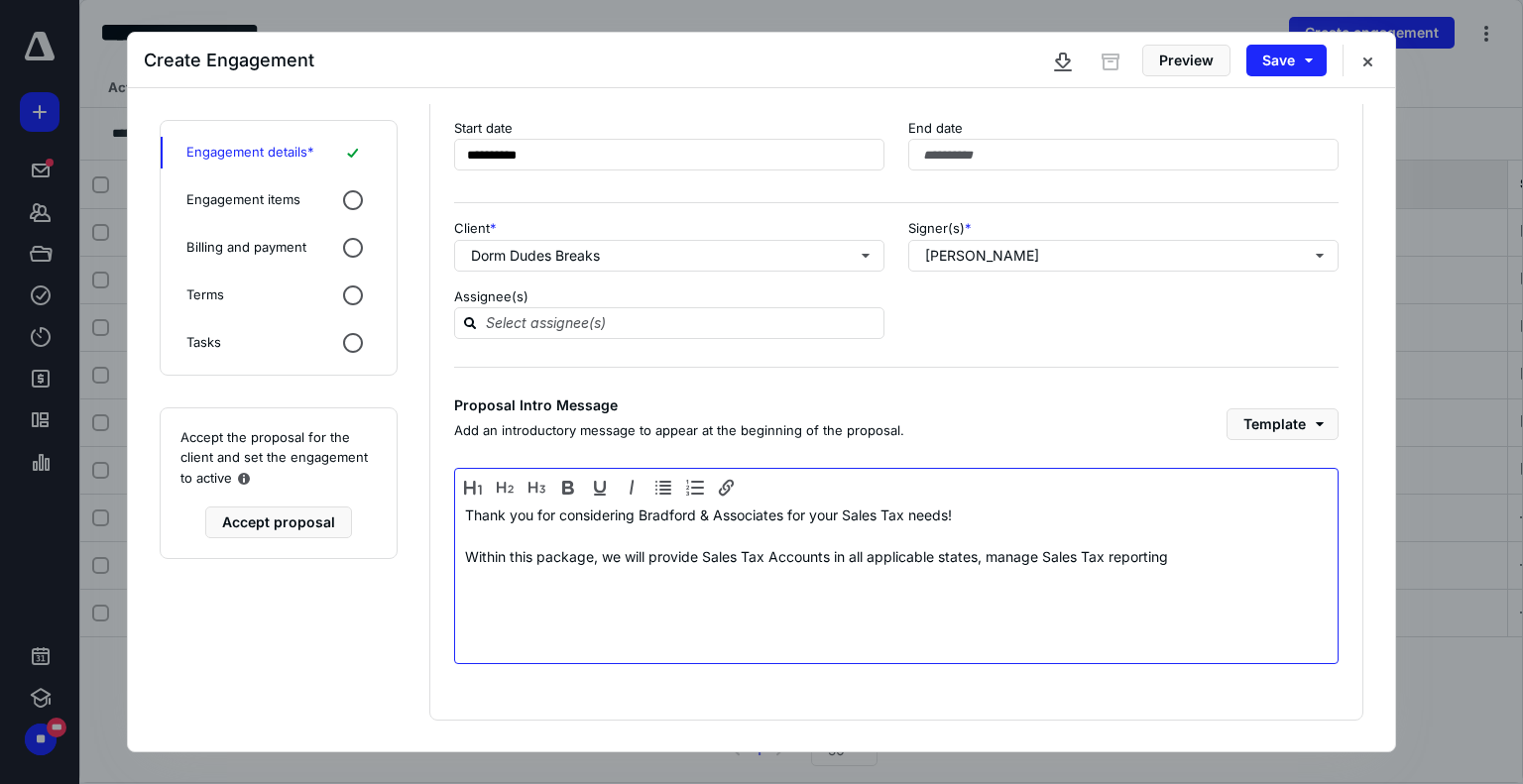 click on "Within this package, we will provide Sales Tax Accounts in all applicable states, manage Sales Tax reporting" at bounding box center (896, 556) 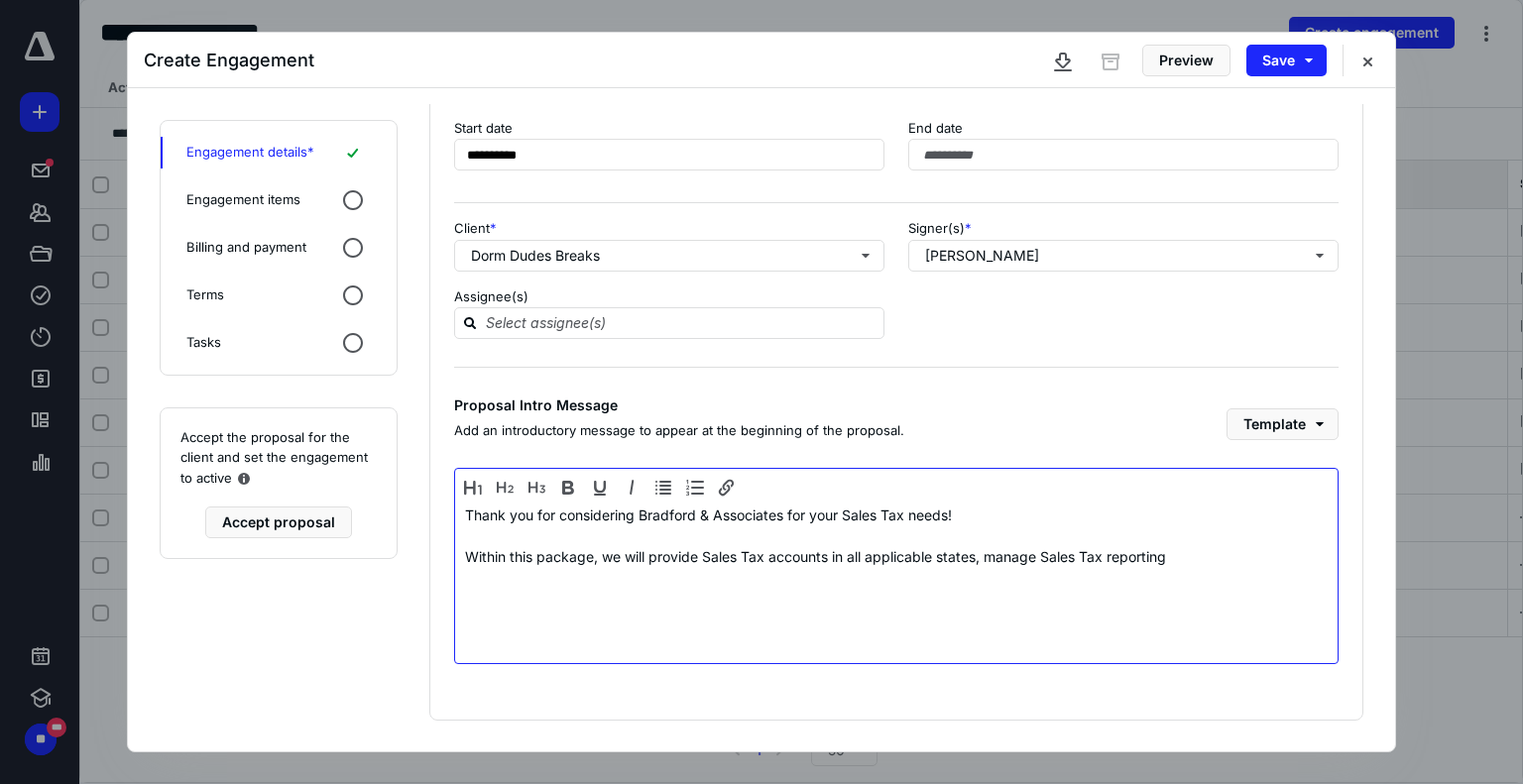 click on "Within this package, we will provide Sales Tax accounts in all applicable states, manage Sales Tax reporting" at bounding box center [896, 556] 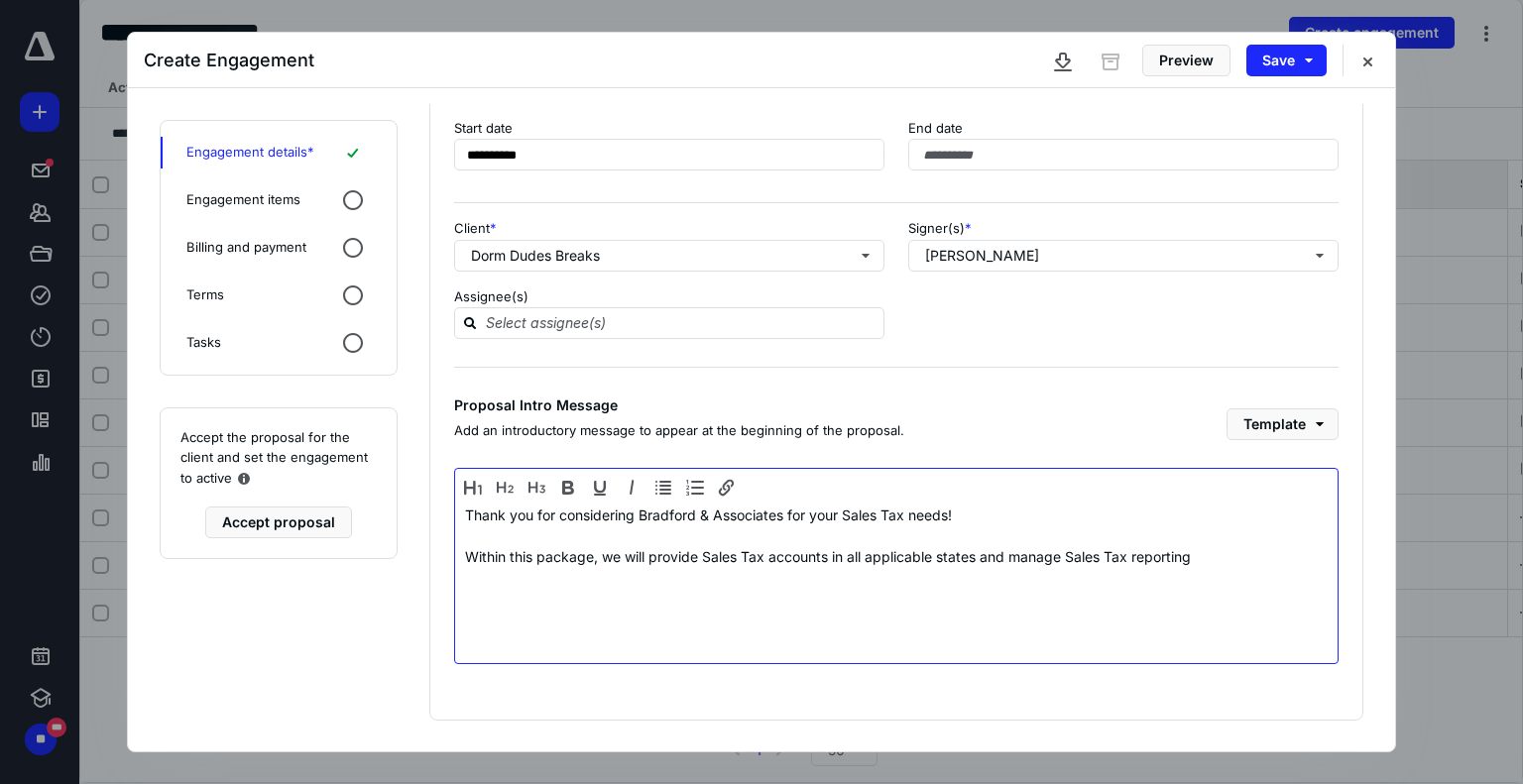 click on "Within this package, we will provide Sales Tax accounts in all applicable states and manage Sales Tax reporting" at bounding box center [896, 556] 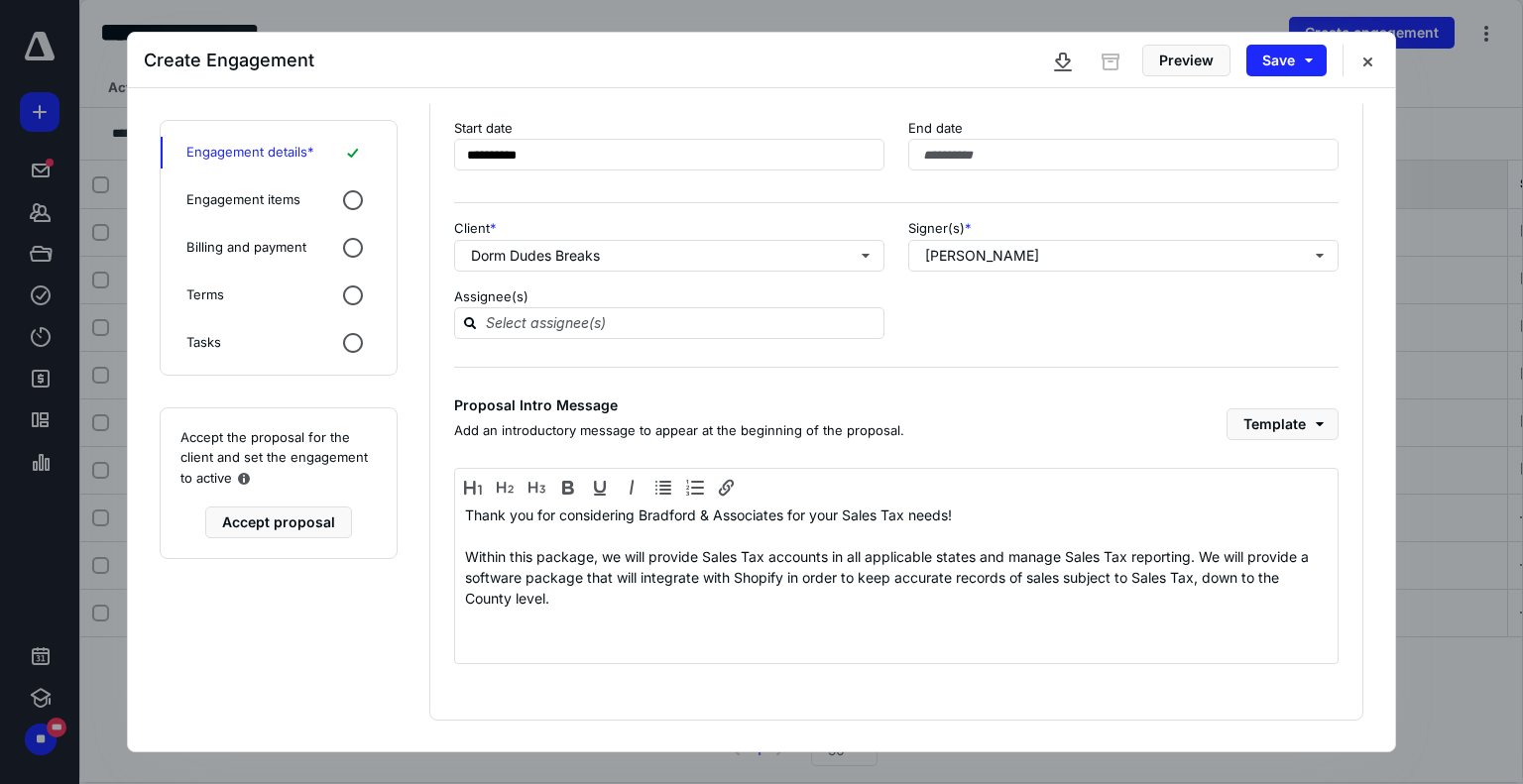 click on "Engagement items" at bounding box center (243, 200) 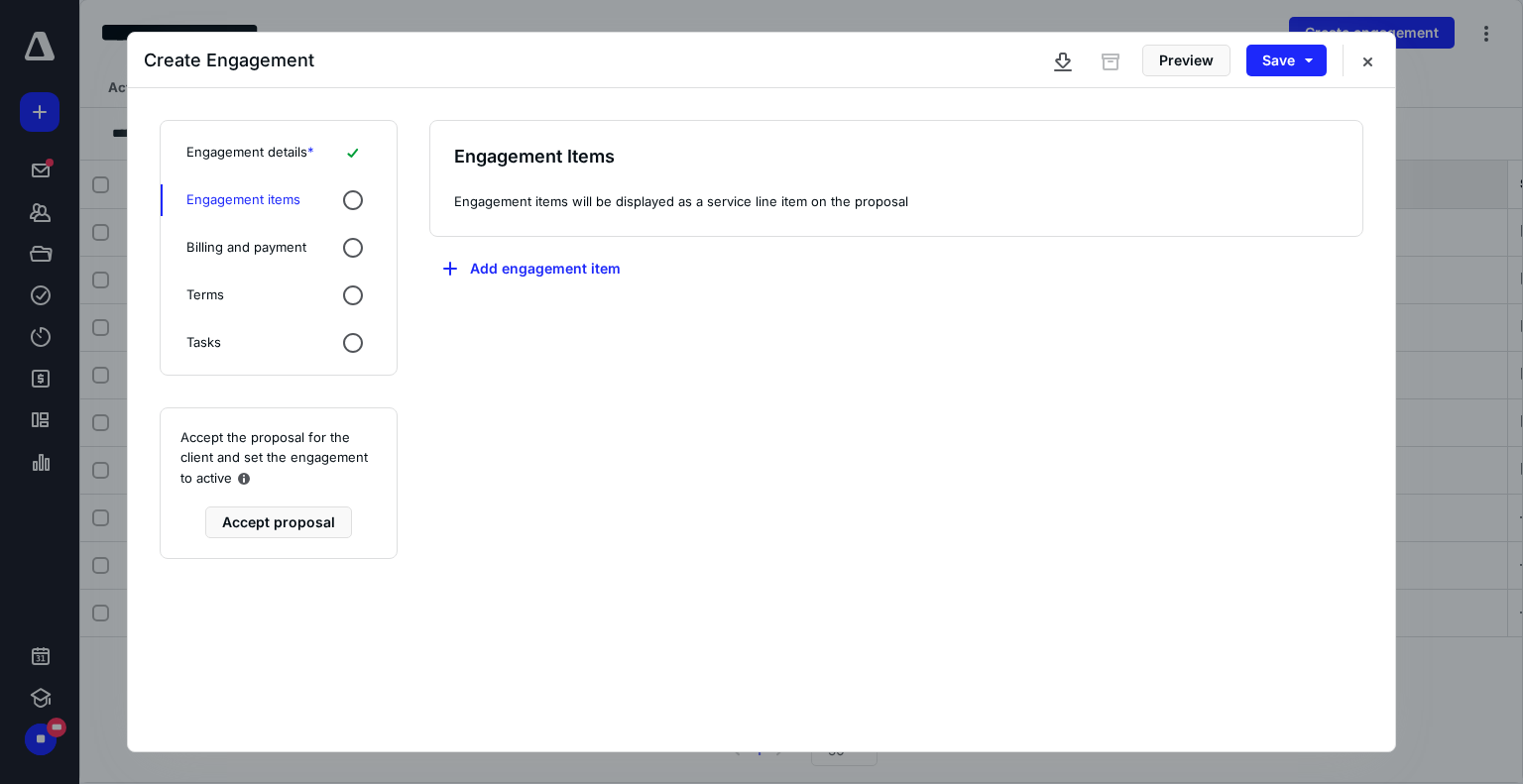 scroll, scrollTop: 0, scrollLeft: 0, axis: both 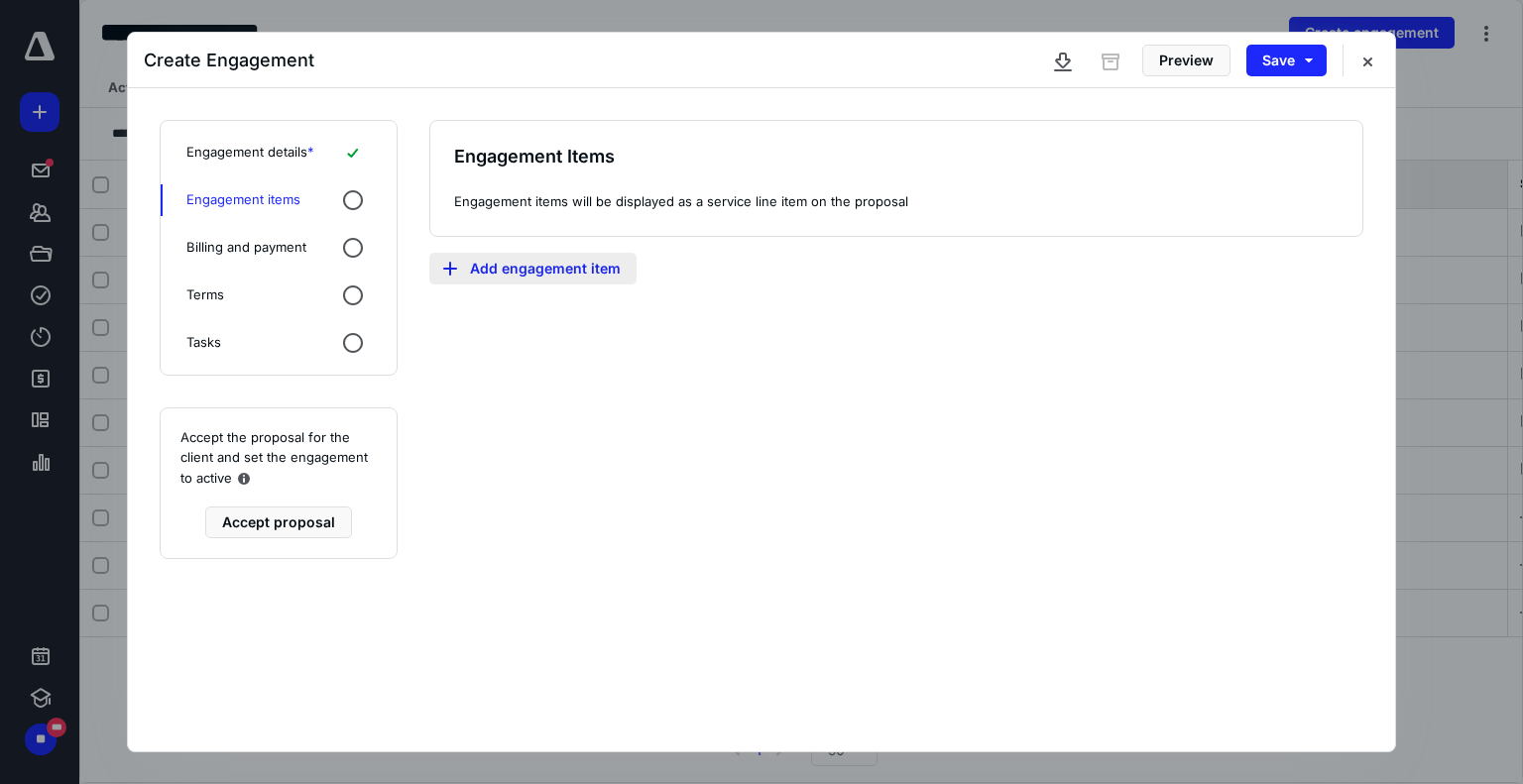 click on "Add engagement item" at bounding box center [532, 269] 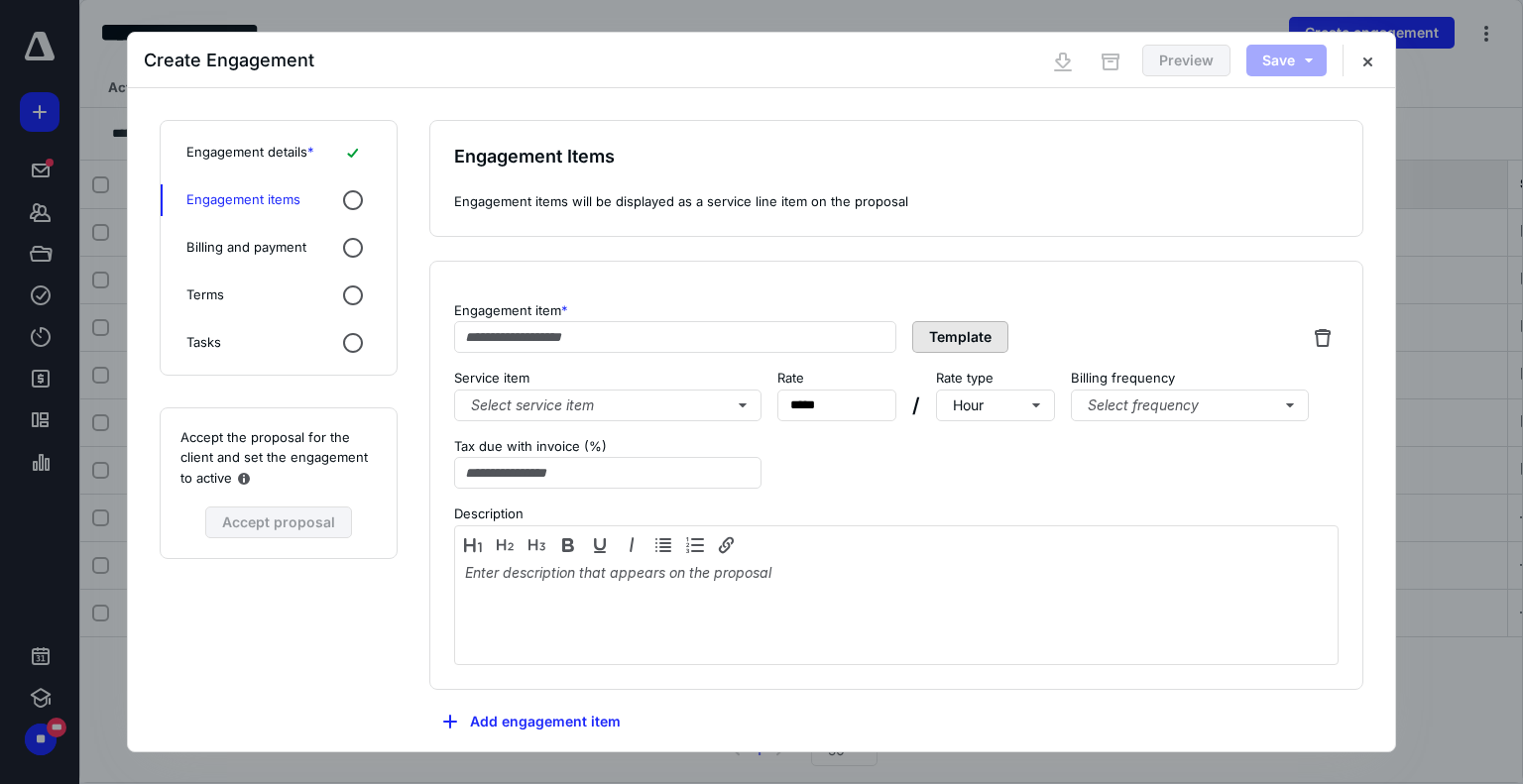 click on "Template" at bounding box center [960, 337] 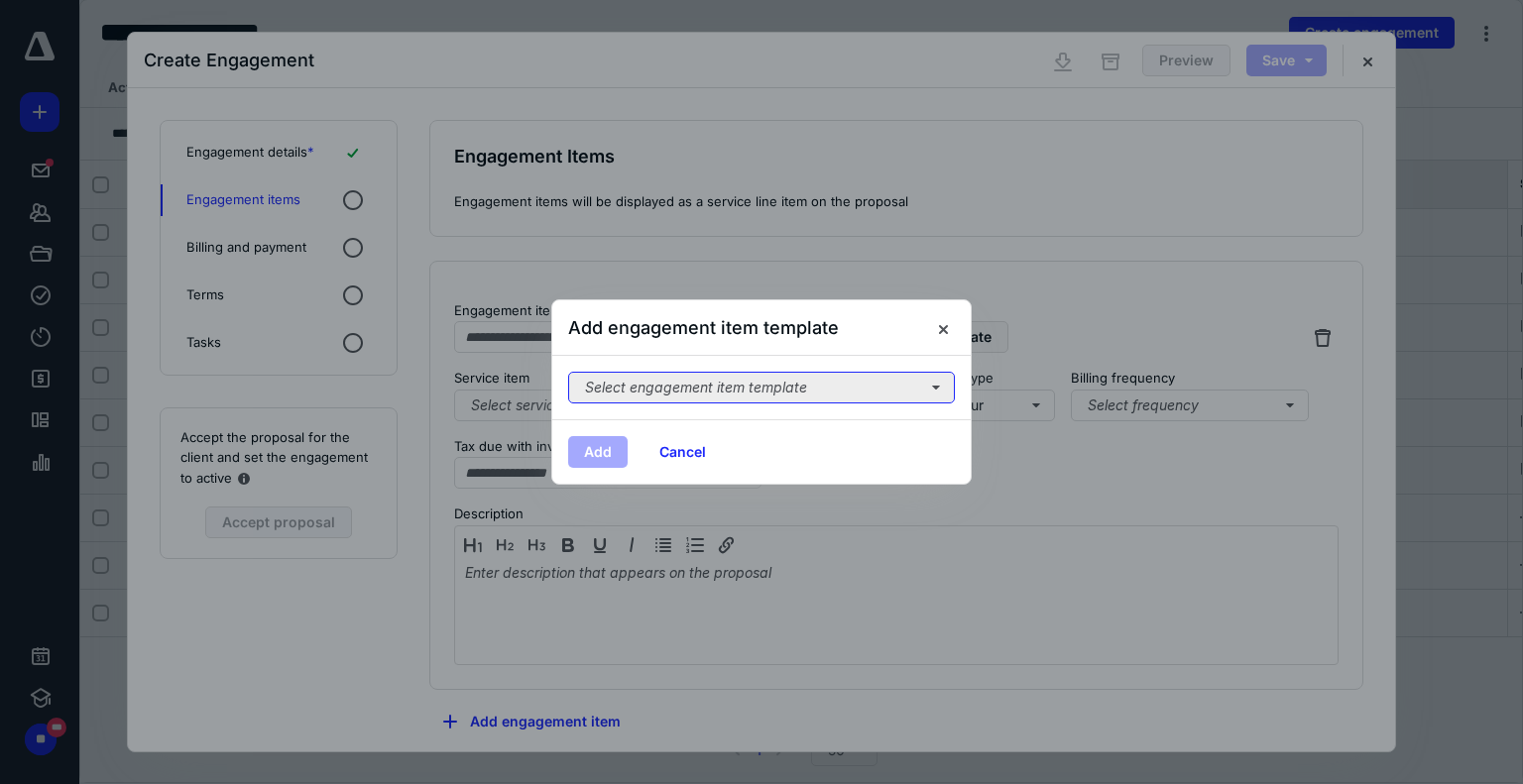 click on "Select engagement item template" at bounding box center (762, 388) 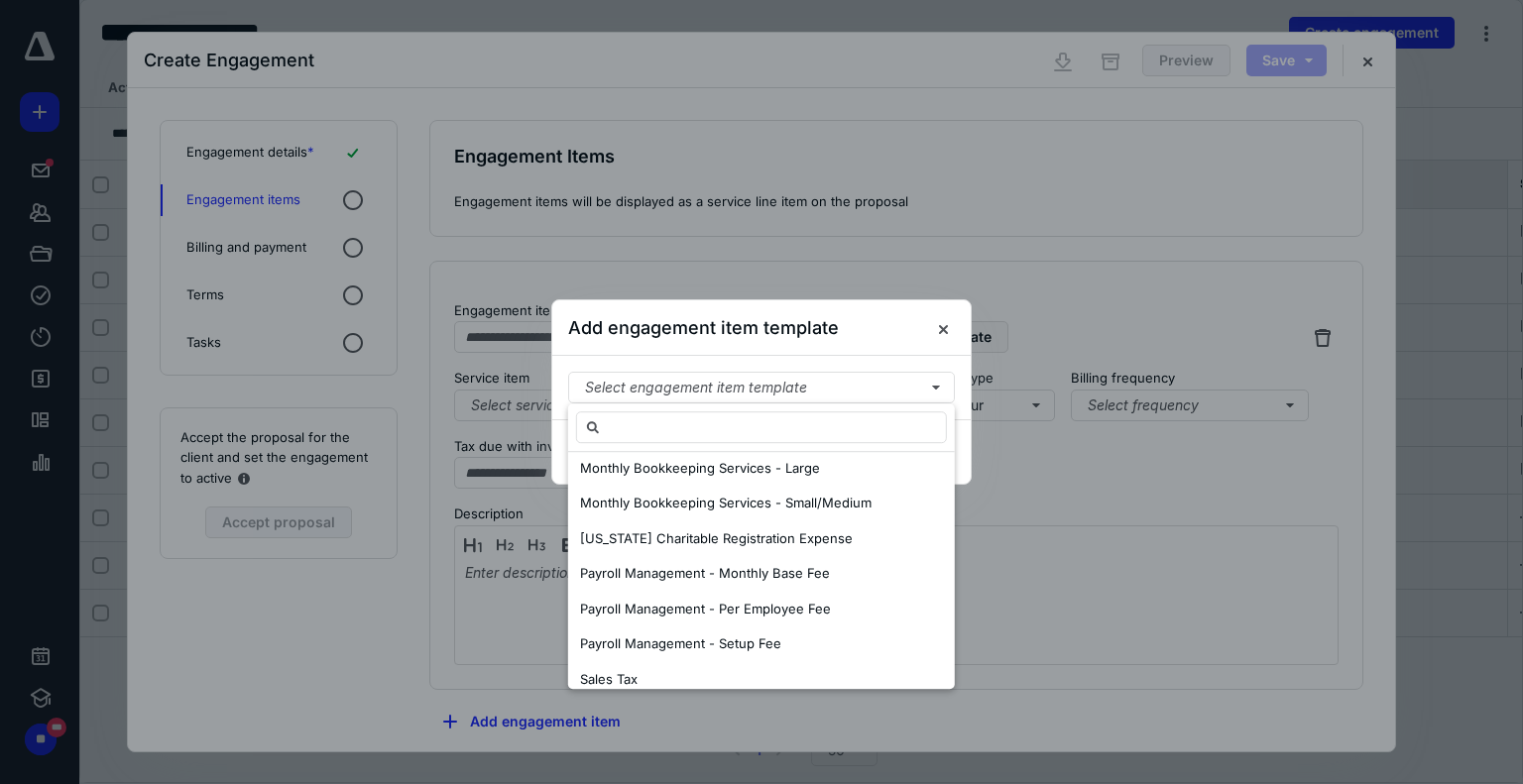 scroll, scrollTop: 483, scrollLeft: 0, axis: vertical 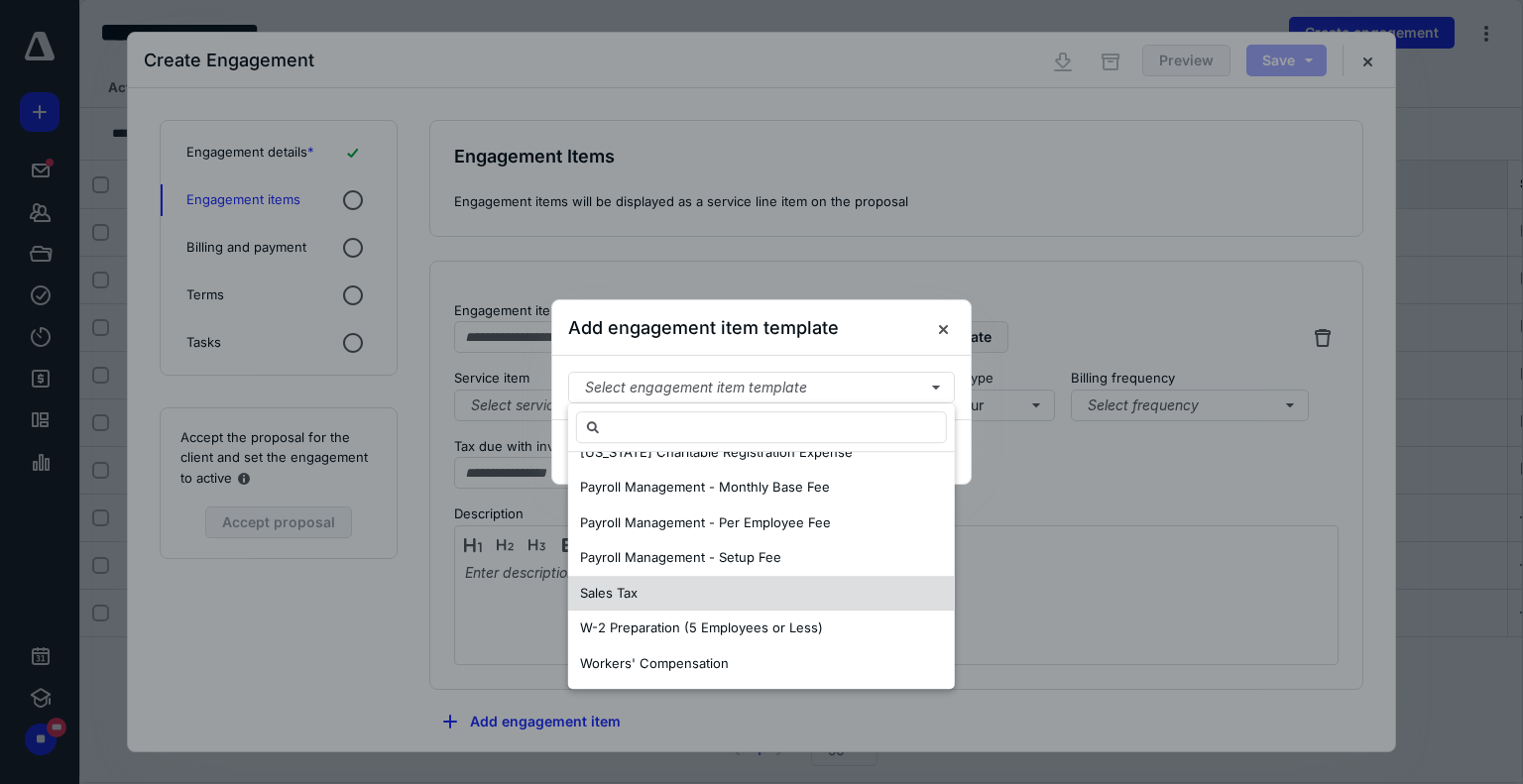 click on "Sales Tax" at bounding box center (762, 594) 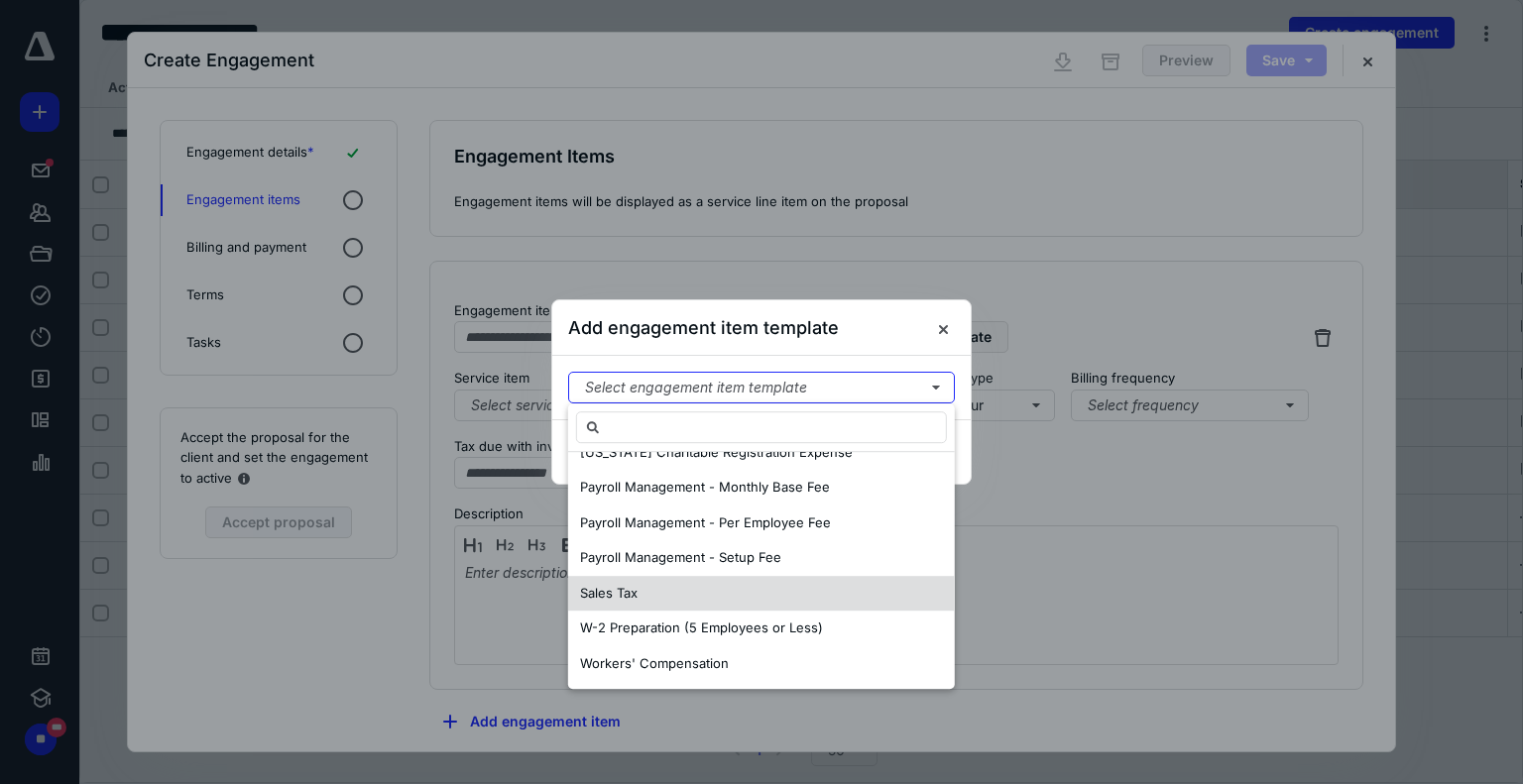 scroll, scrollTop: 0, scrollLeft: 0, axis: both 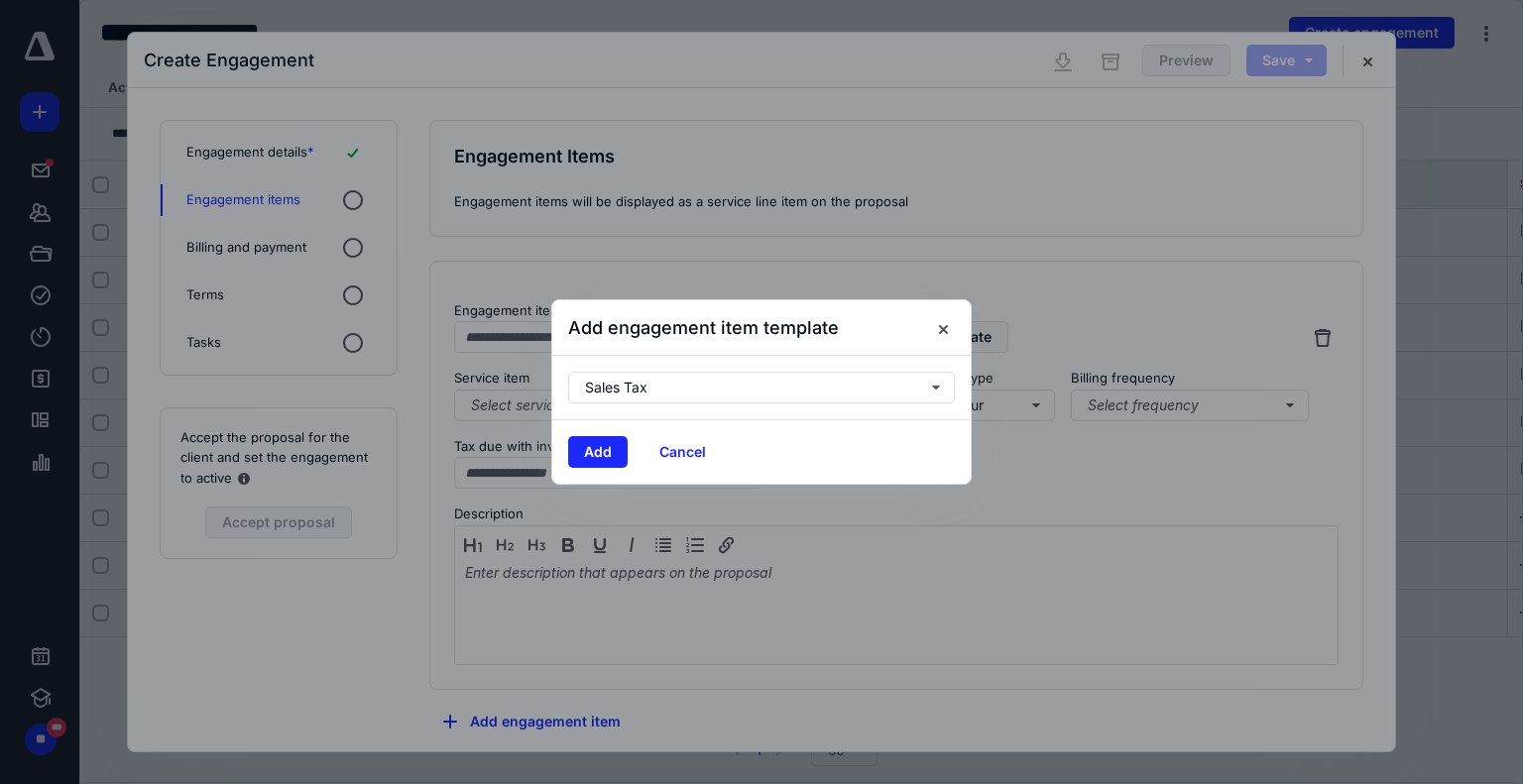 click on "Add Cancel" at bounding box center [762, 451] 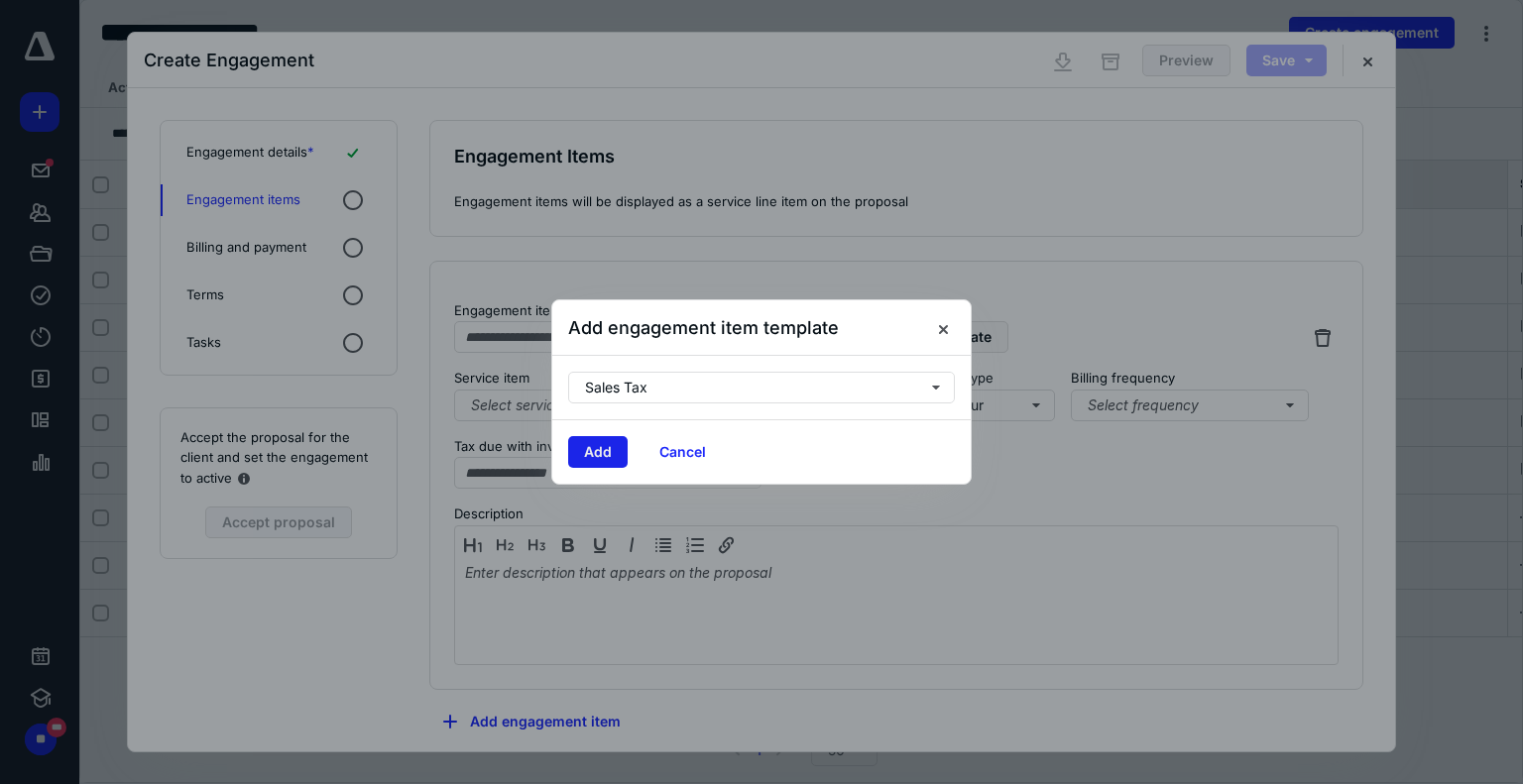 click on "Add" at bounding box center (598, 452) 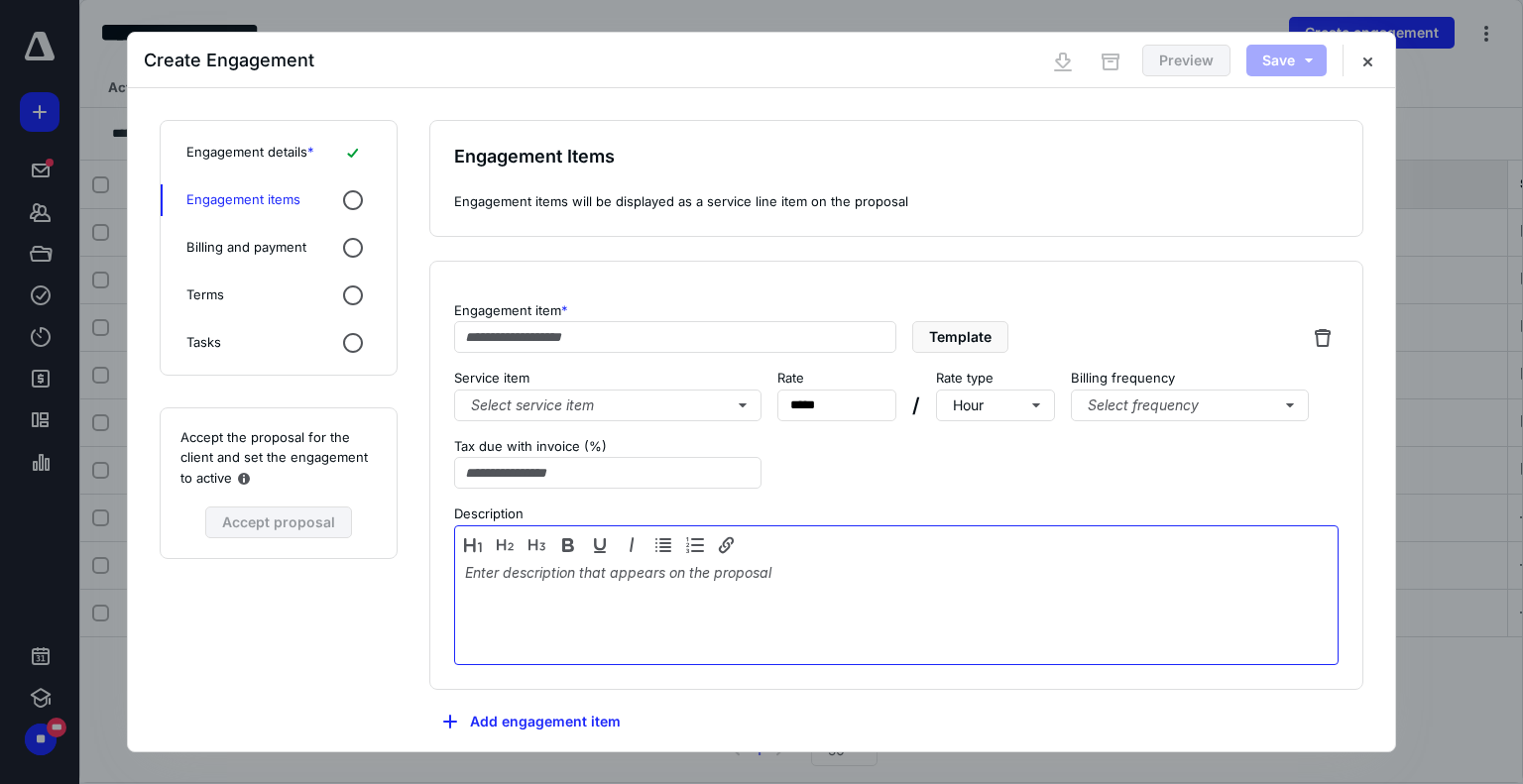 type on "*********" 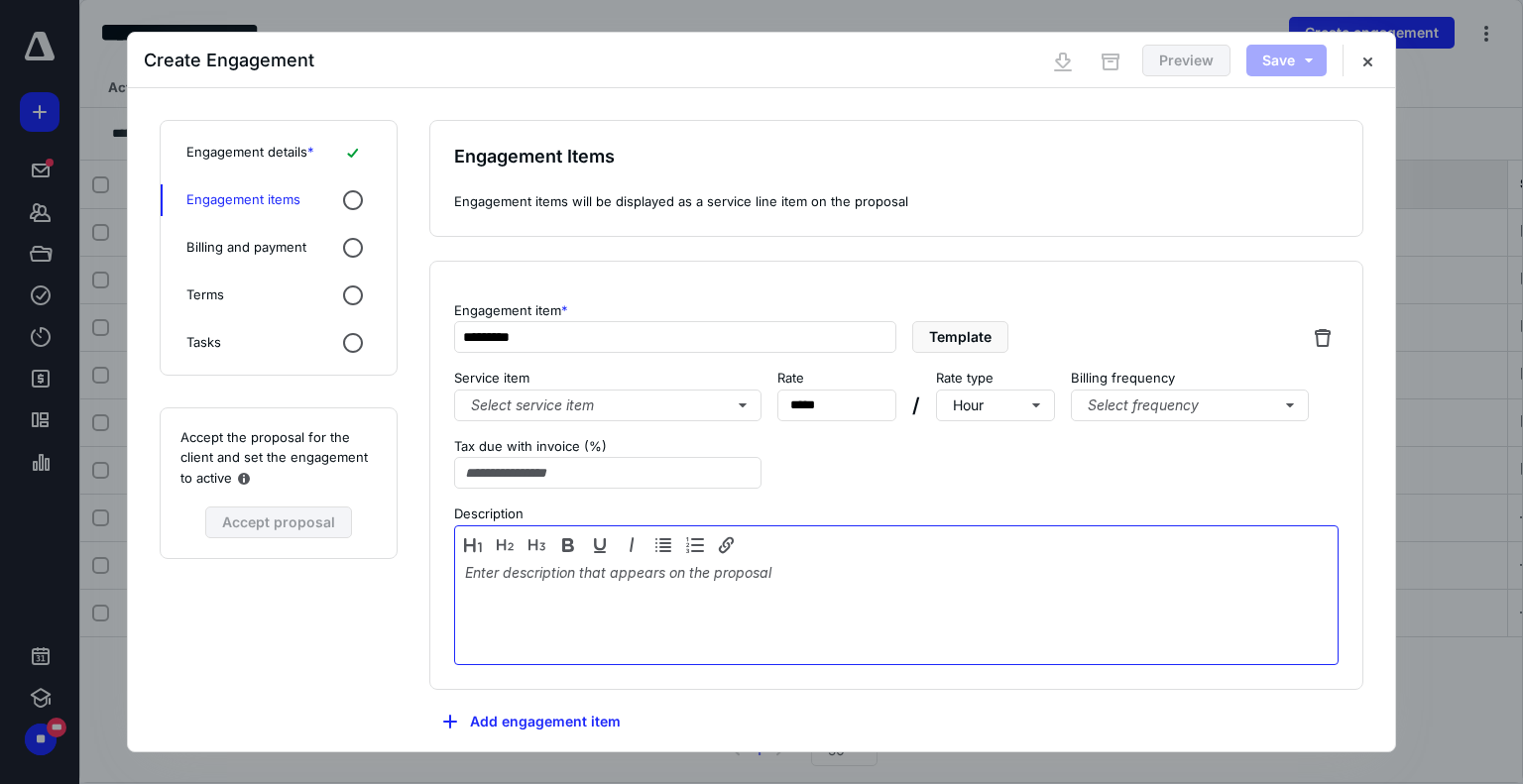 type on "**" 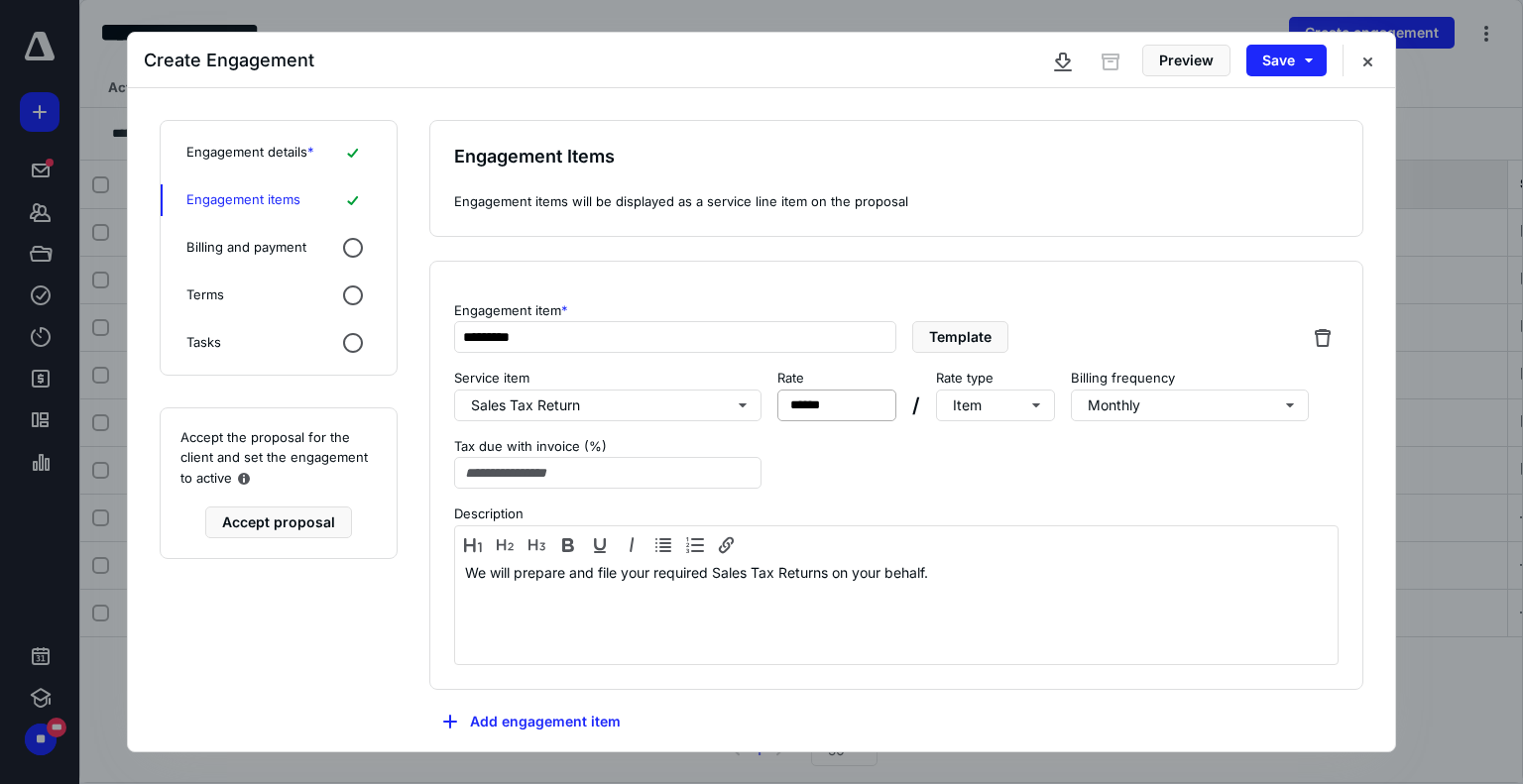 click on "Rate ** *****" at bounding box center (837, 394) 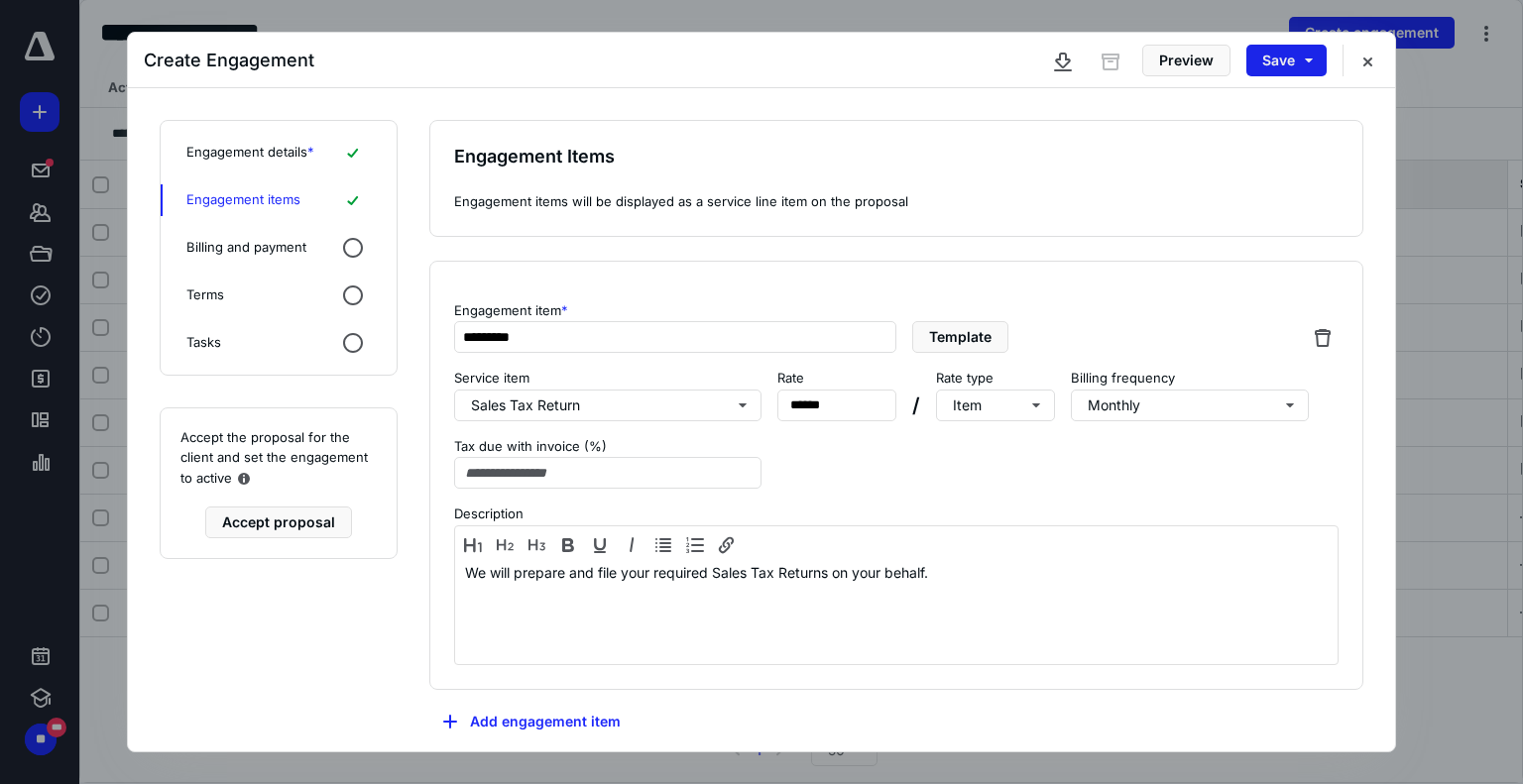 click on "Save" at bounding box center [1286, 60] 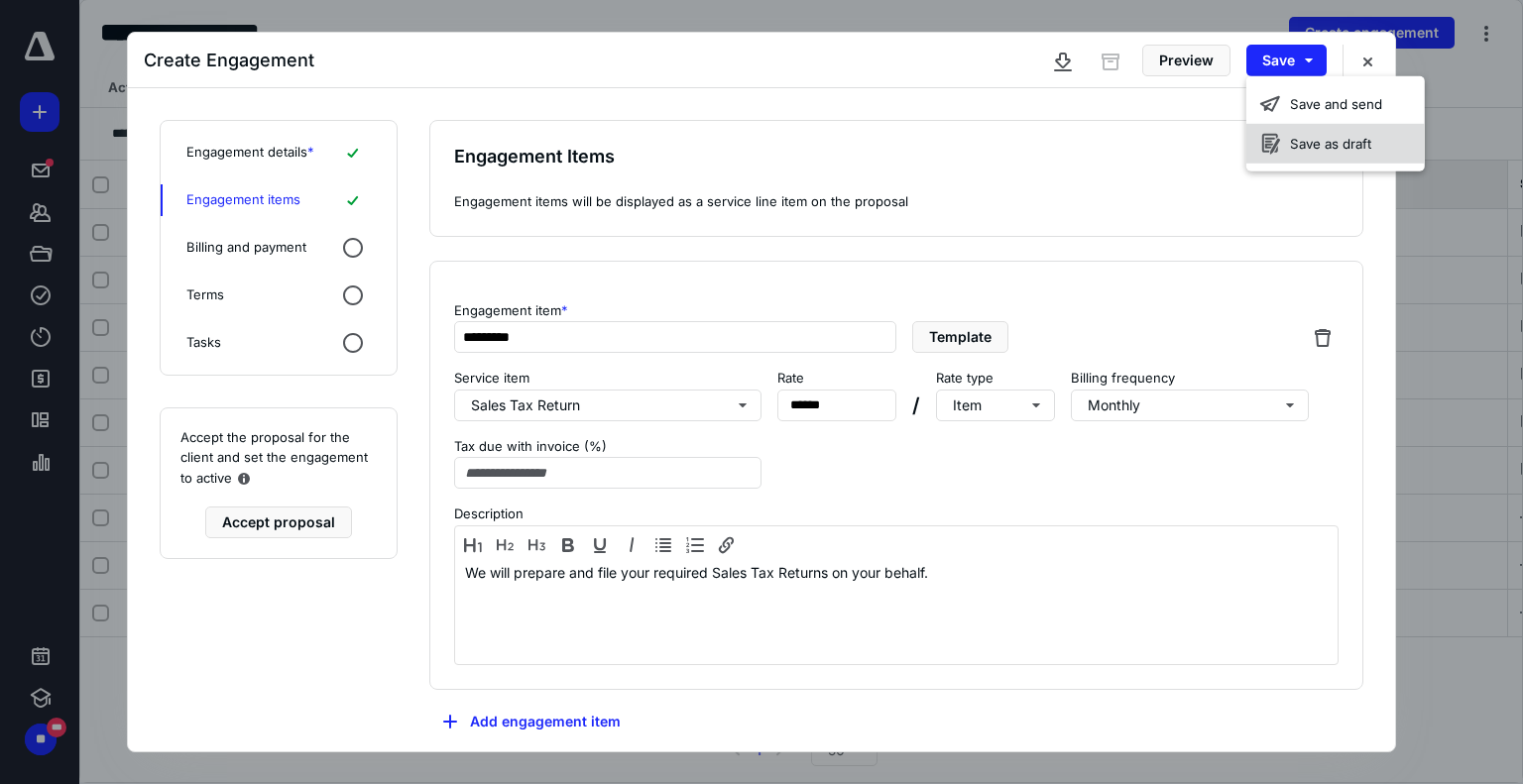 click on "Save as draft" at bounding box center [1336, 144] 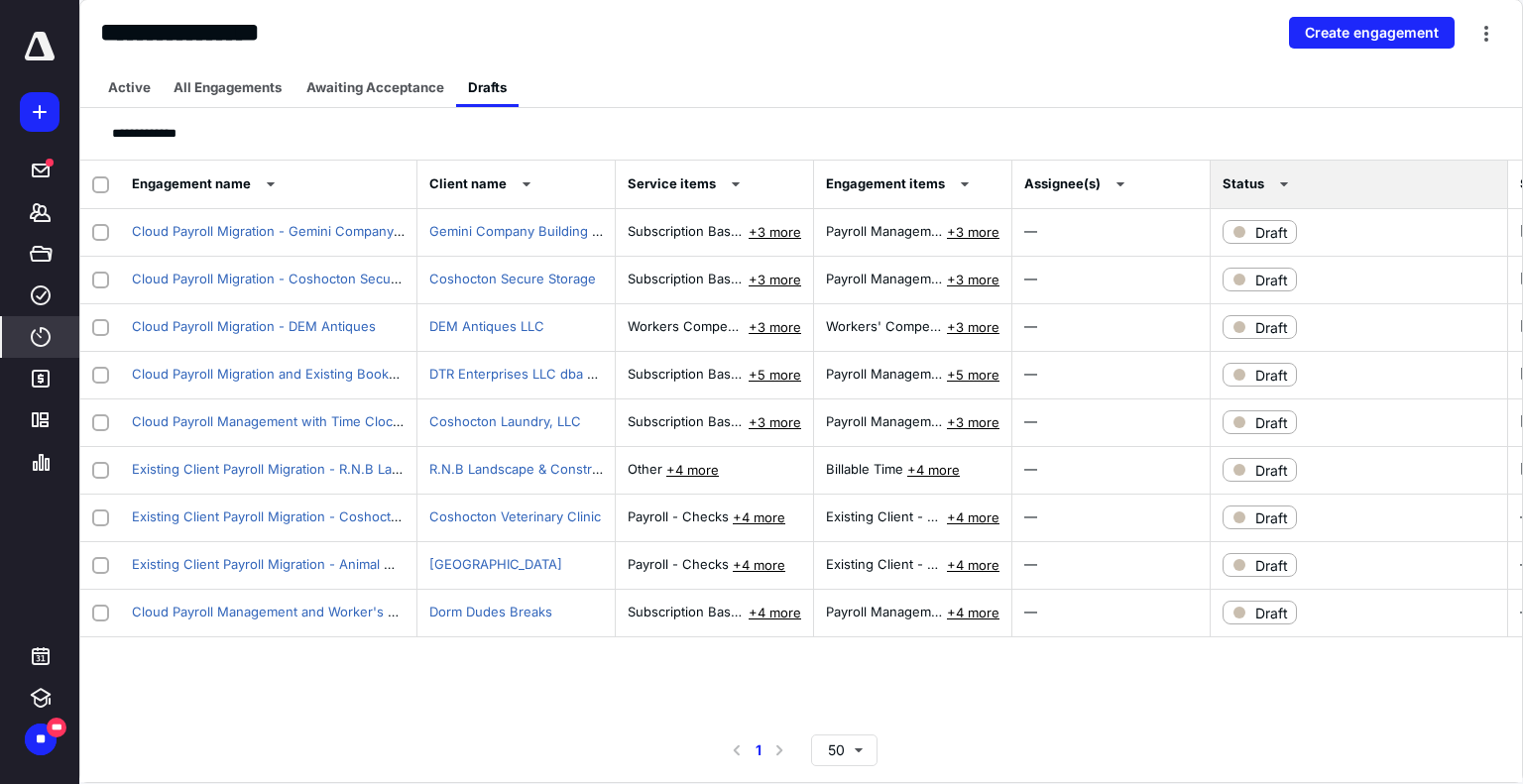 click on "****" at bounding box center (41, 337) 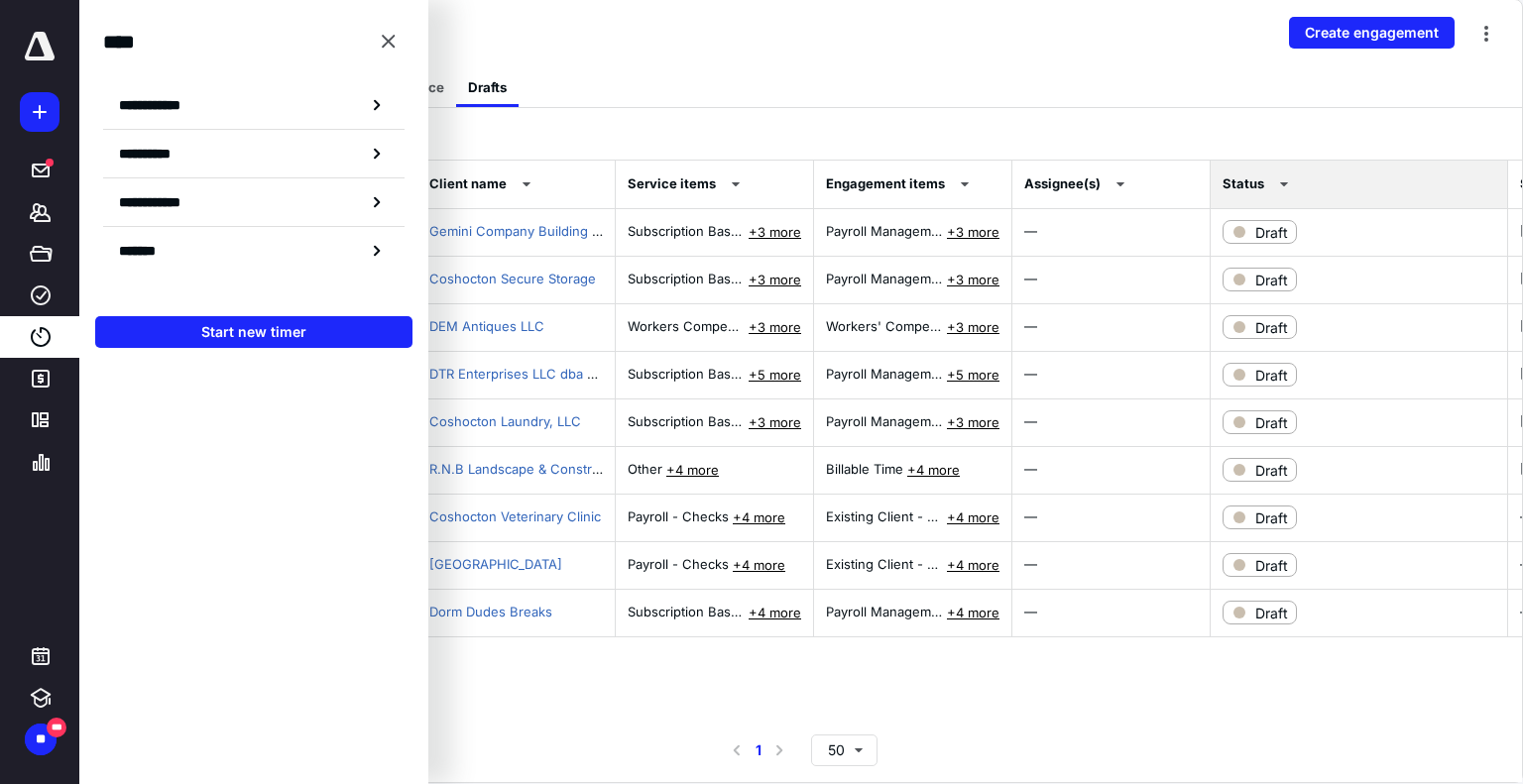 click on "**********" at bounding box center [254, 392] 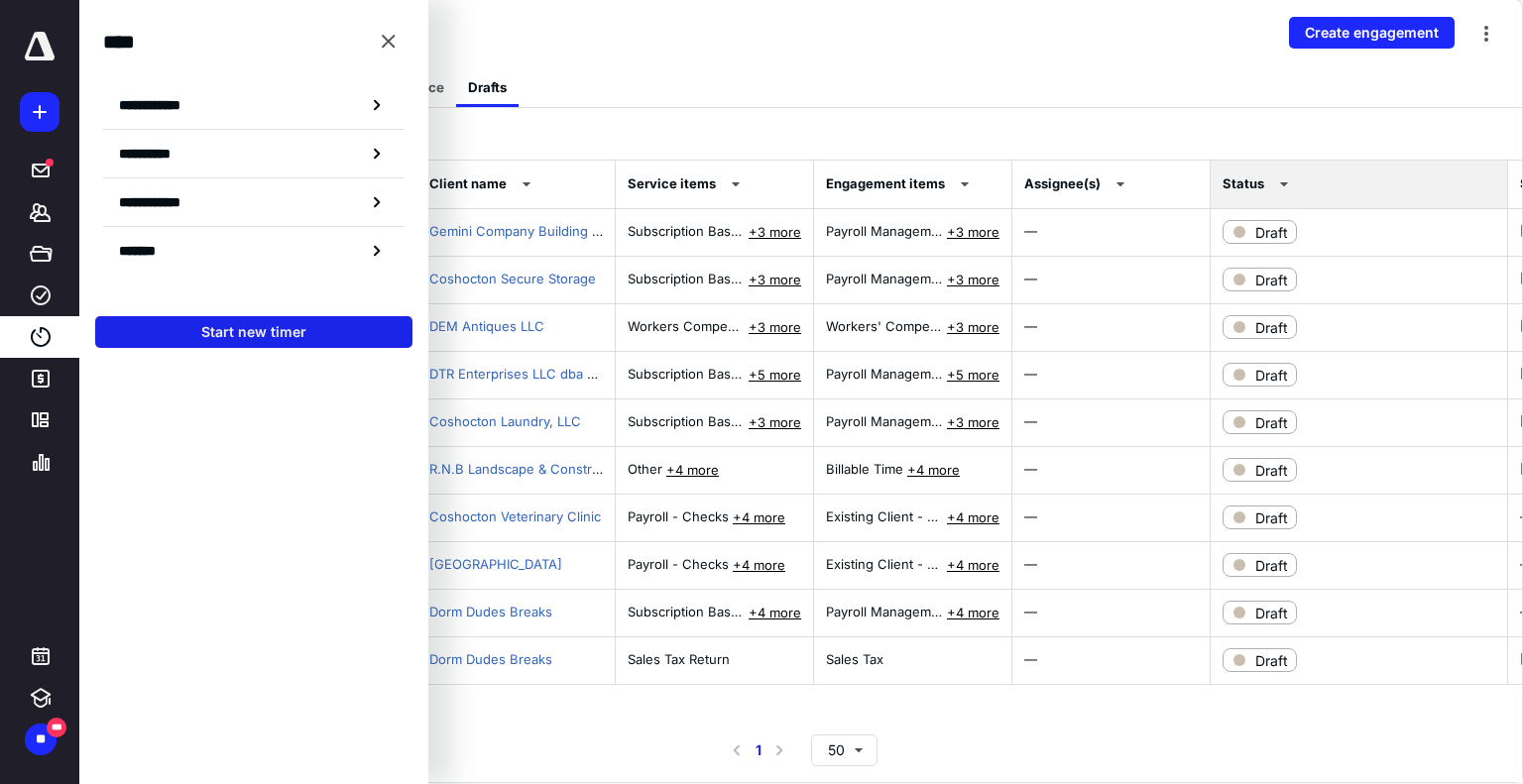 click on "Start new timer" at bounding box center (254, 332) 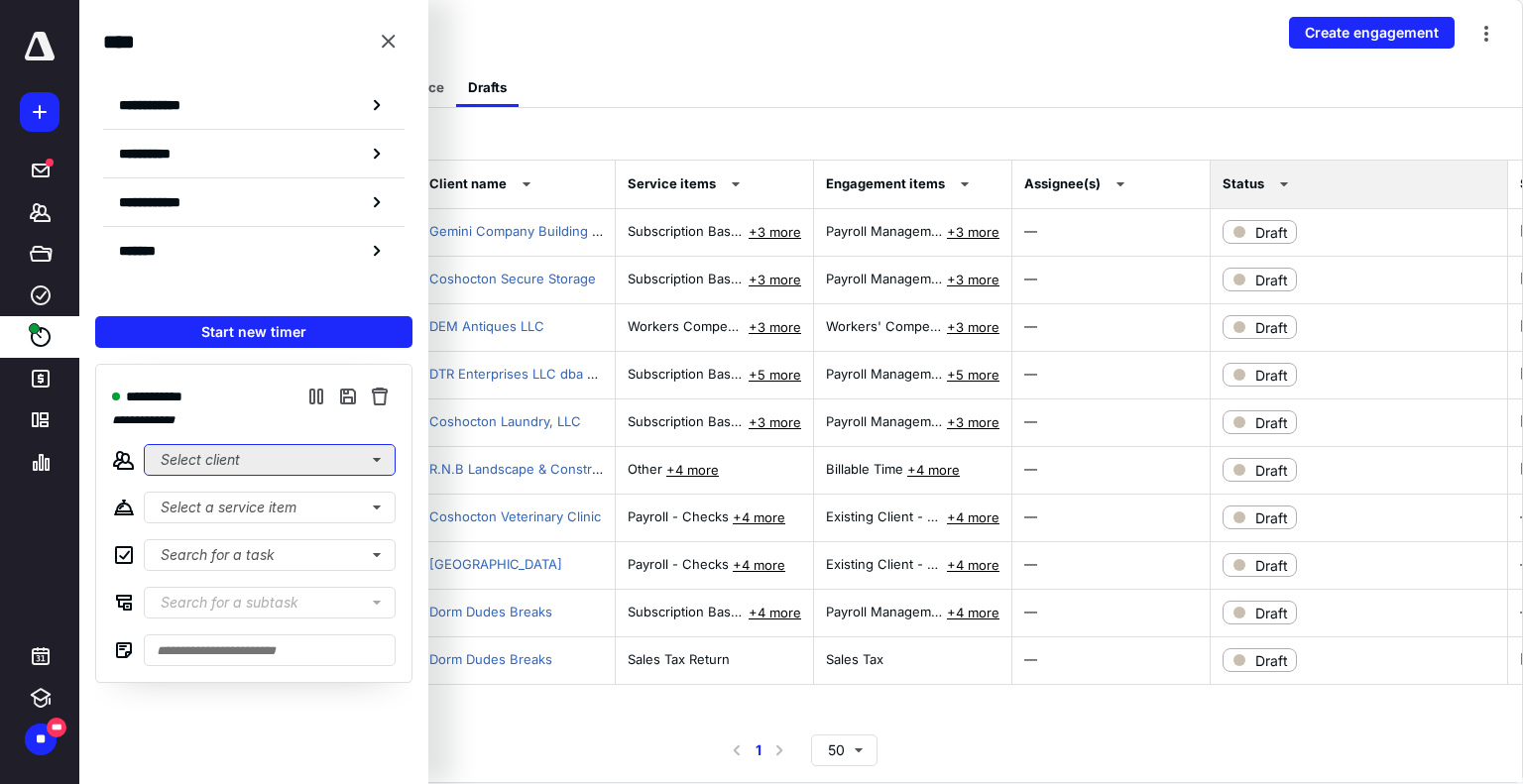 click on "Select client" at bounding box center (270, 460) 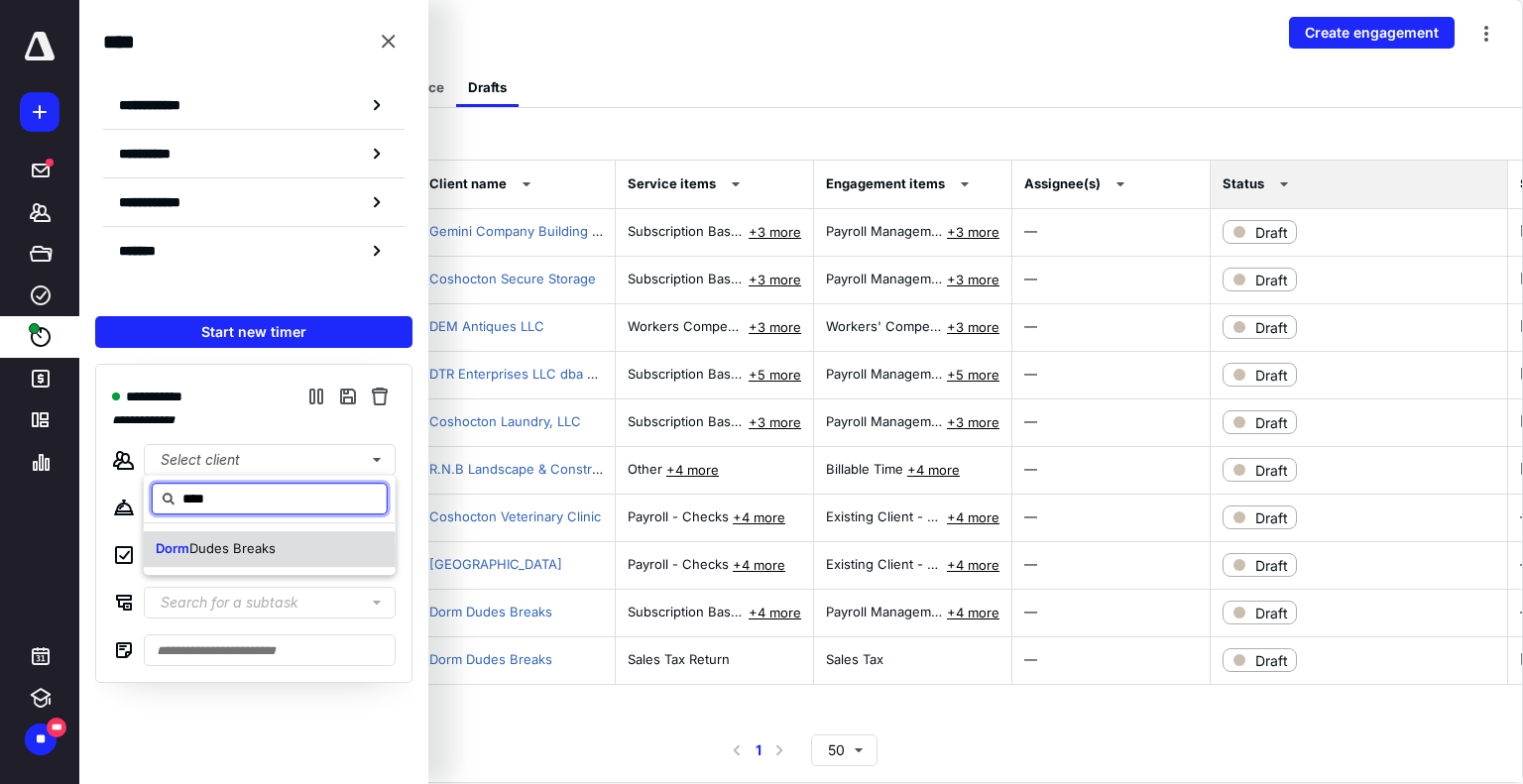 click on "Dorm  Dudes Breaks" at bounding box center (270, 549) 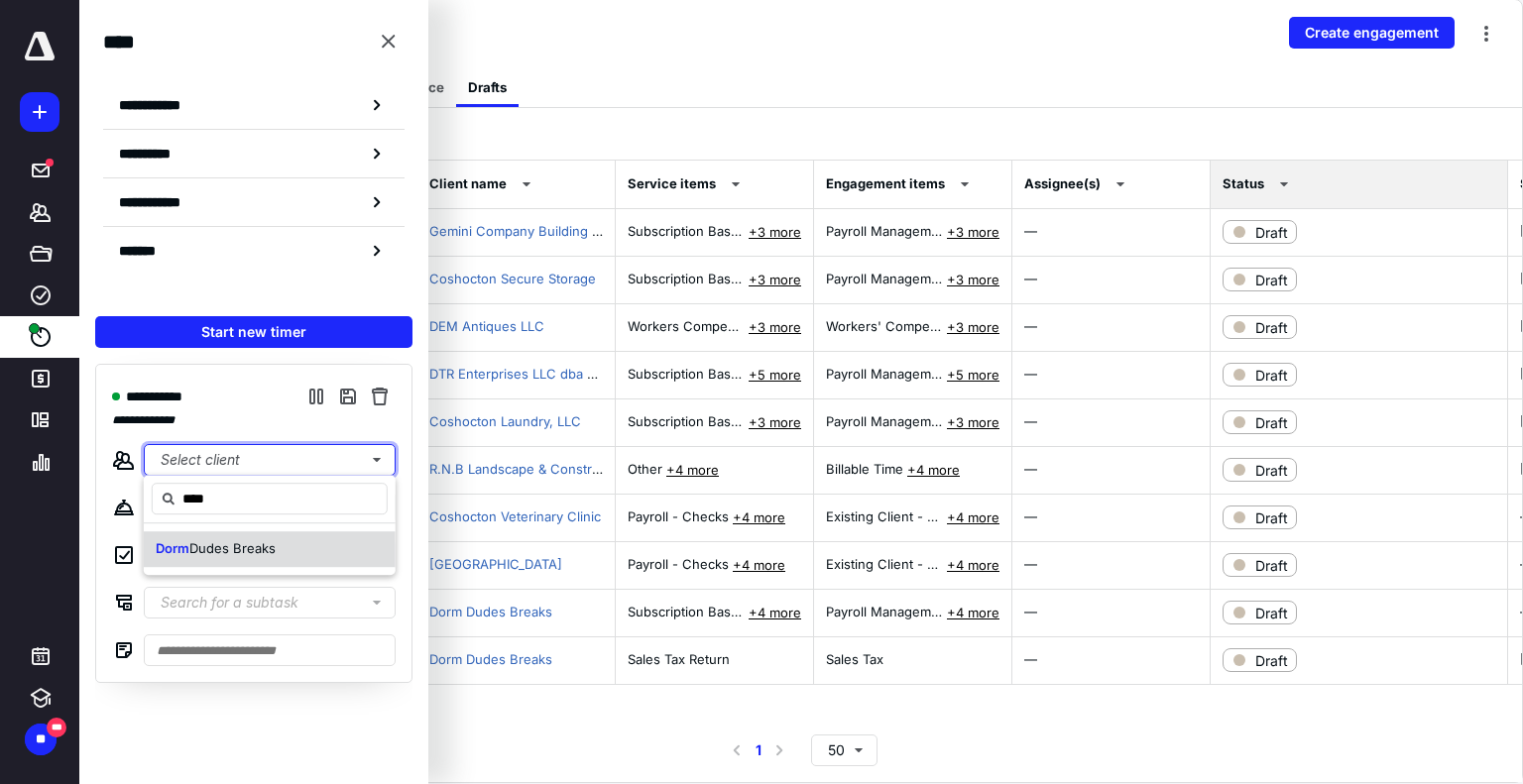 type 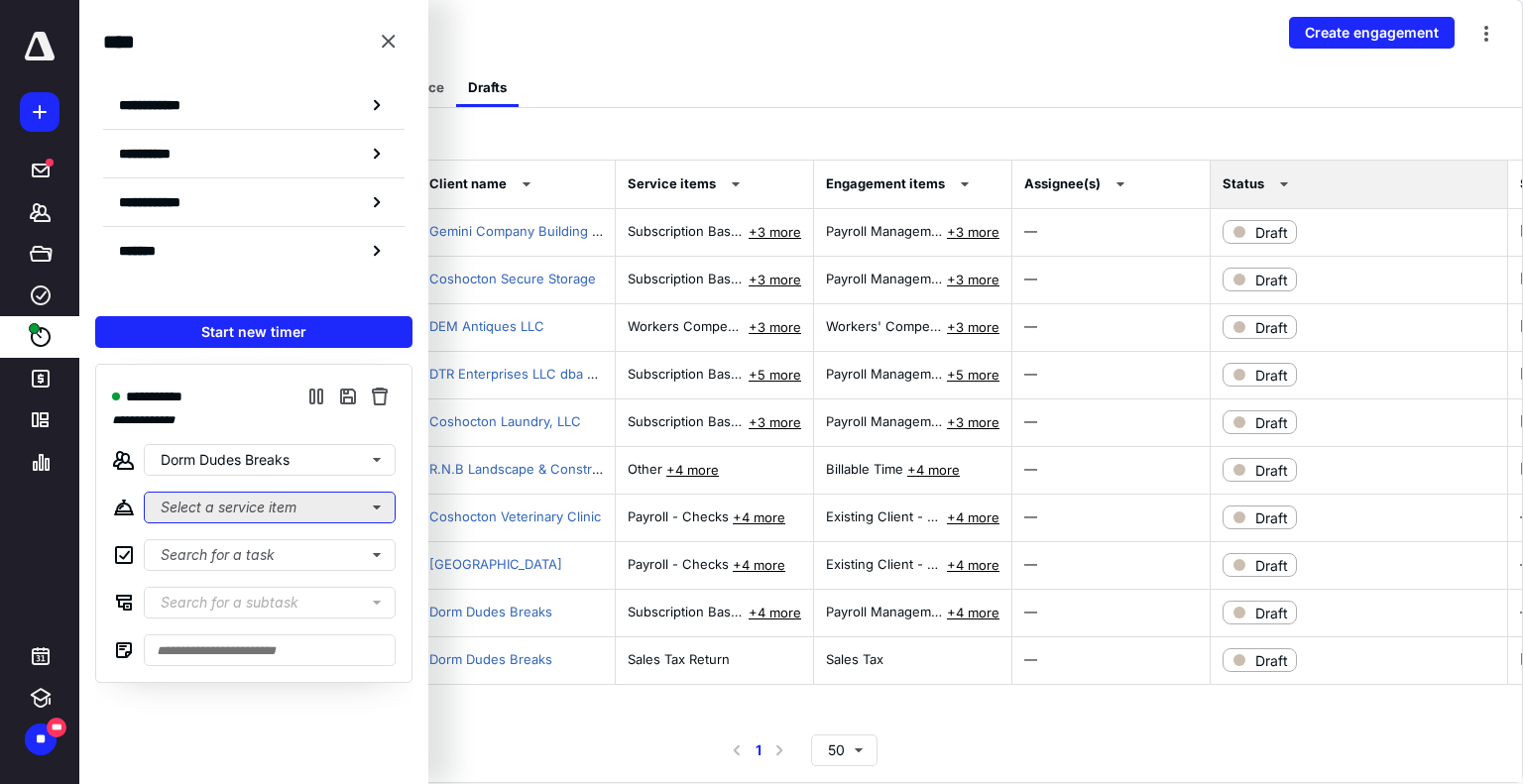 click on "Select a service item" at bounding box center (270, 507) 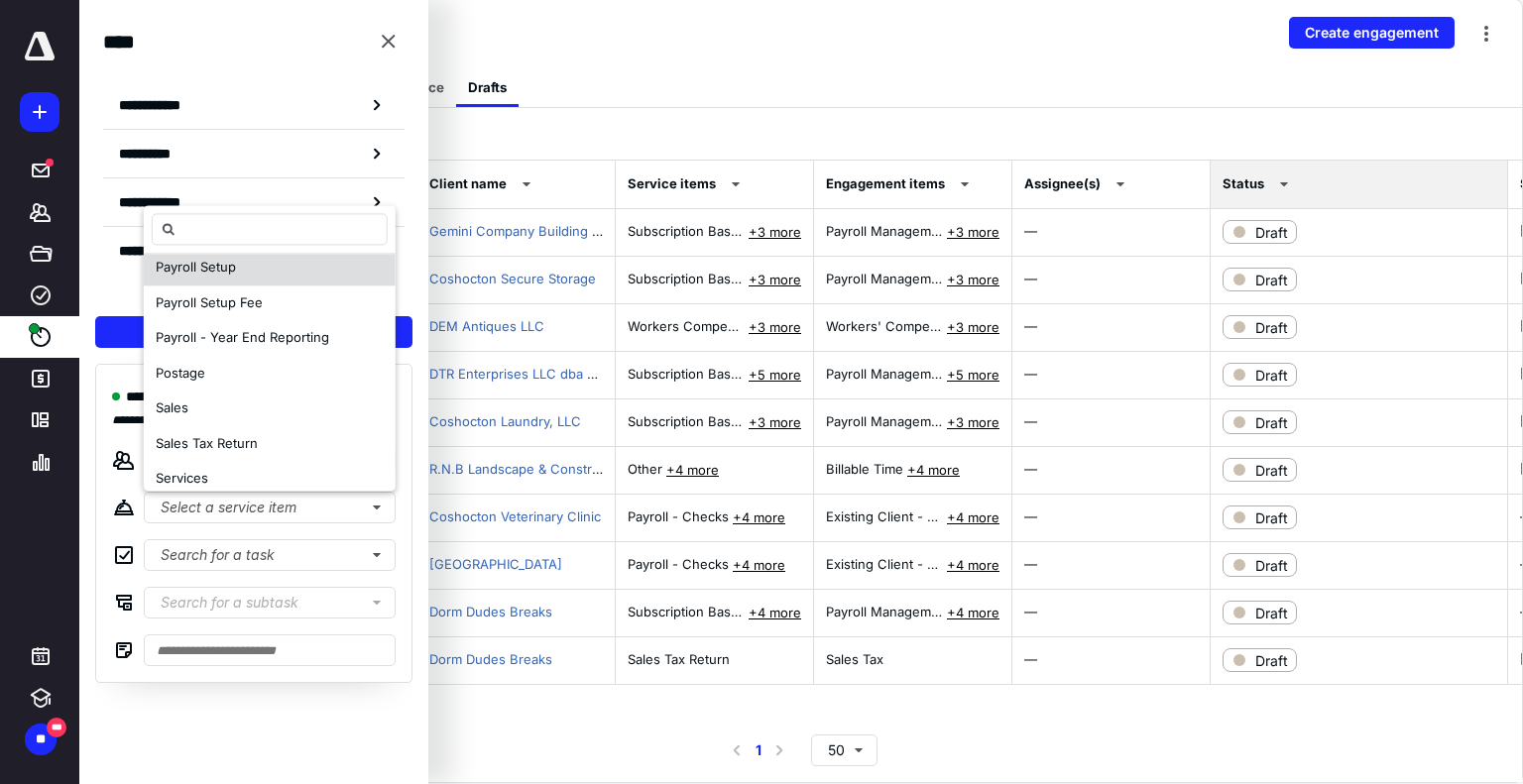 scroll, scrollTop: 892, scrollLeft: 0, axis: vertical 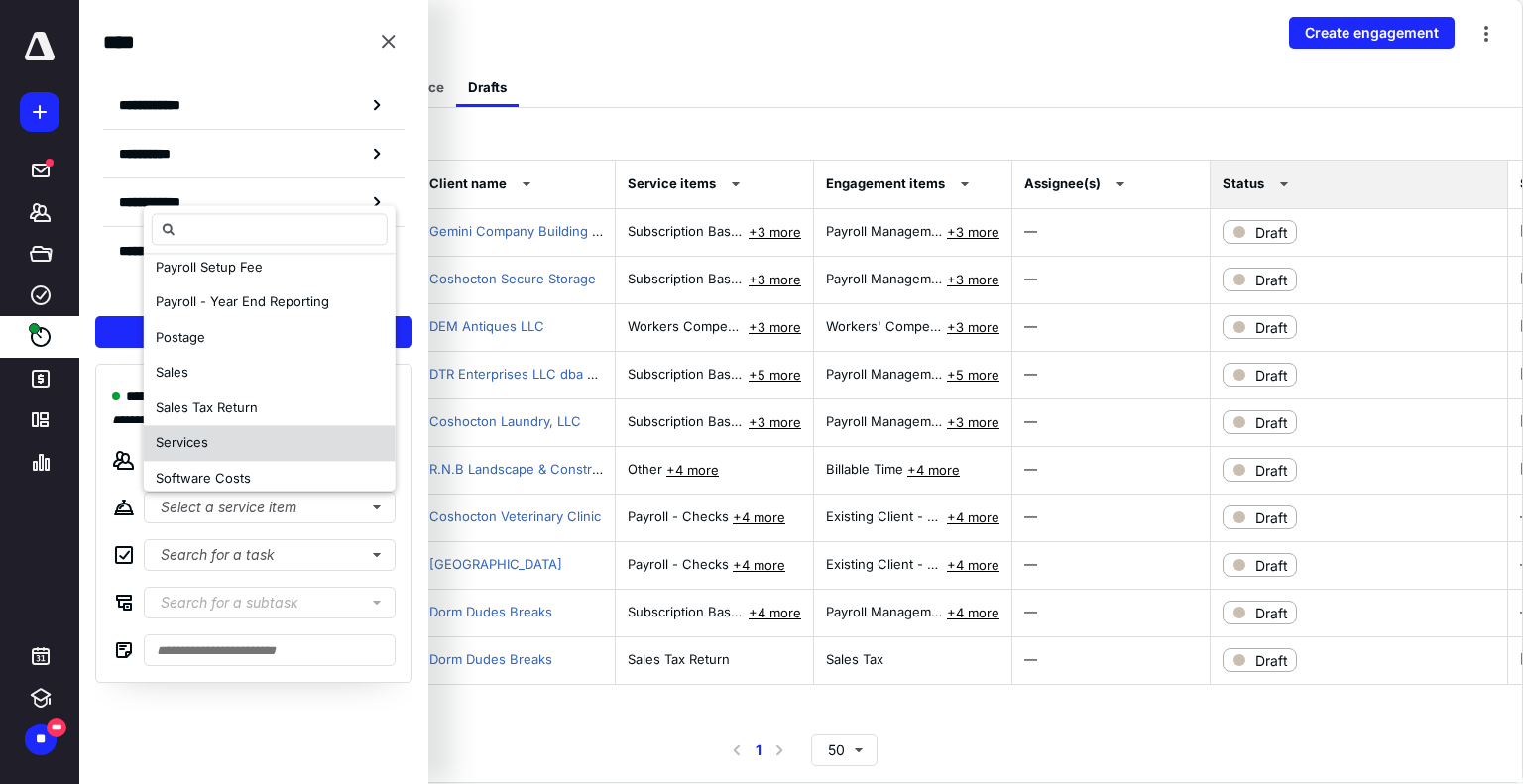 click on "Services" at bounding box center [181, 443] 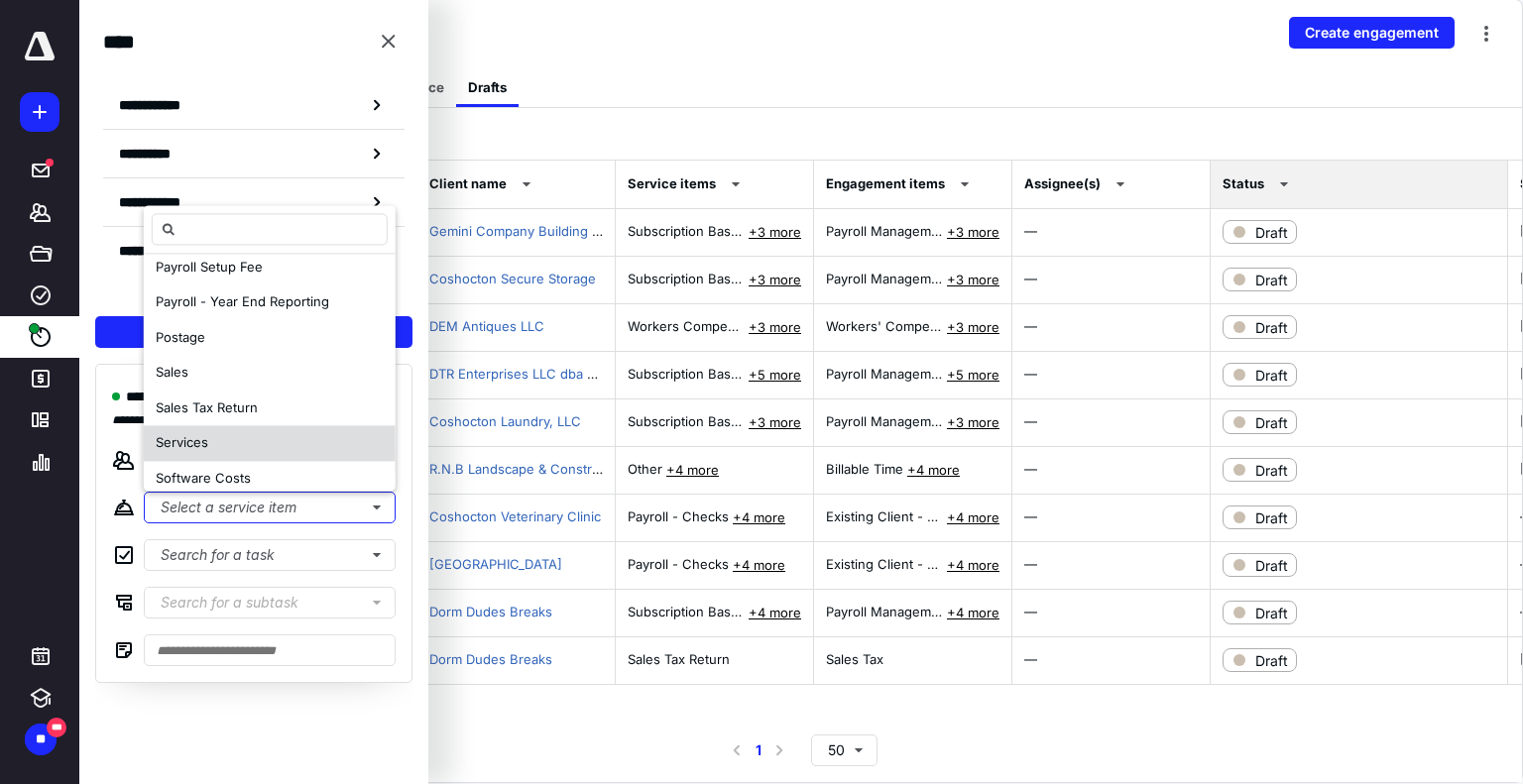 scroll, scrollTop: 0, scrollLeft: 0, axis: both 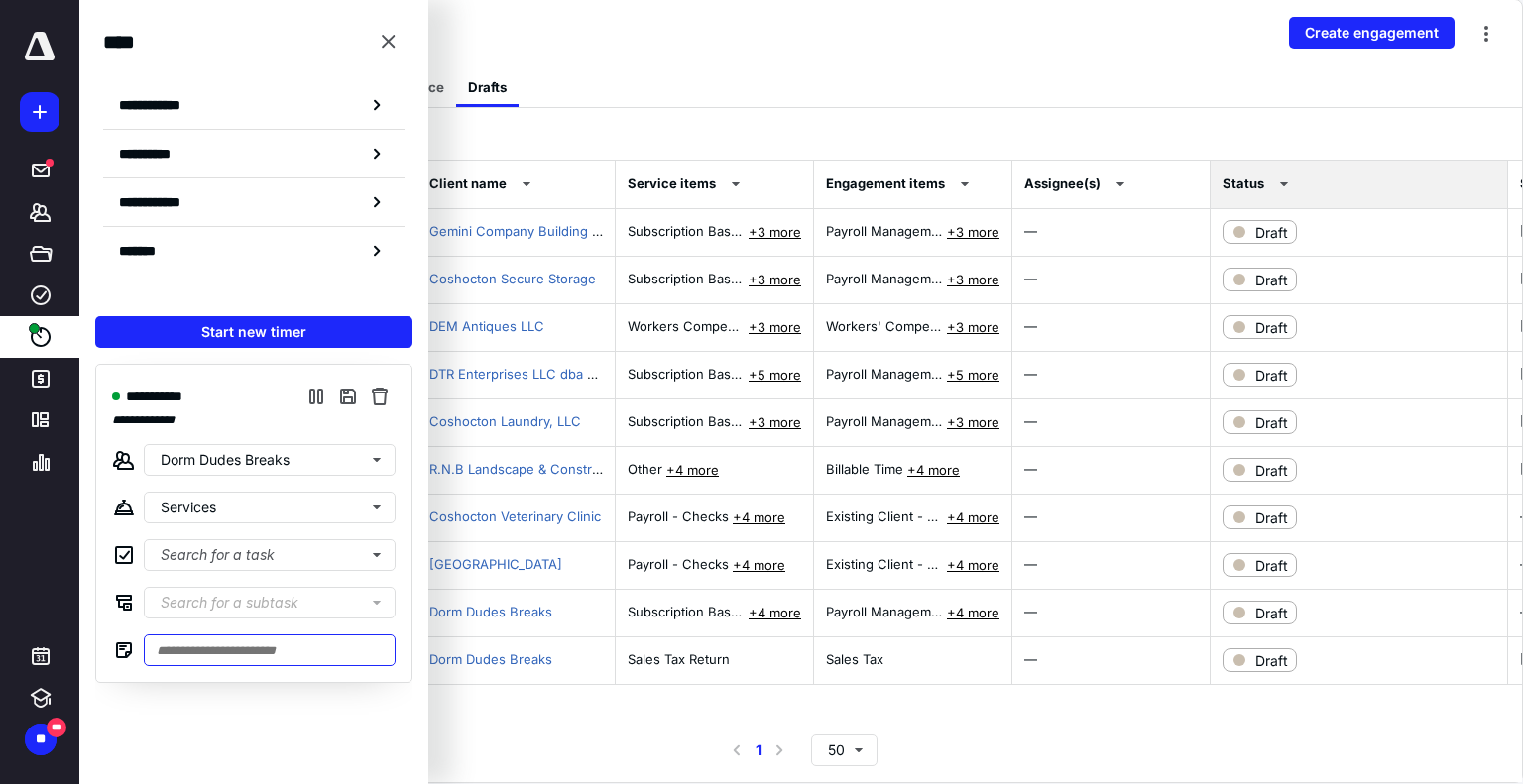 click at bounding box center [270, 650] 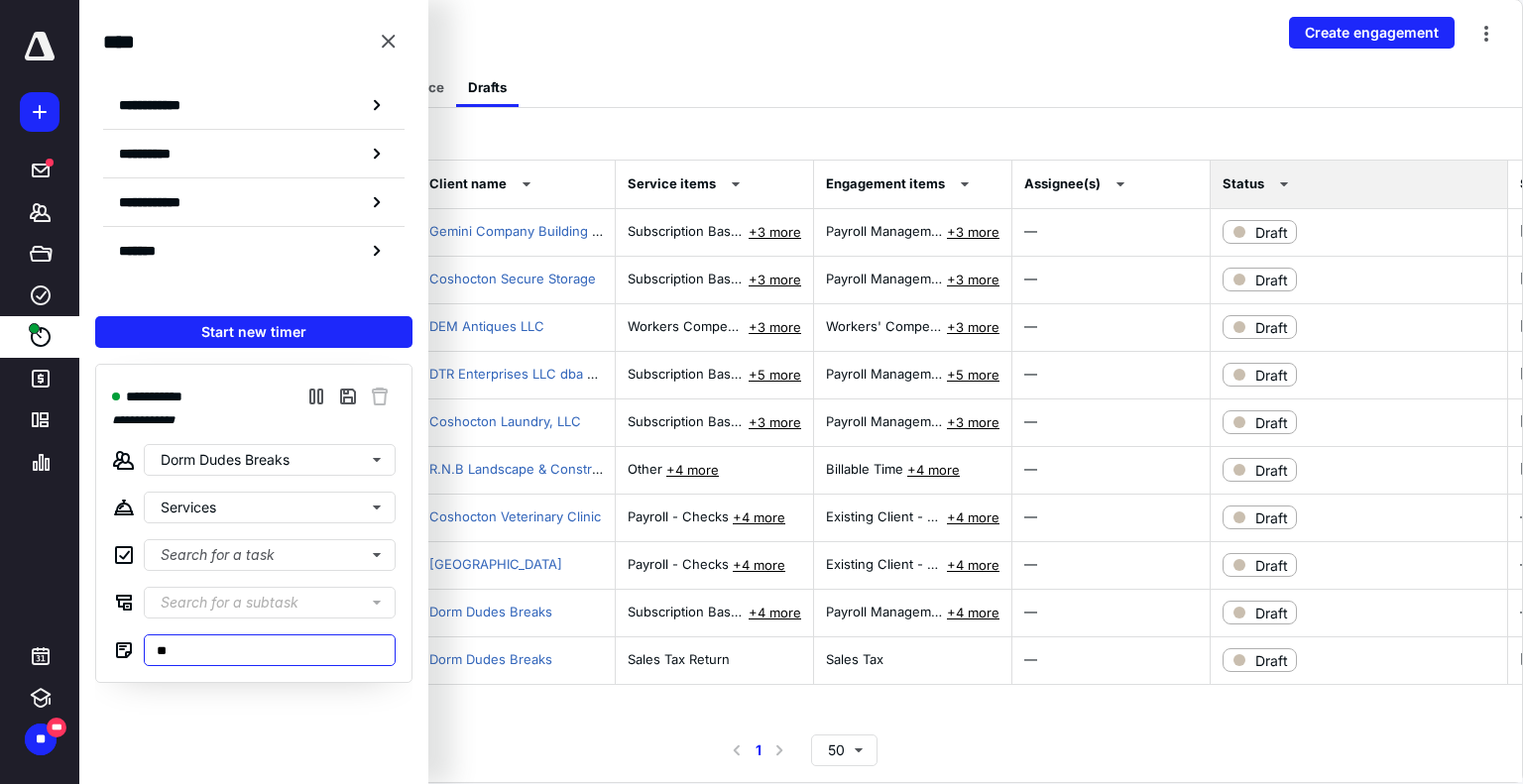 type on "*" 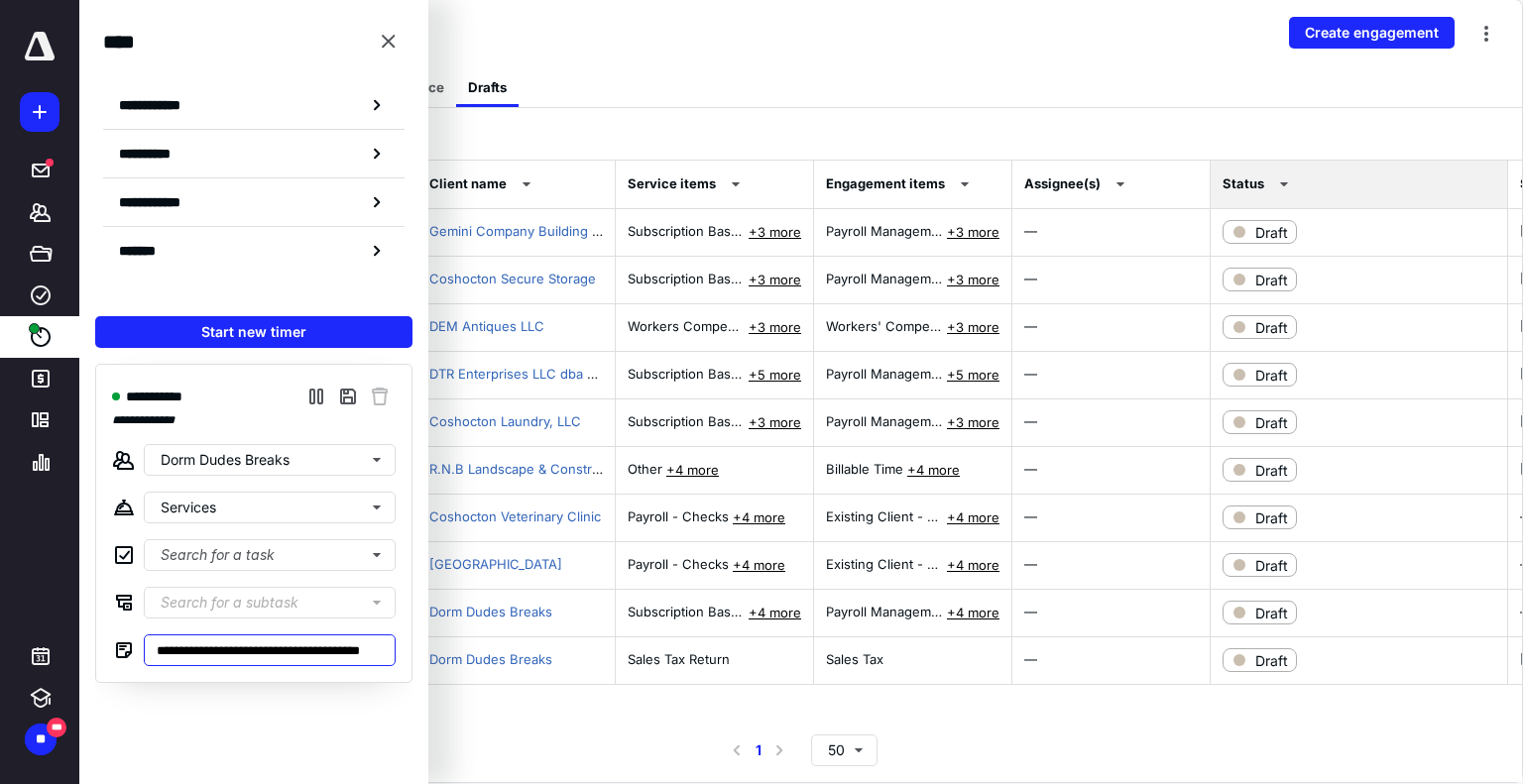 scroll, scrollTop: 0, scrollLeft: 39, axis: horizontal 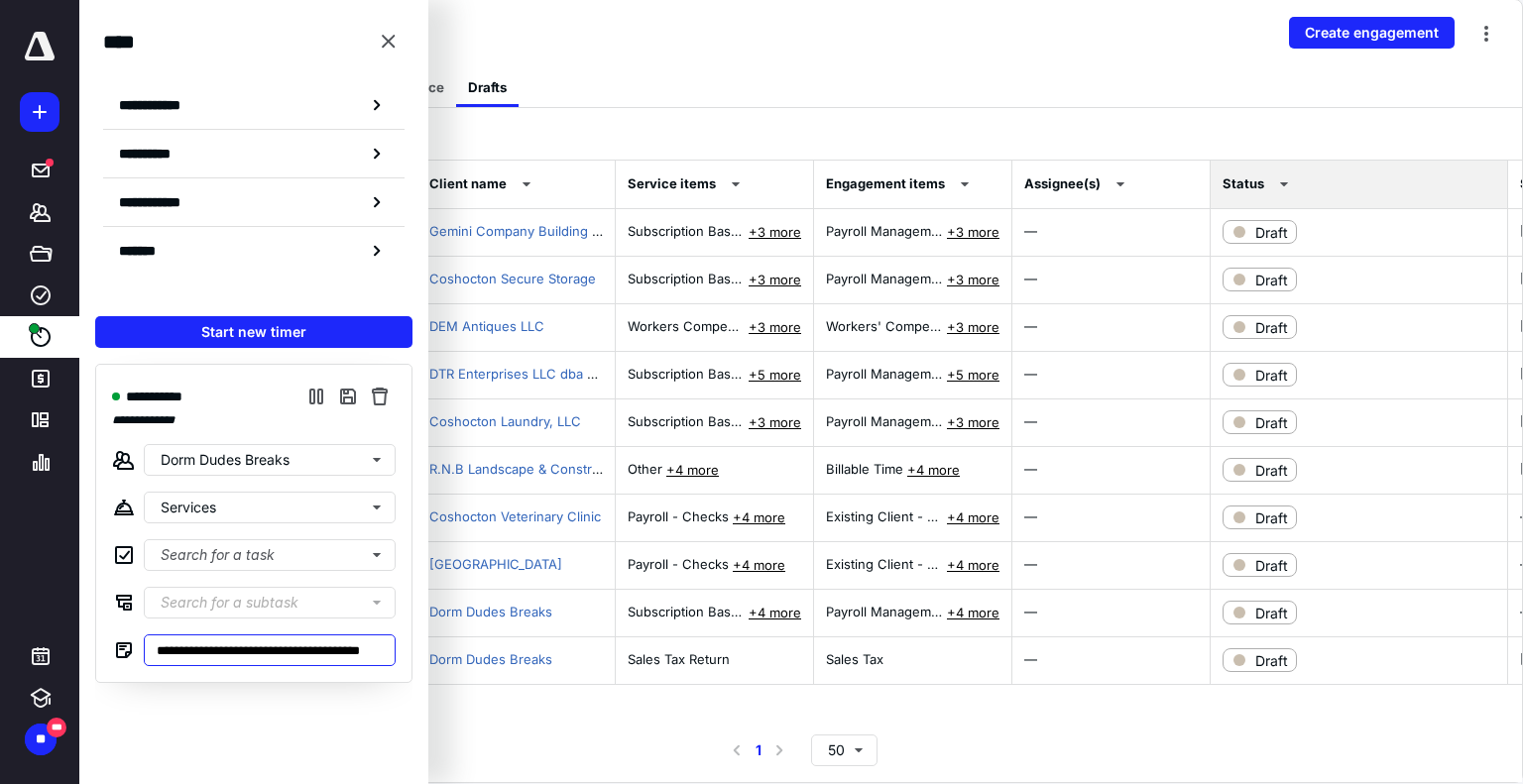 click on "**********" at bounding box center (270, 650) 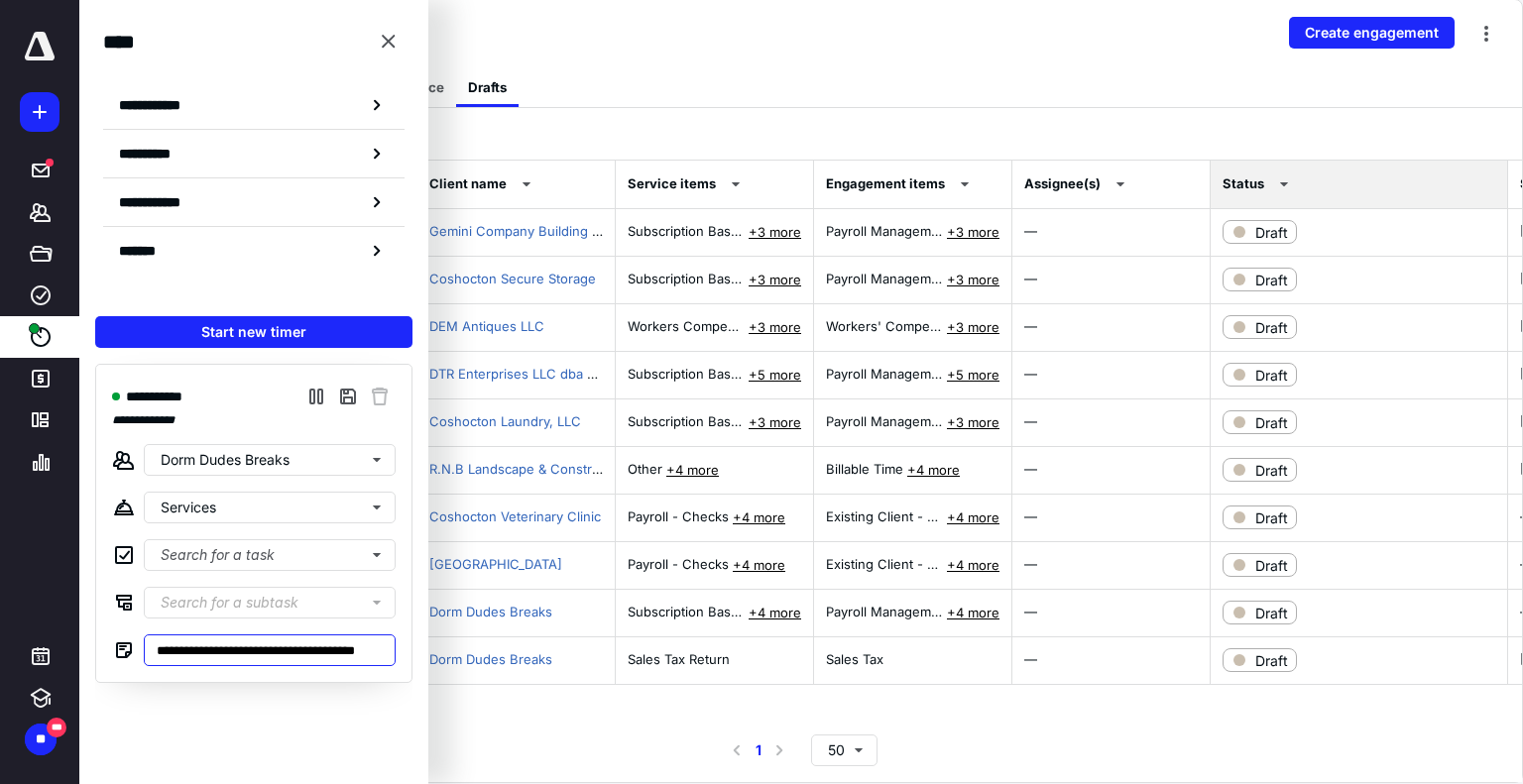 scroll, scrollTop: 0, scrollLeft: 27, axis: horizontal 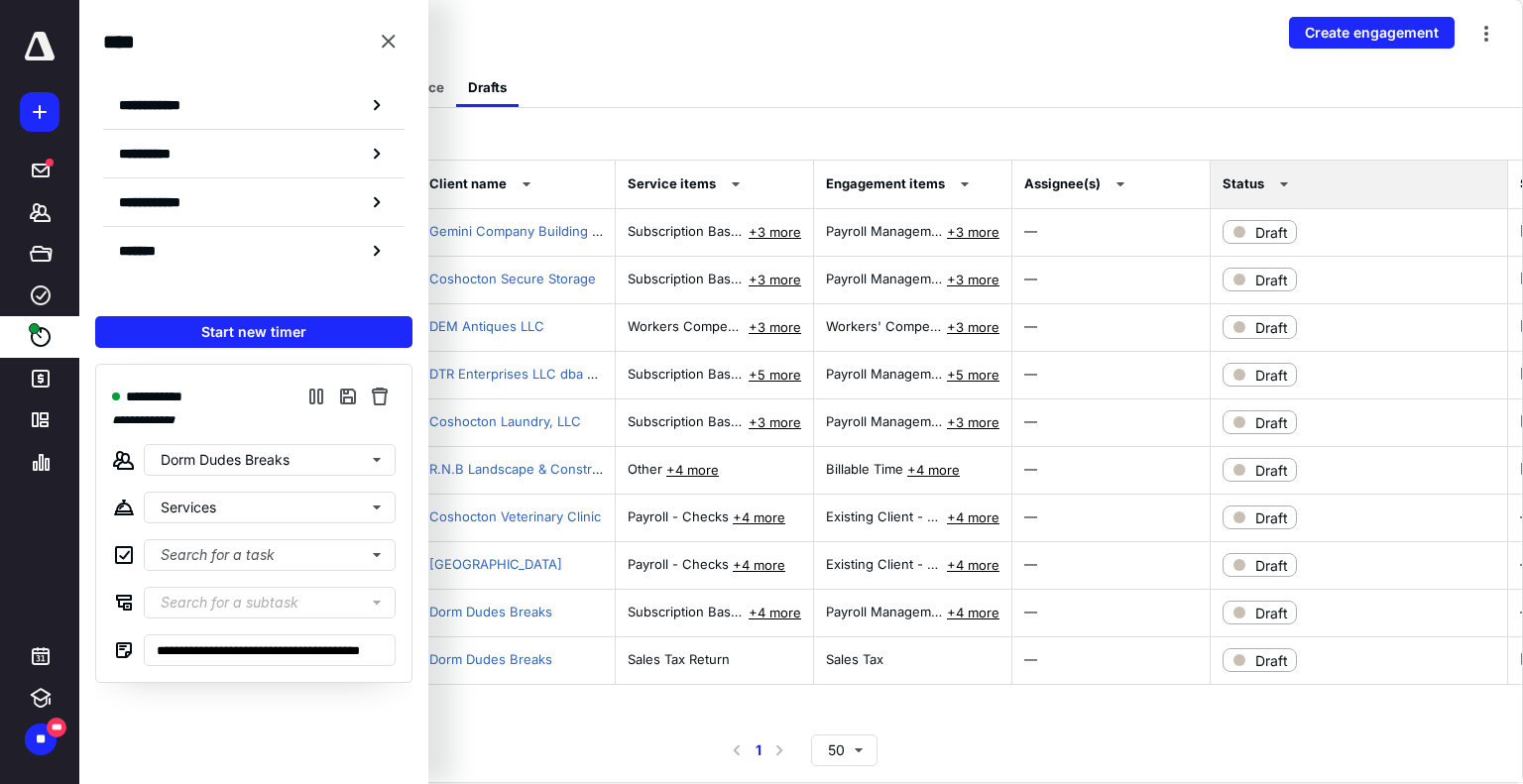 click on "Active All Engagements Awaiting Acceptance Drafts" at bounding box center (809, 87) 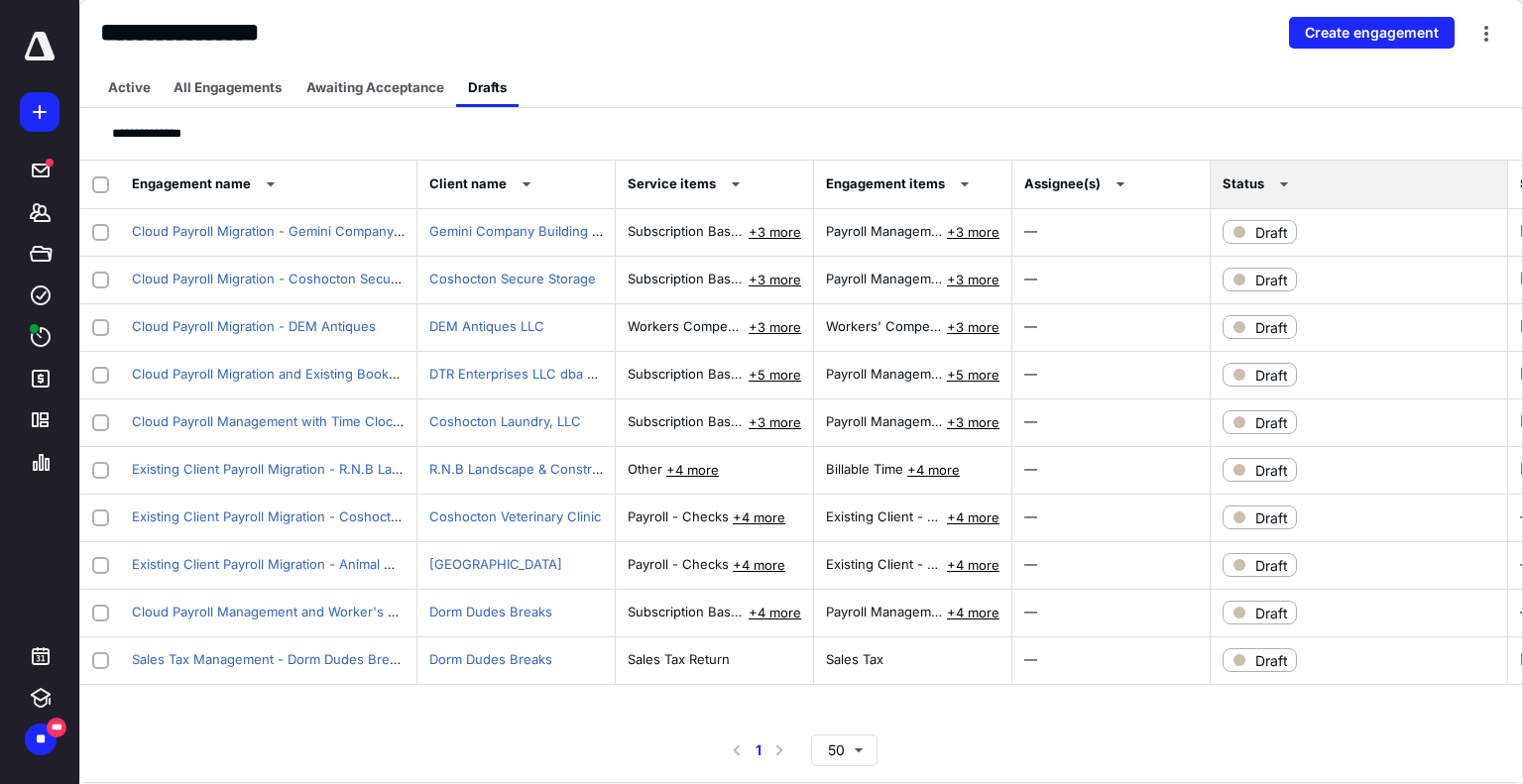 click on "**********" at bounding box center [801, 134] 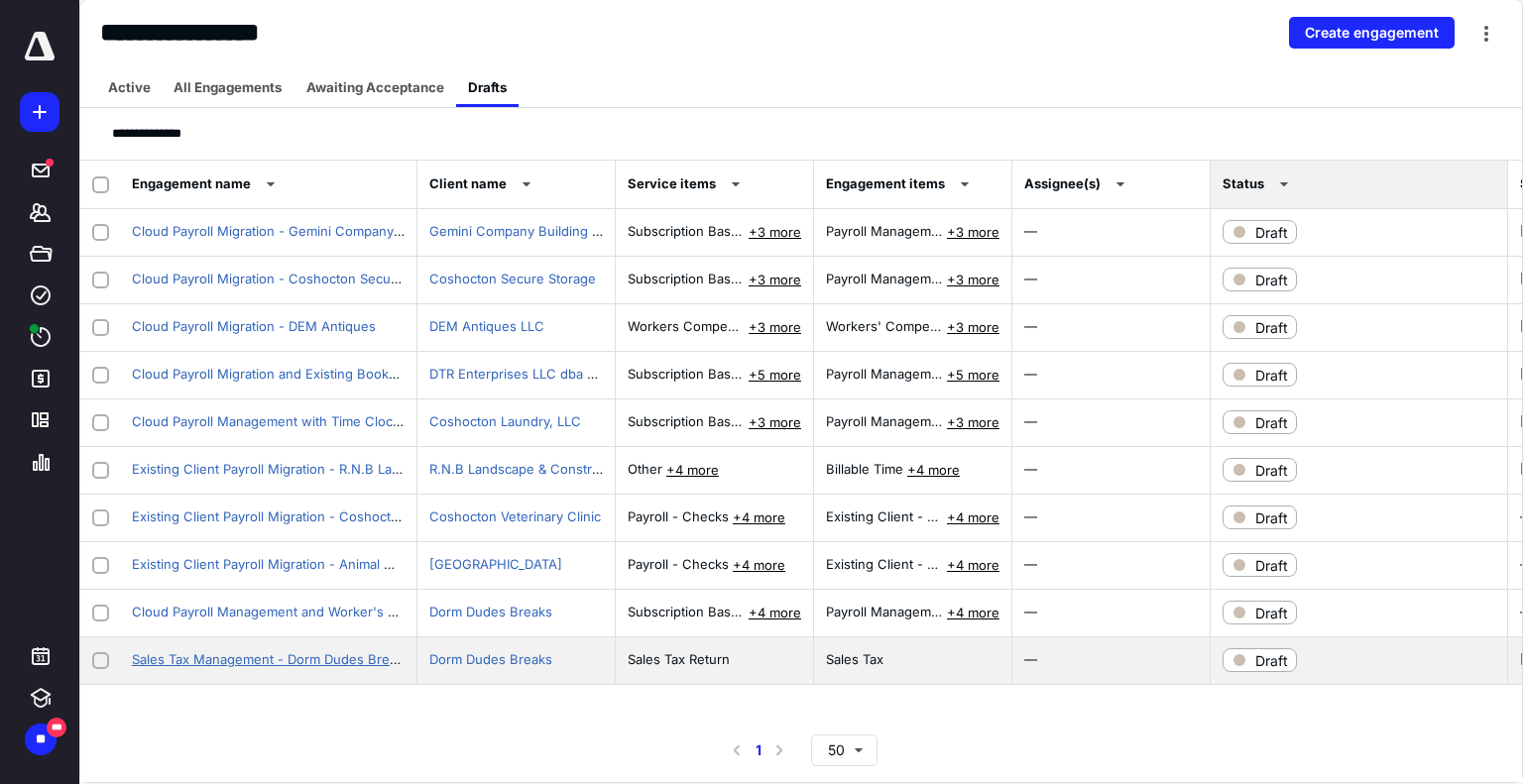 click on "Sales Tax Management - Dorm Dudes Breaks" at bounding box center (271, 659) 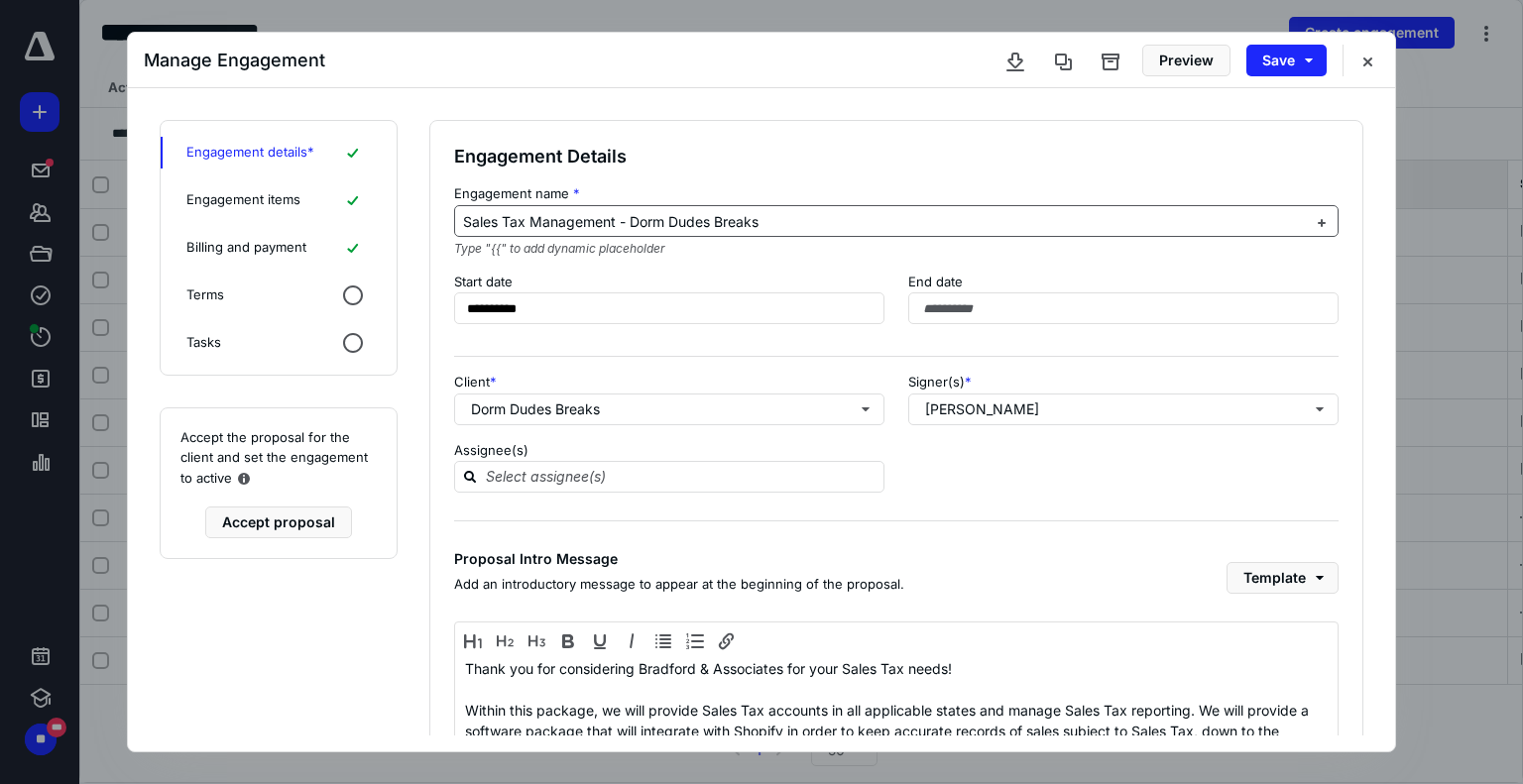 scroll, scrollTop: 154, scrollLeft: 0, axis: vertical 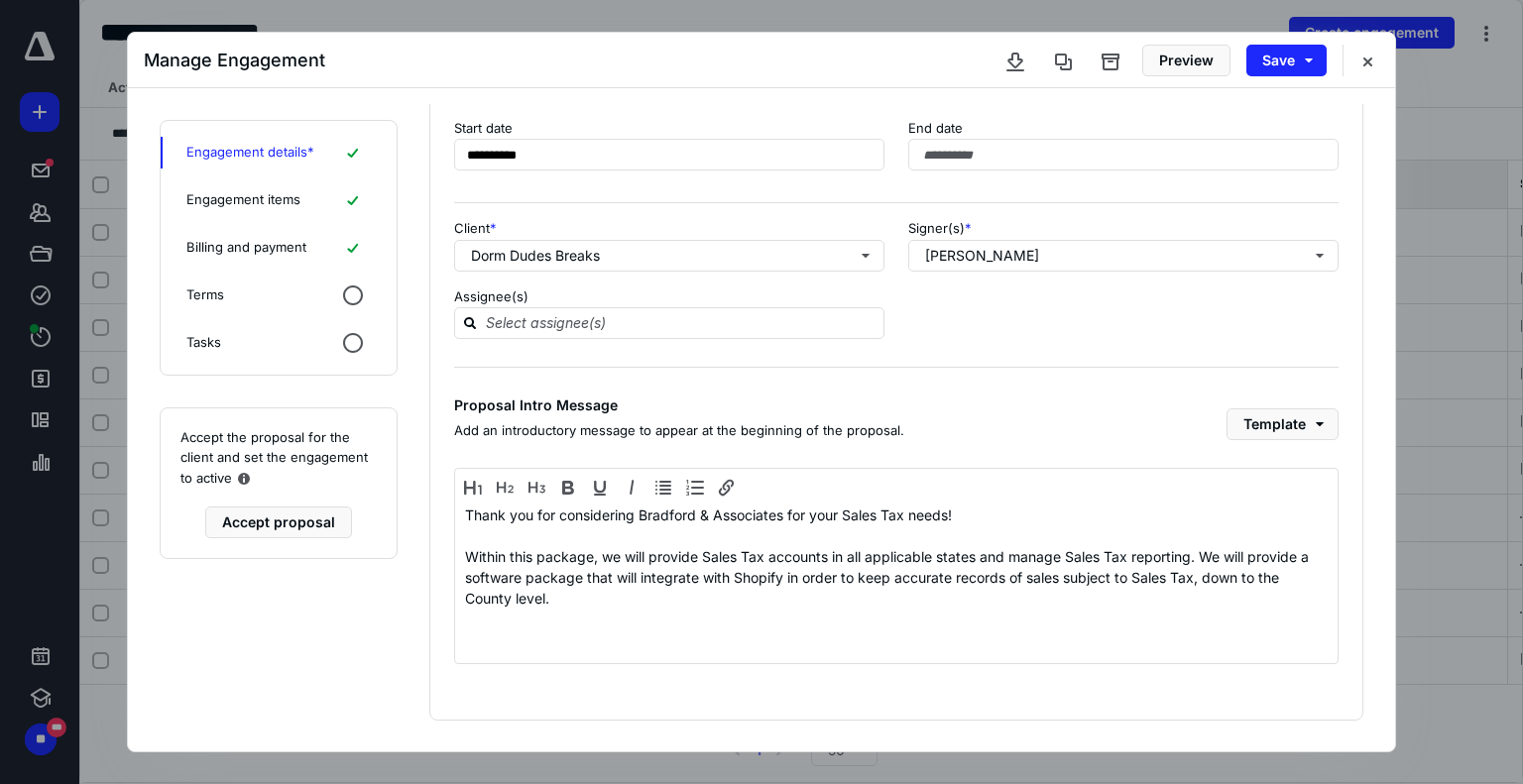 click on "Engagement items" at bounding box center (243, 200) 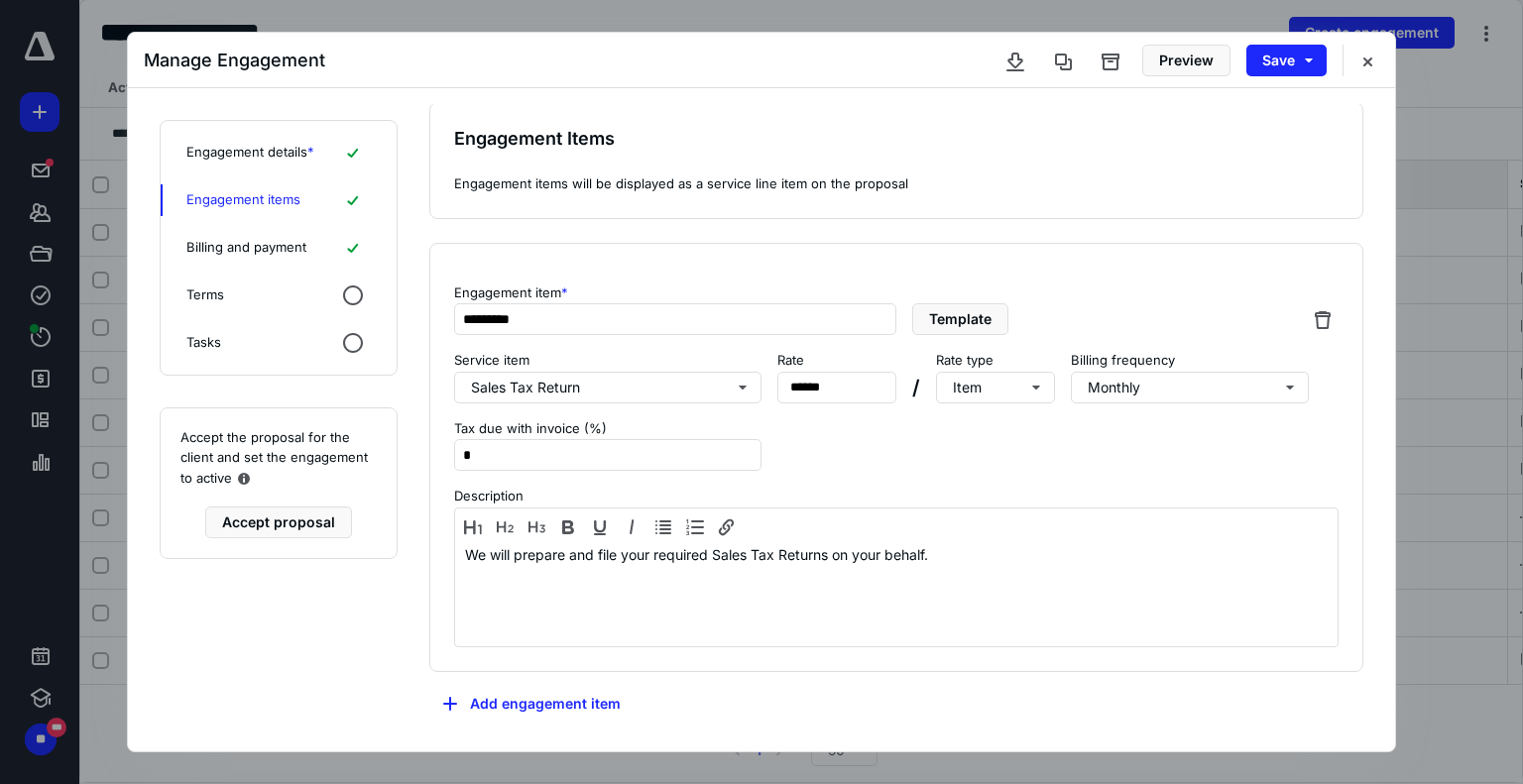 scroll, scrollTop: 16, scrollLeft: 0, axis: vertical 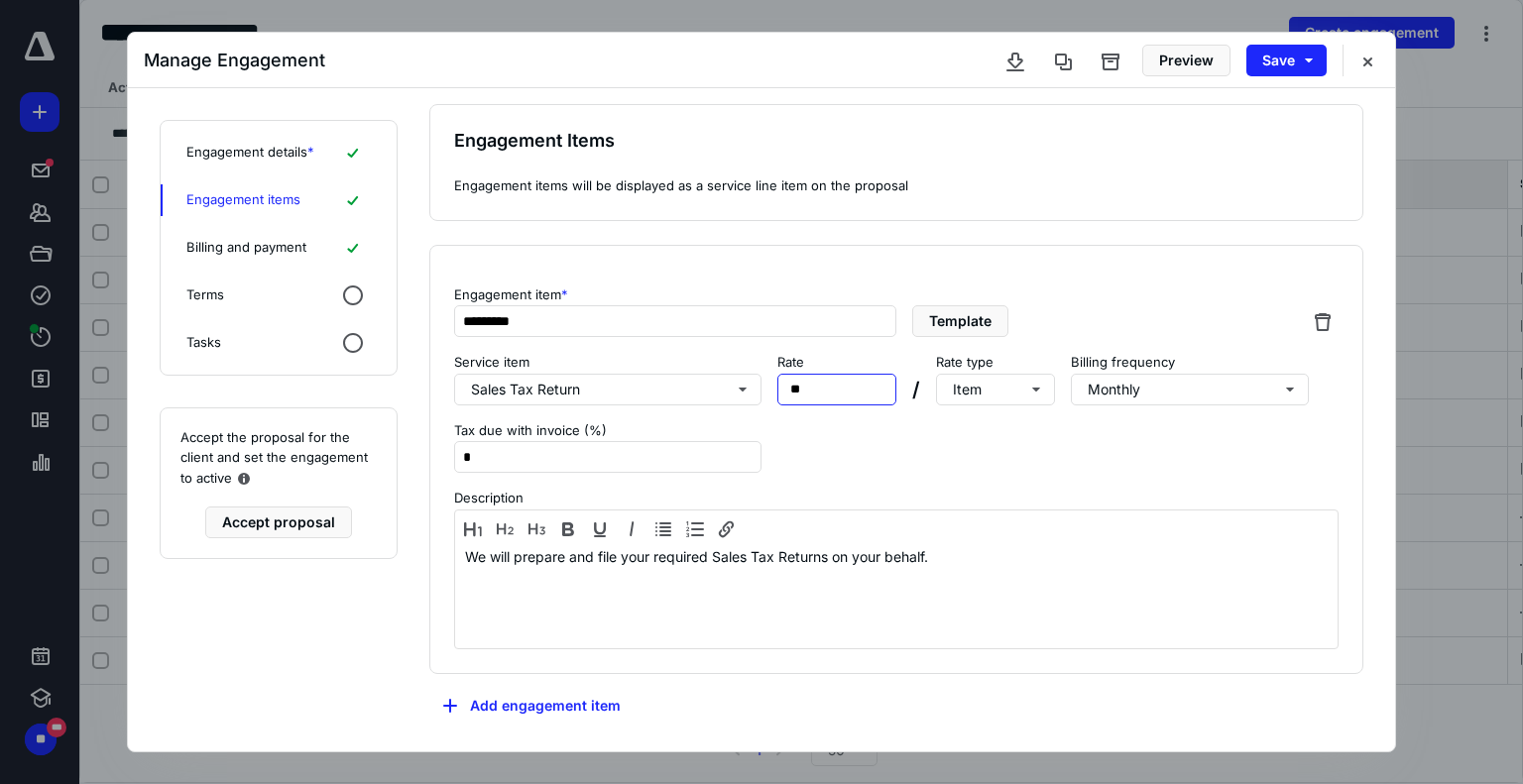 click on "Rate ** ******" at bounding box center [837, 379] 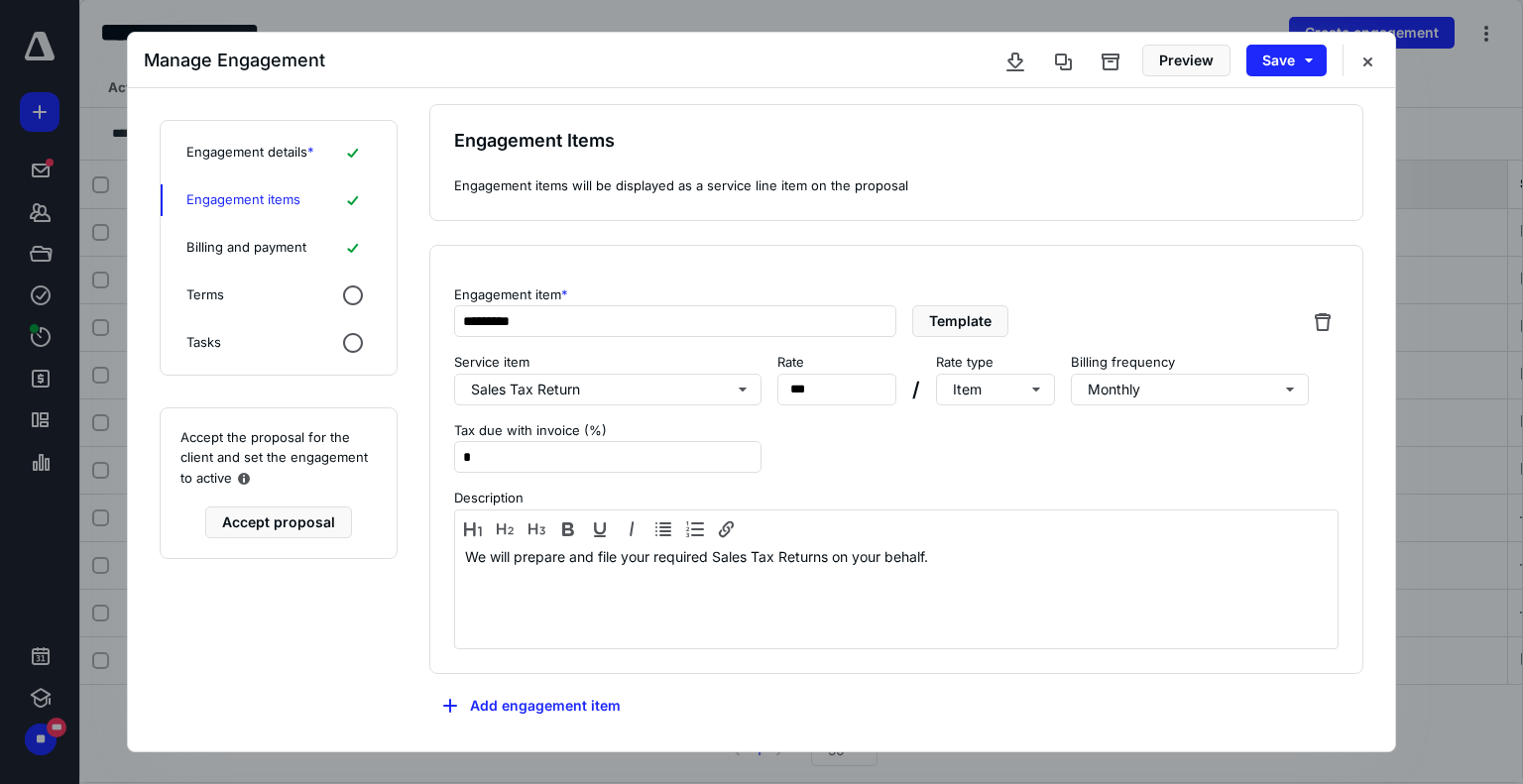 click on "Engagement item  * ********* Template Service item Sales Tax Return Rate *** ****** / Rate type Item Billing frequency Monthly Tax due with invoice (%) * Description We will prepare and file your required Sales Tax Returns on your behalf." at bounding box center [896, 460] 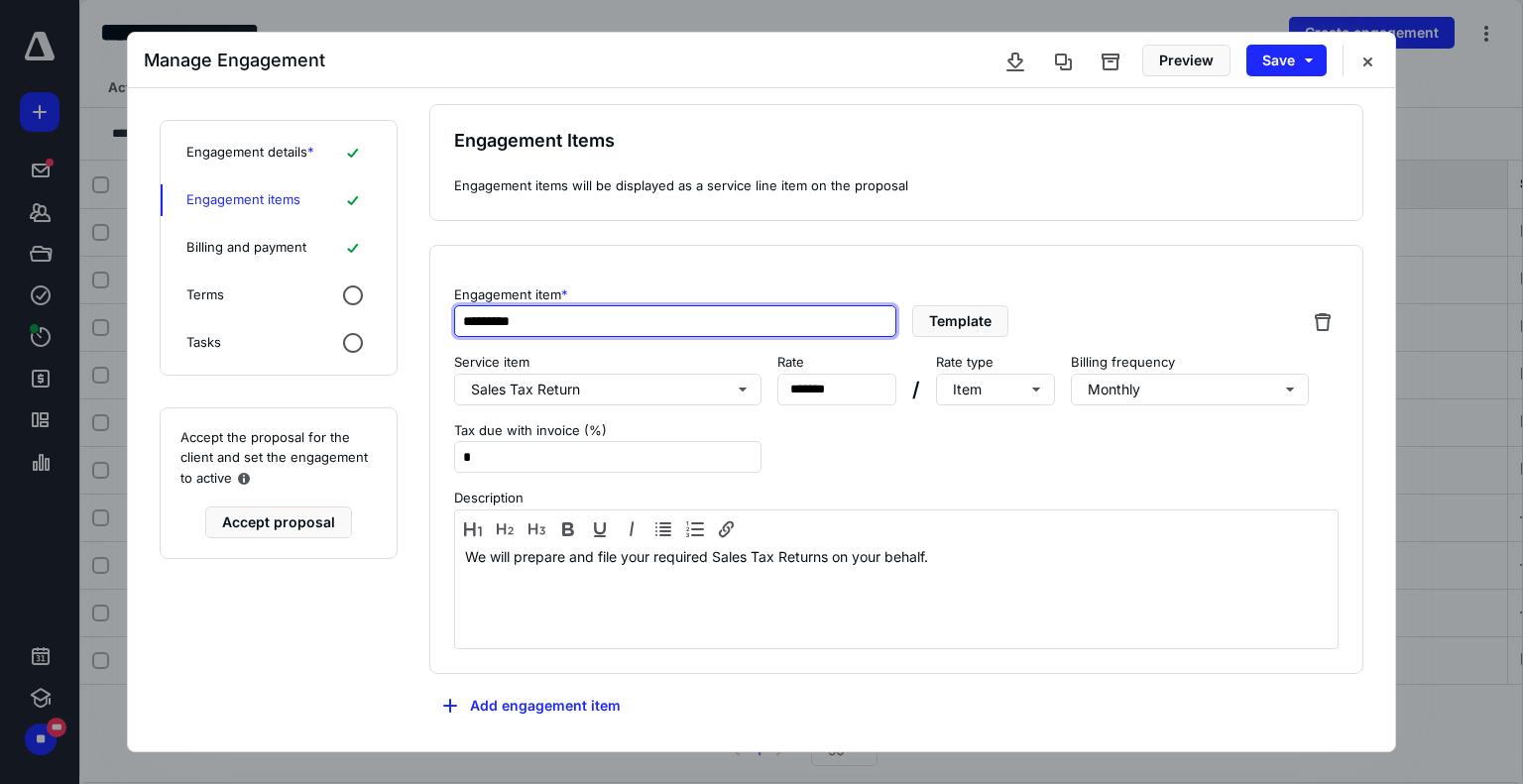 click on "*********" at bounding box center [675, 321] 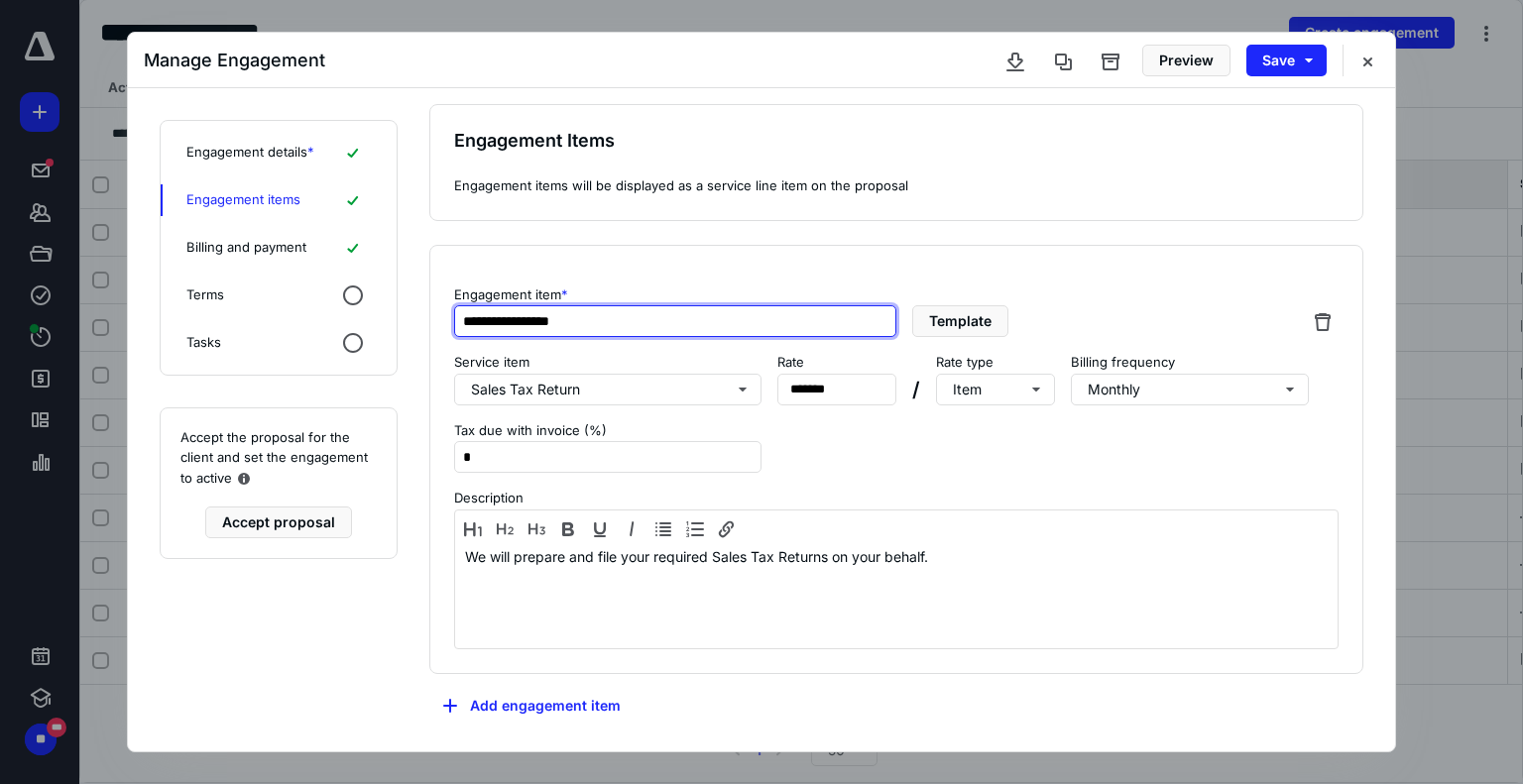 type on "**********" 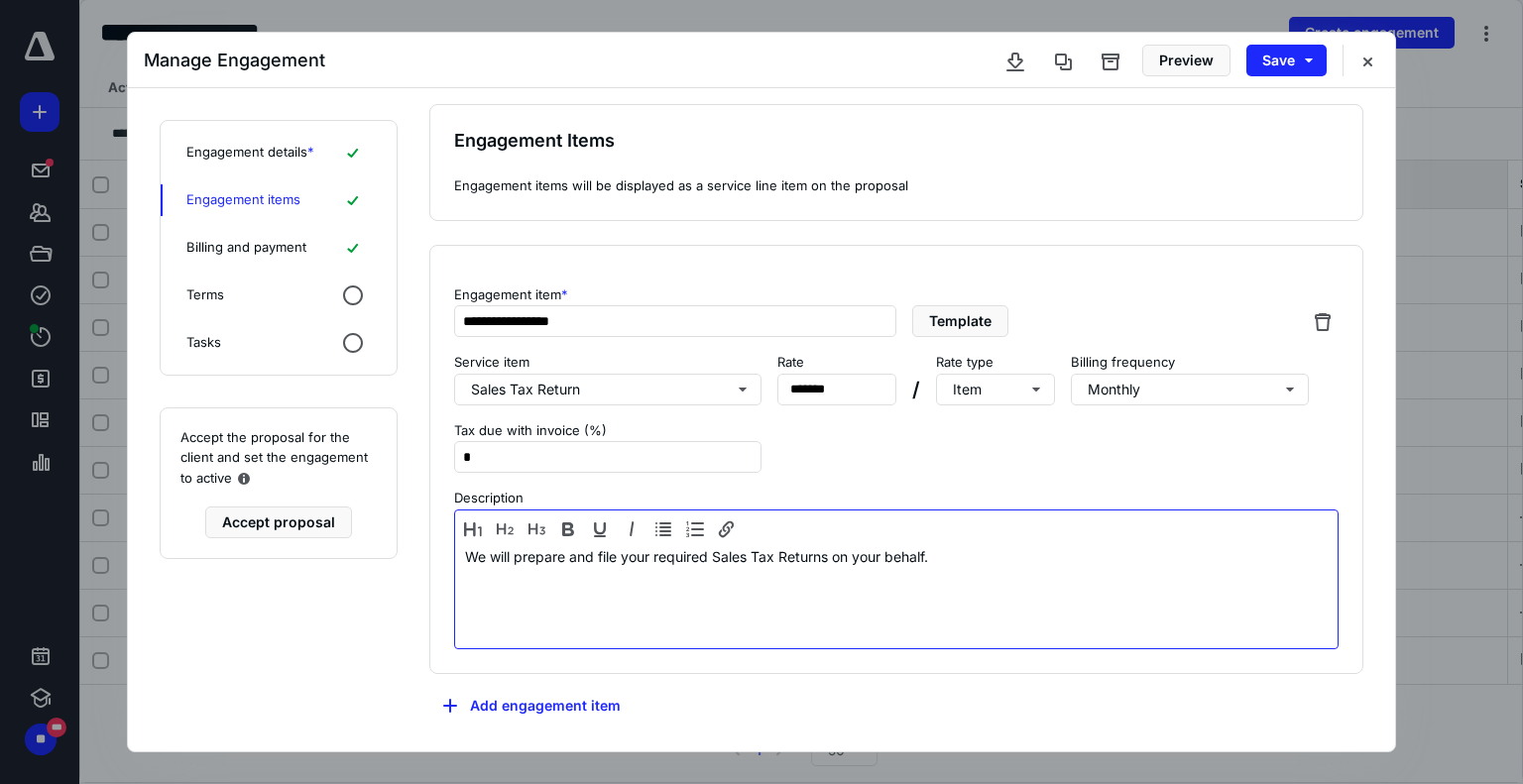 click on "We will prepare and file your required Sales Tax Returns on your behalf." at bounding box center (896, 595) 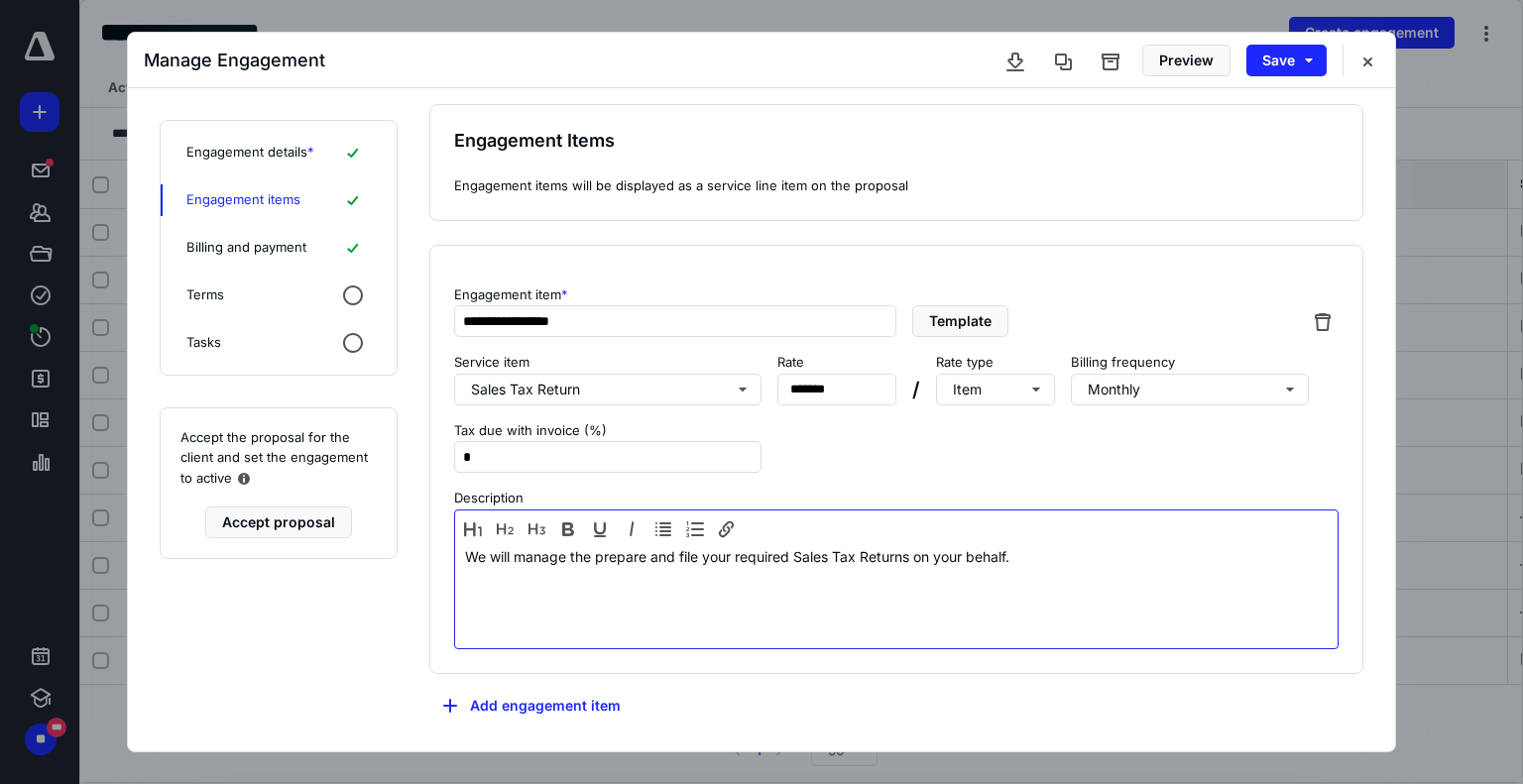 click on "We will manage the prepare and file your required Sales Tax Returns on your behalf." at bounding box center [896, 595] 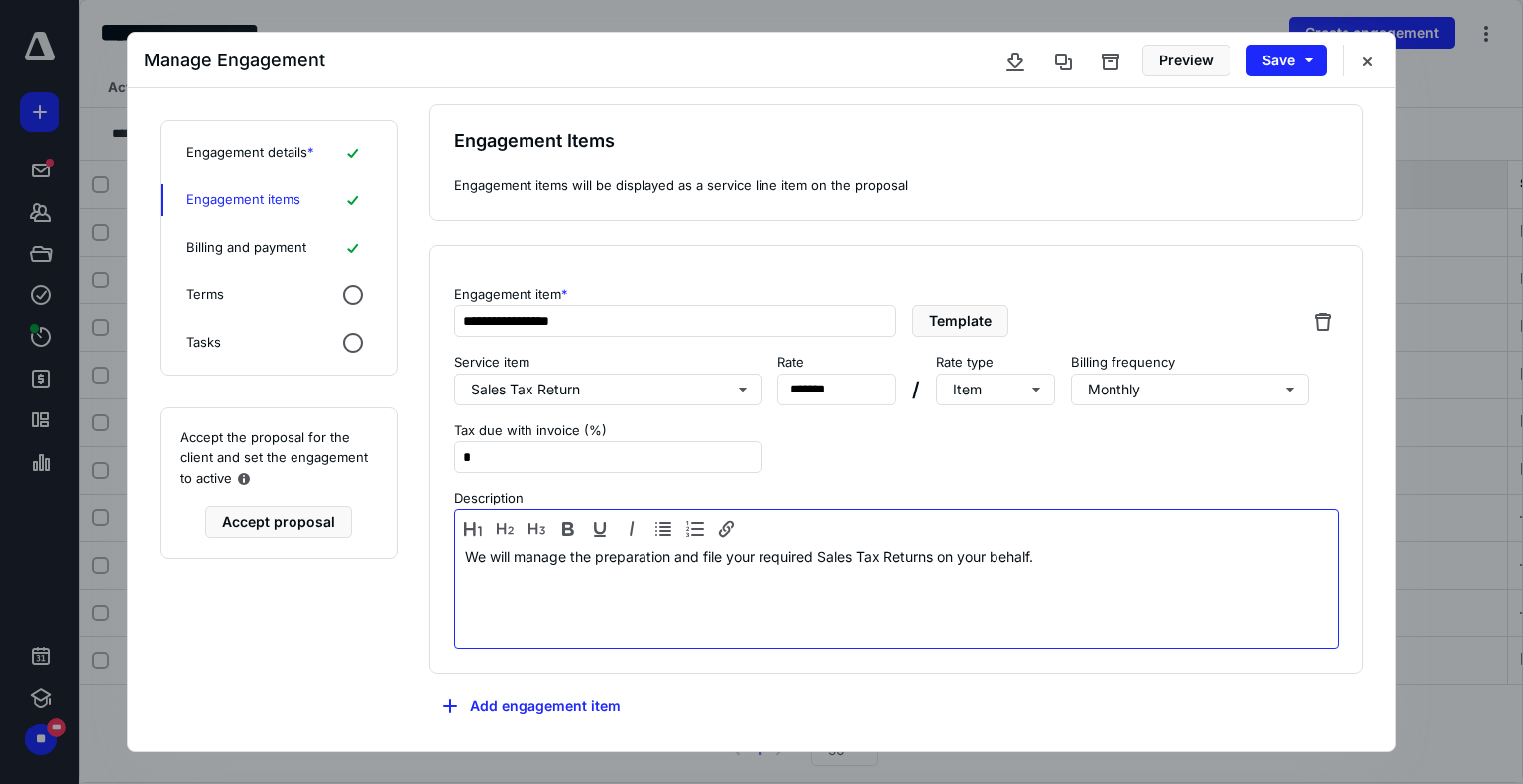 click on "We will manage the preparation and file your required Sales Tax Returns on your behalf." at bounding box center (896, 595) 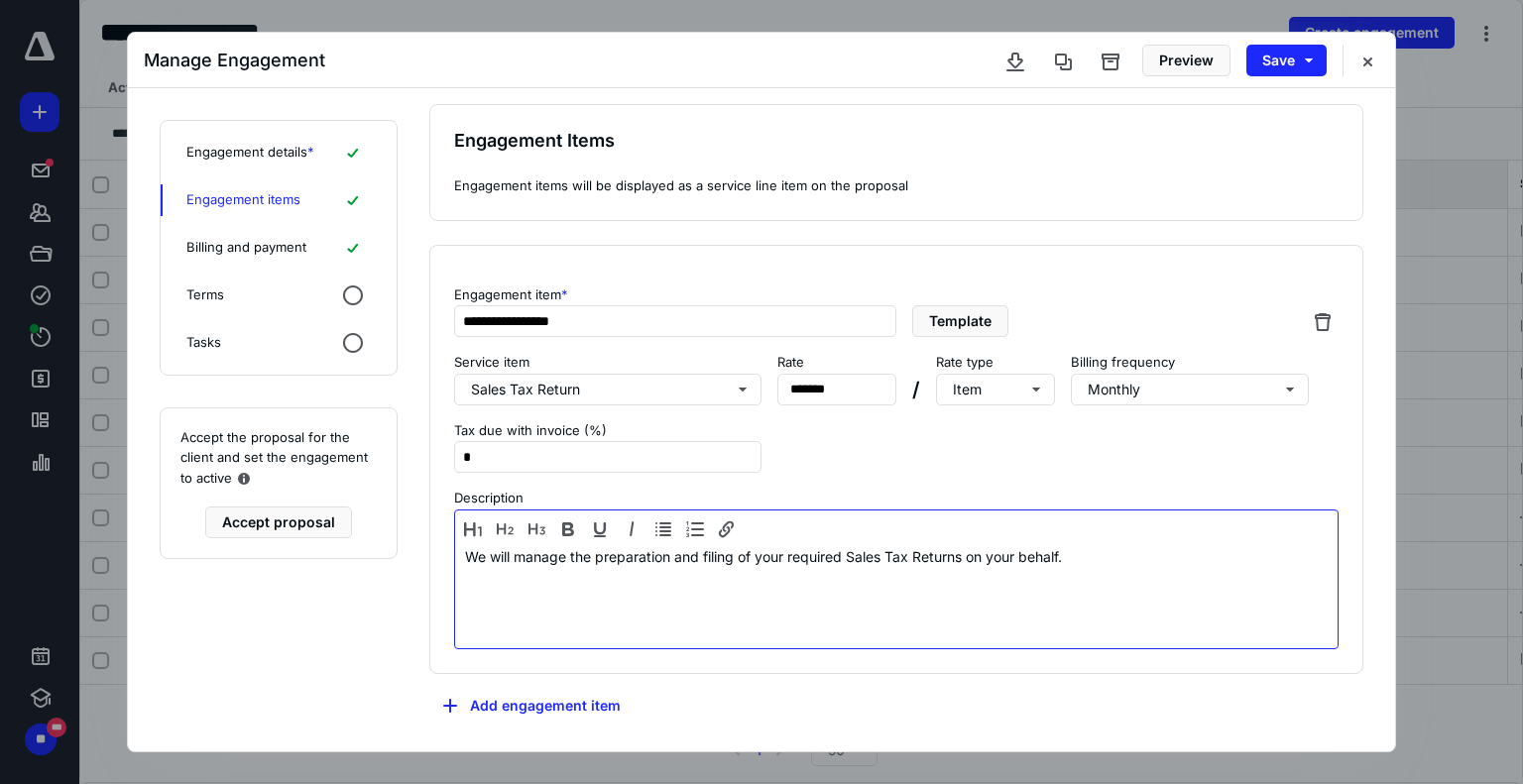 click on "We will manage the preparation and filing of your required Sales Tax Returns on your behalf." at bounding box center (896, 595) 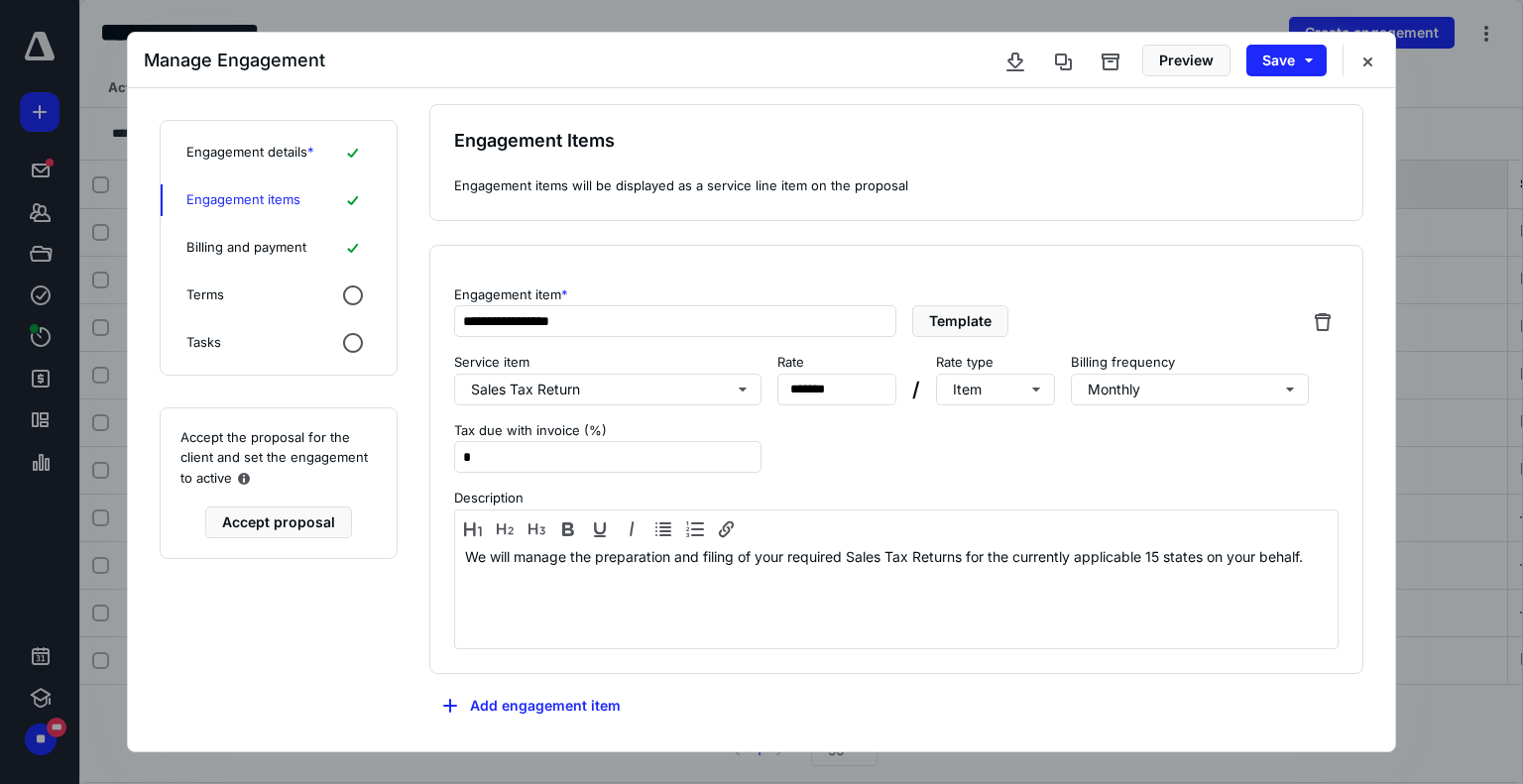 click on "**********" at bounding box center [896, 460] 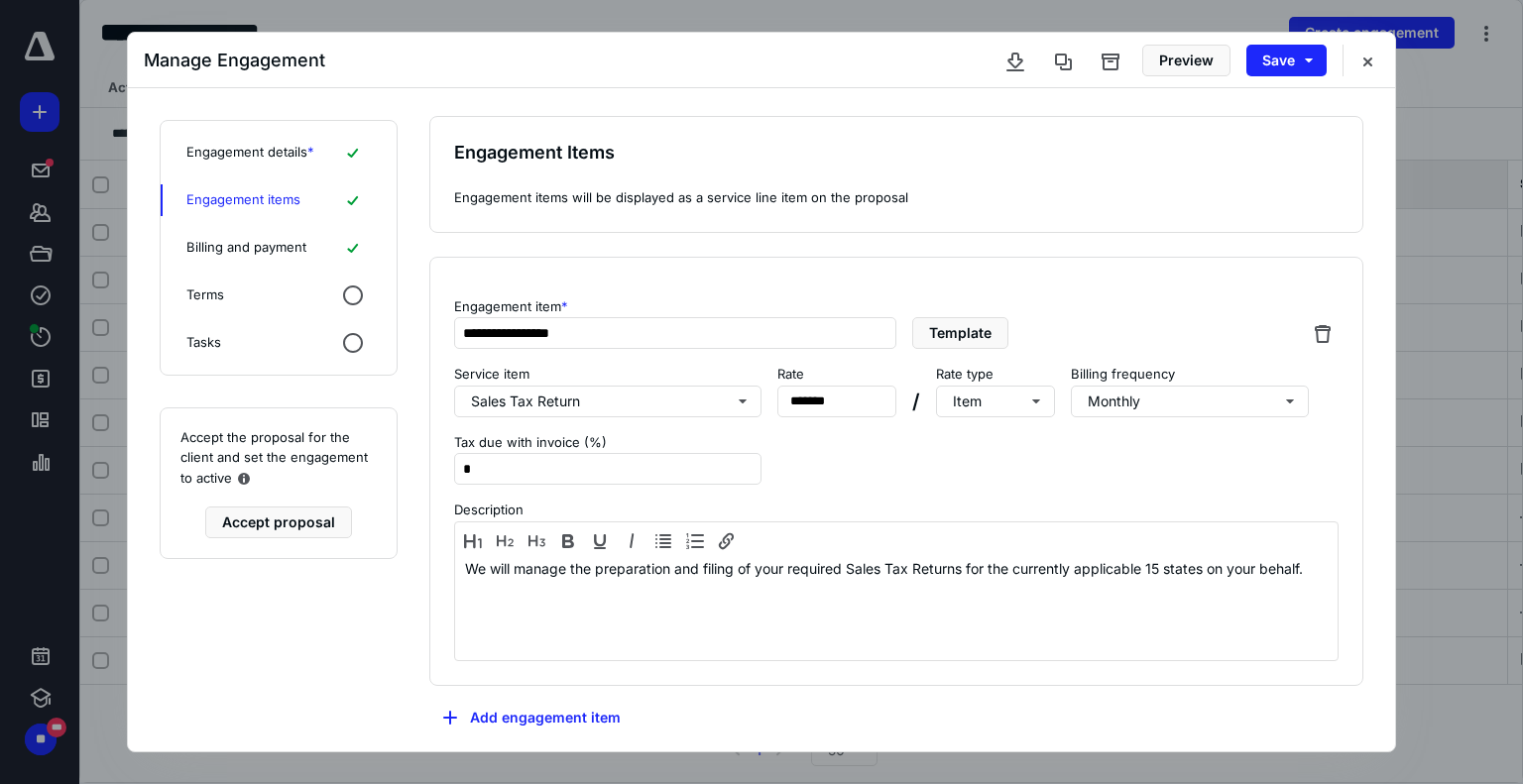 scroll, scrollTop: 0, scrollLeft: 0, axis: both 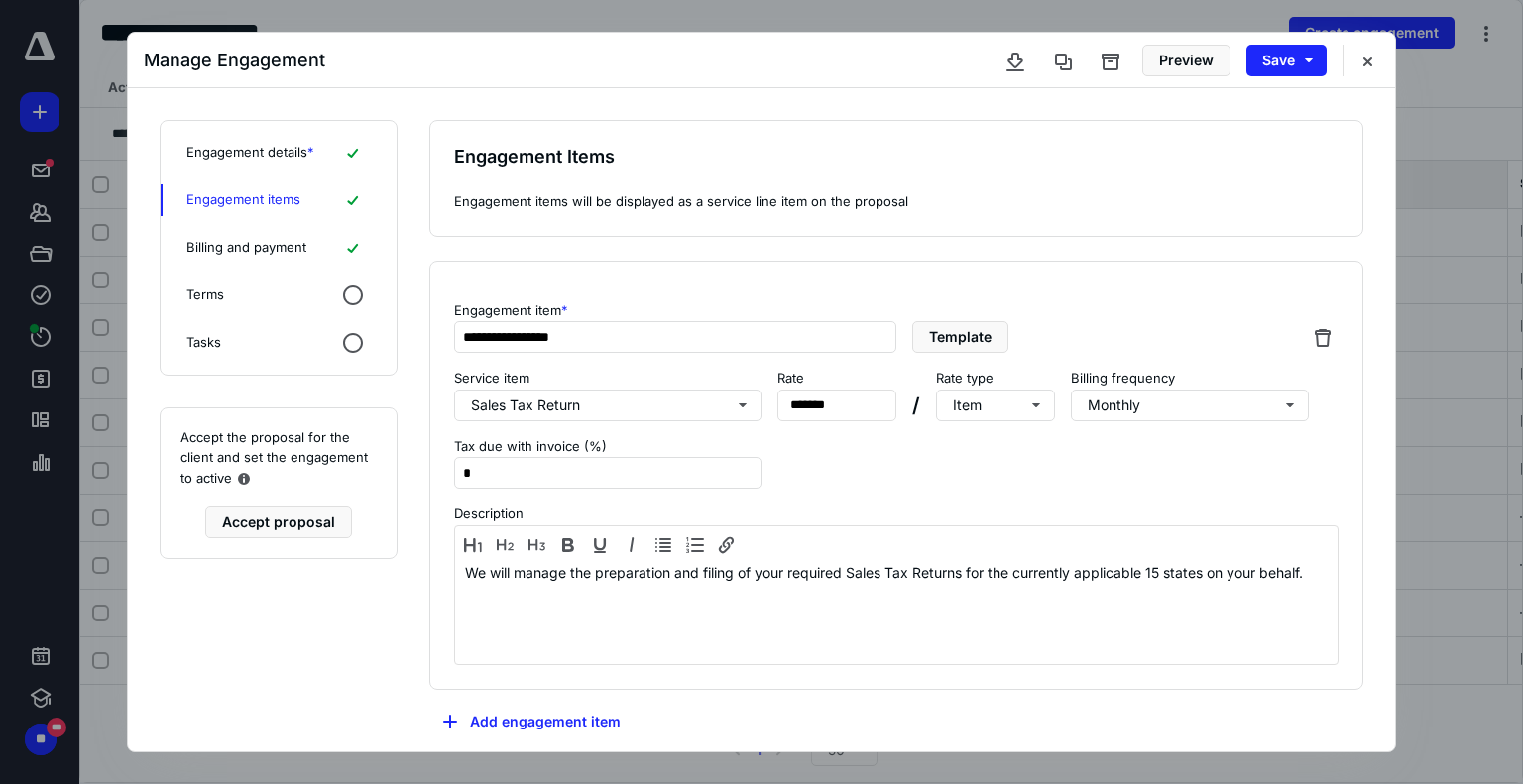 click on "Billing and payment" at bounding box center (246, 248) 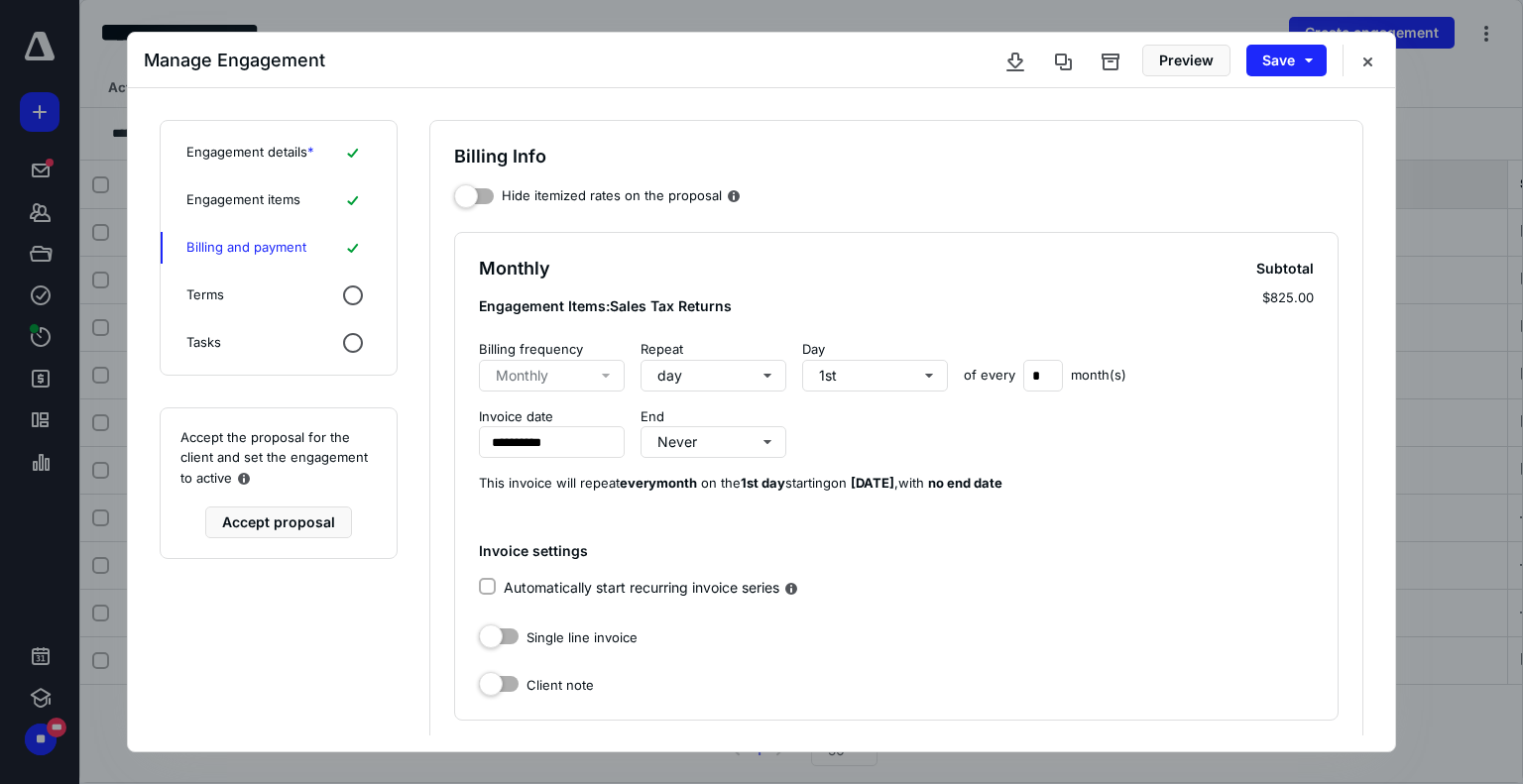 scroll, scrollTop: 99, scrollLeft: 0, axis: vertical 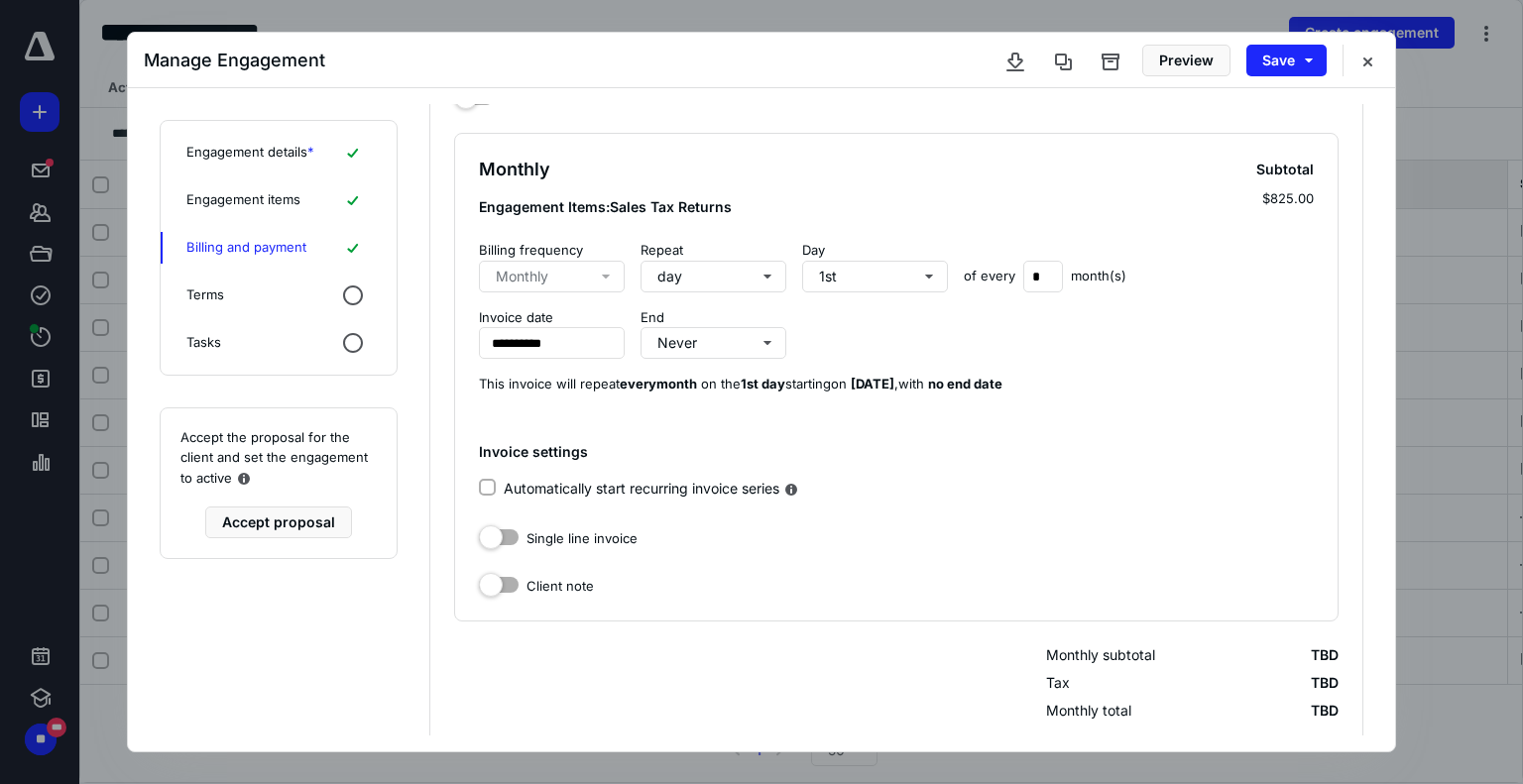 click on "Automatically start recurring invoice series" at bounding box center [487, 488] 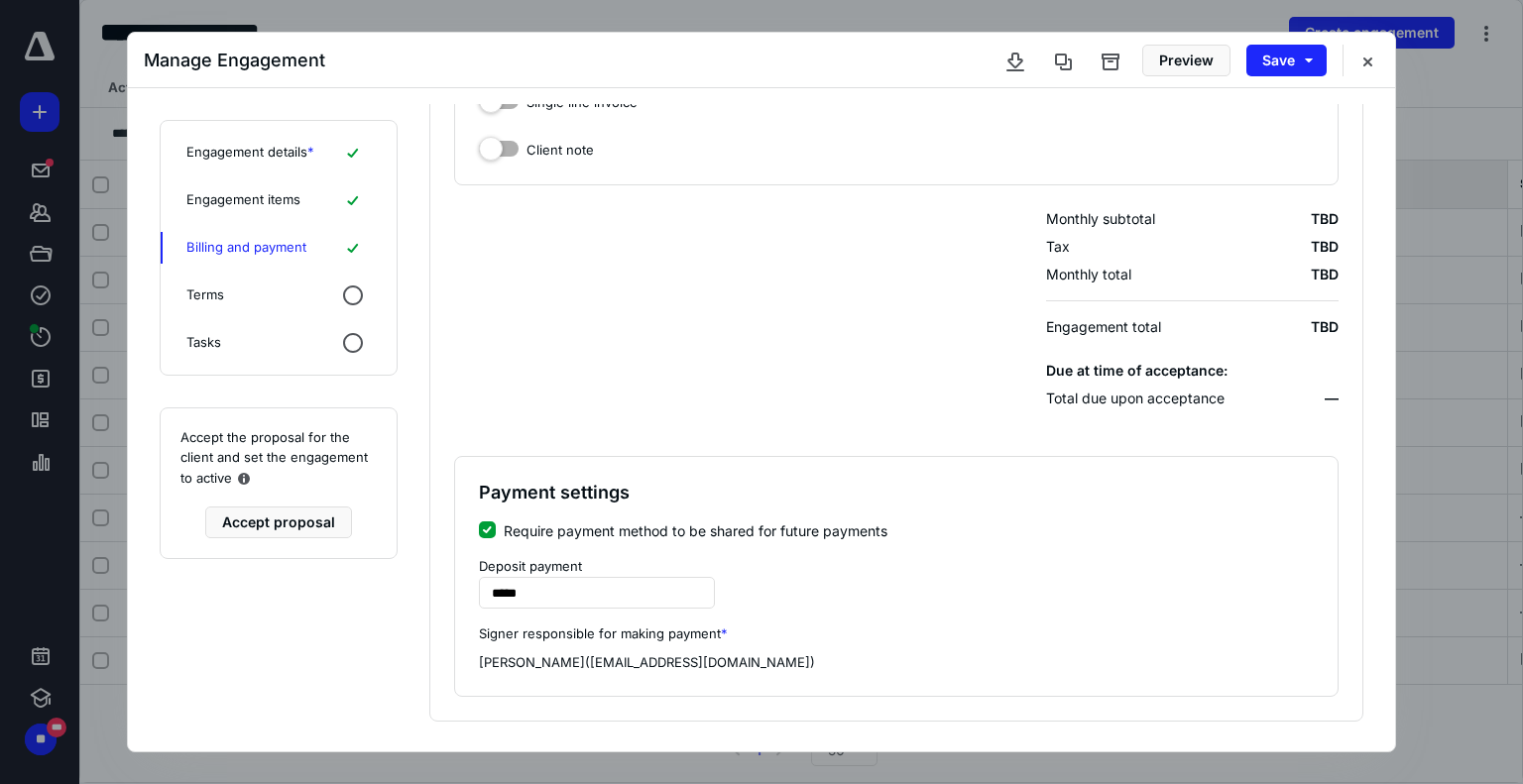 scroll, scrollTop: 0, scrollLeft: 0, axis: both 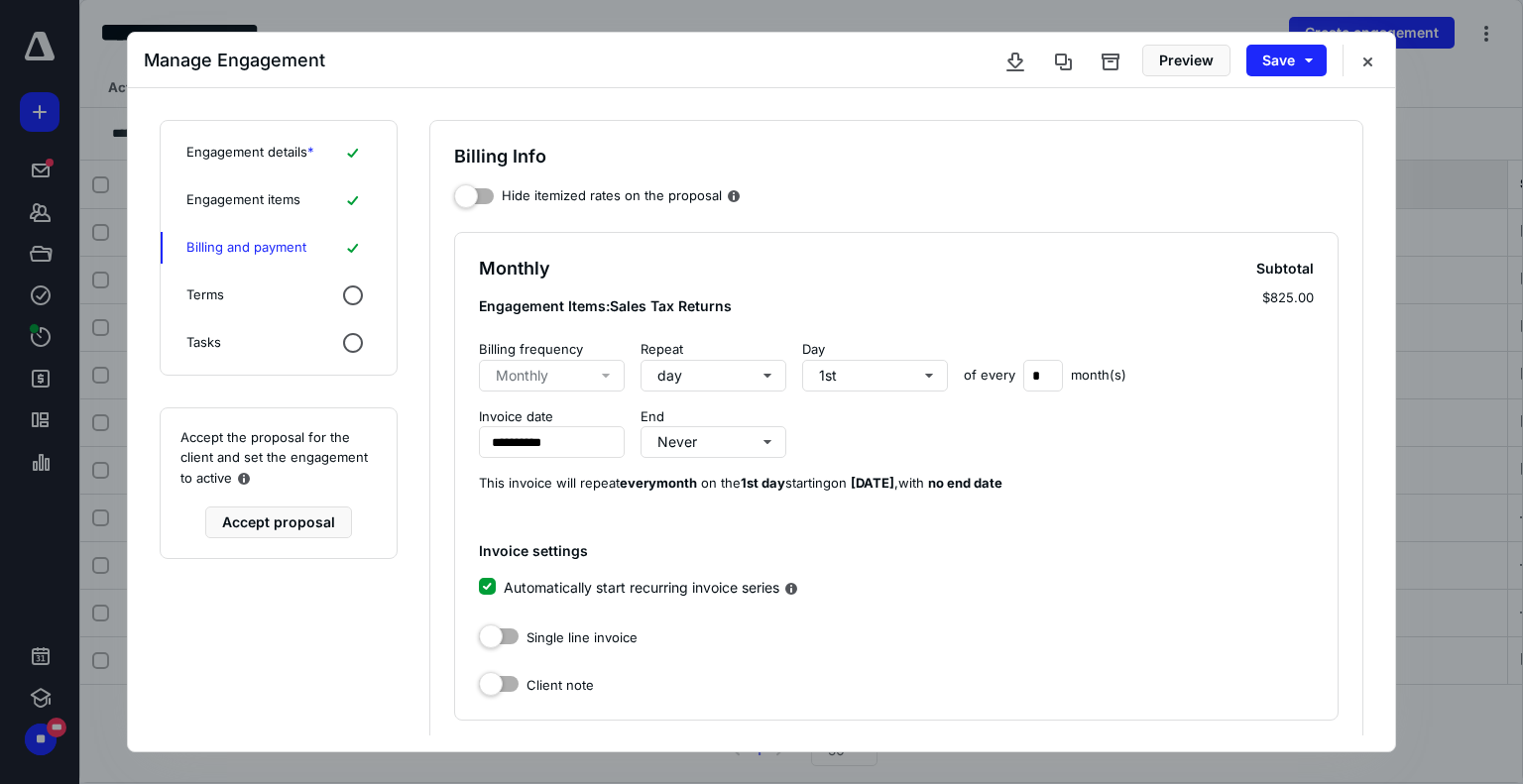 click on "Terms" at bounding box center (279, 295) 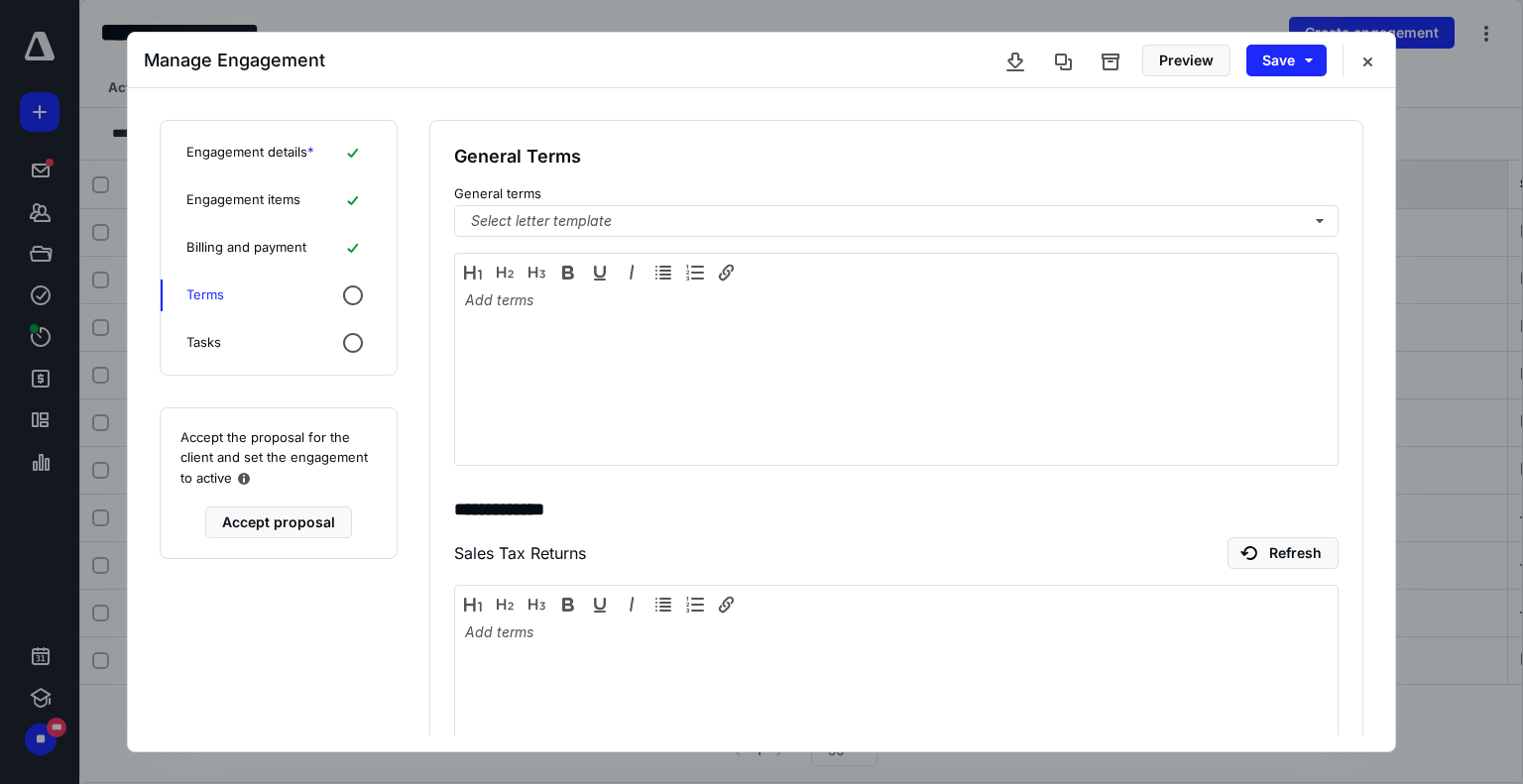click on "Tasks" at bounding box center (279, 343) 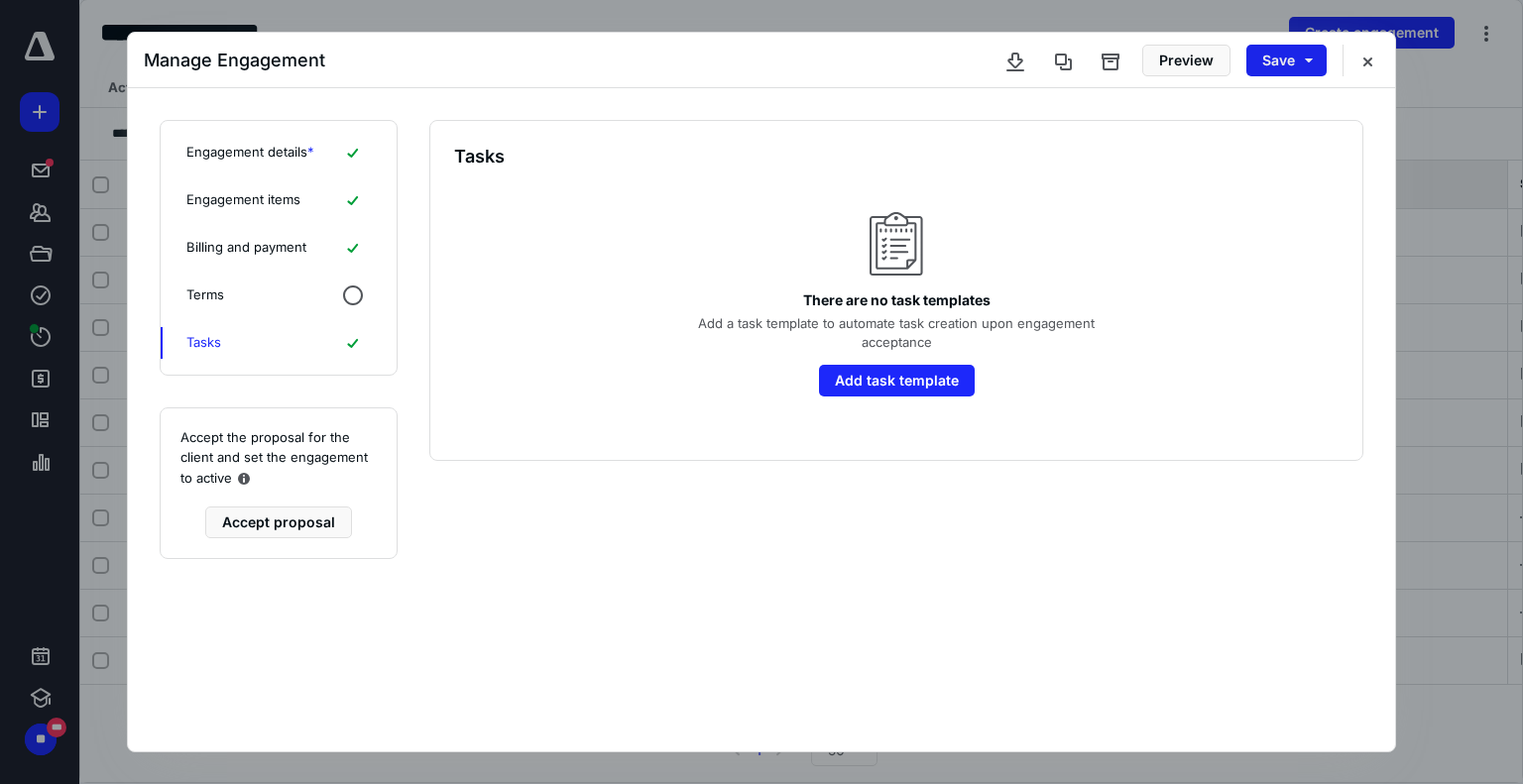 click on "Save" at bounding box center [1286, 60] 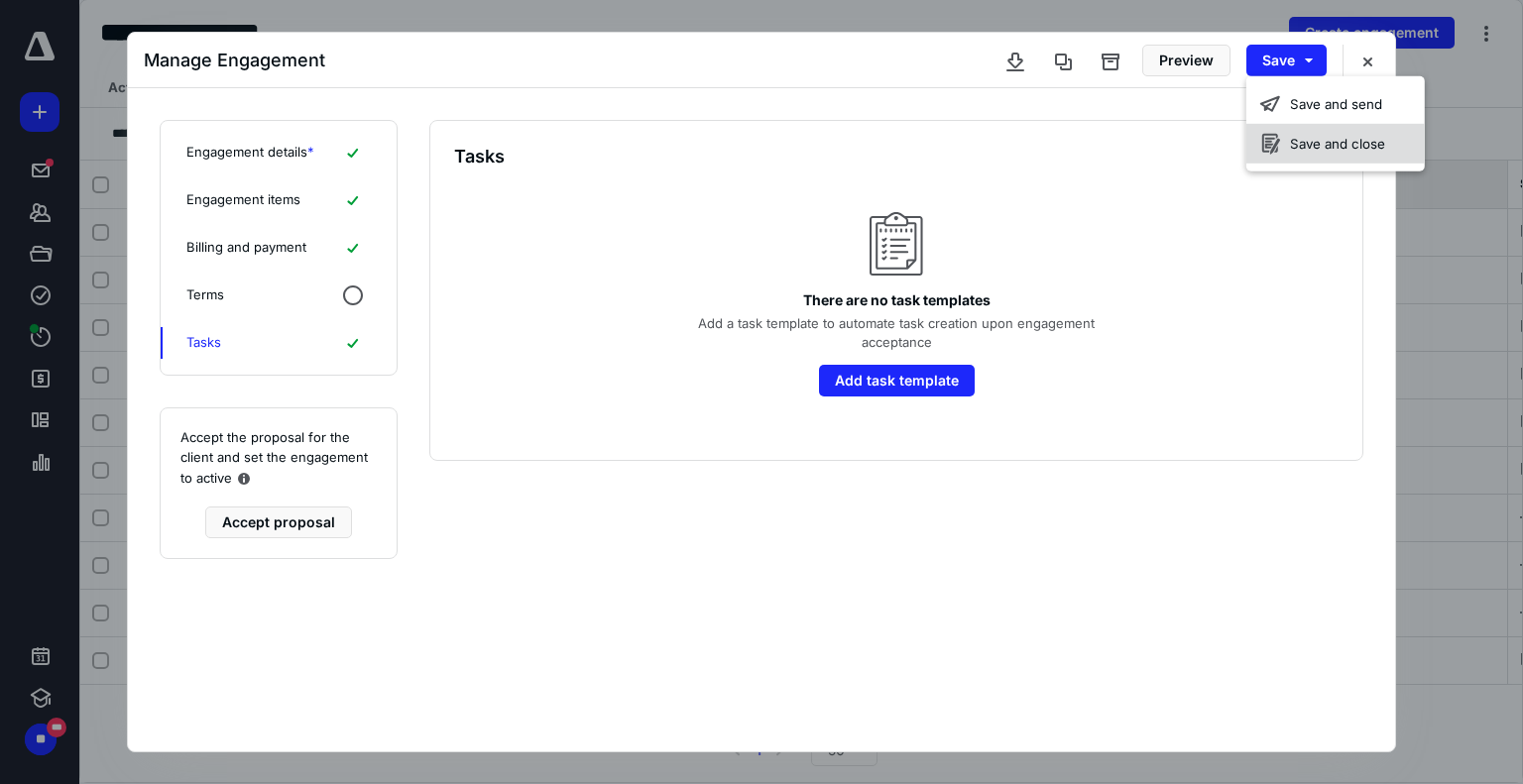 click on "Save and close" at bounding box center [1336, 144] 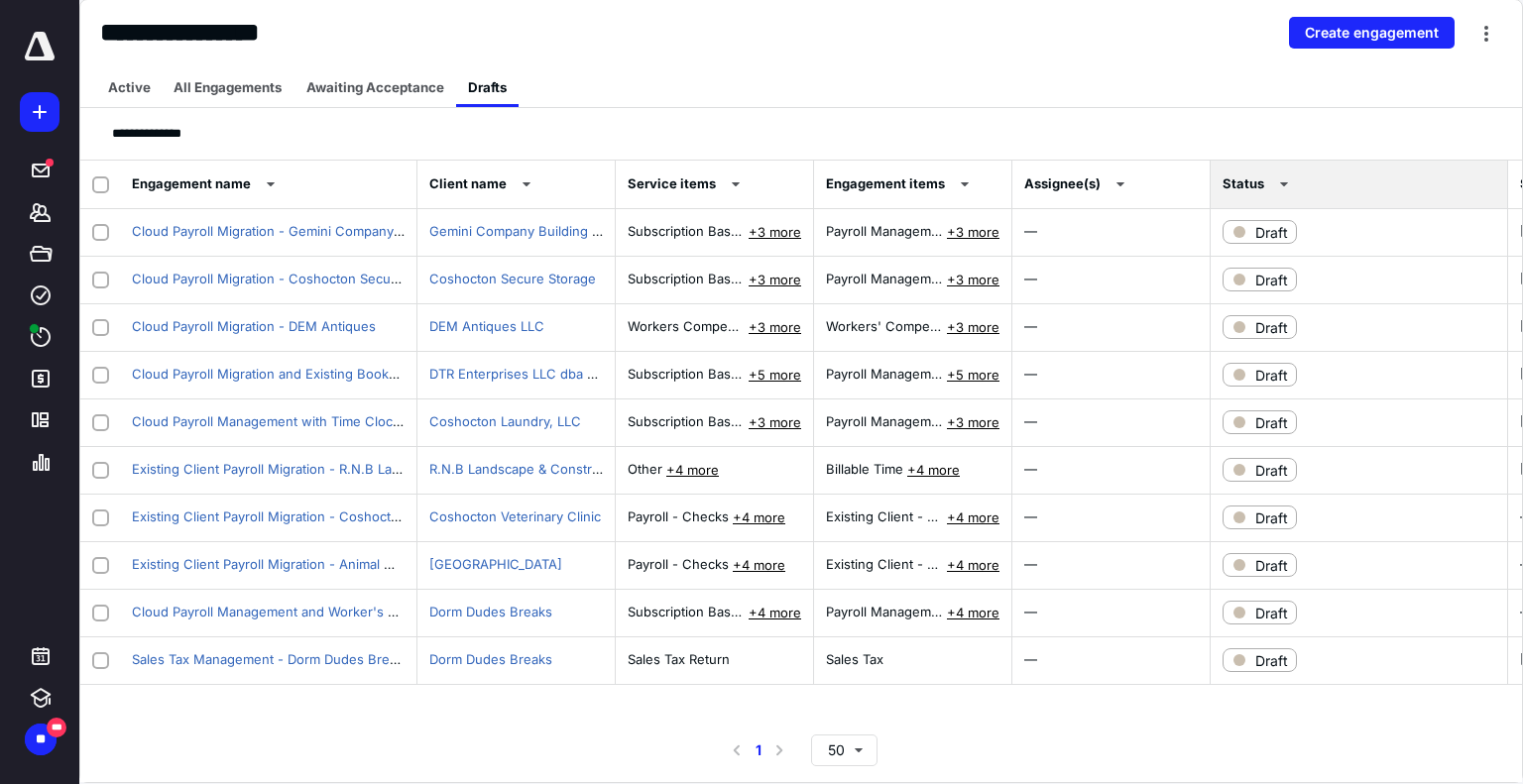 click on "**********" at bounding box center [801, 34] 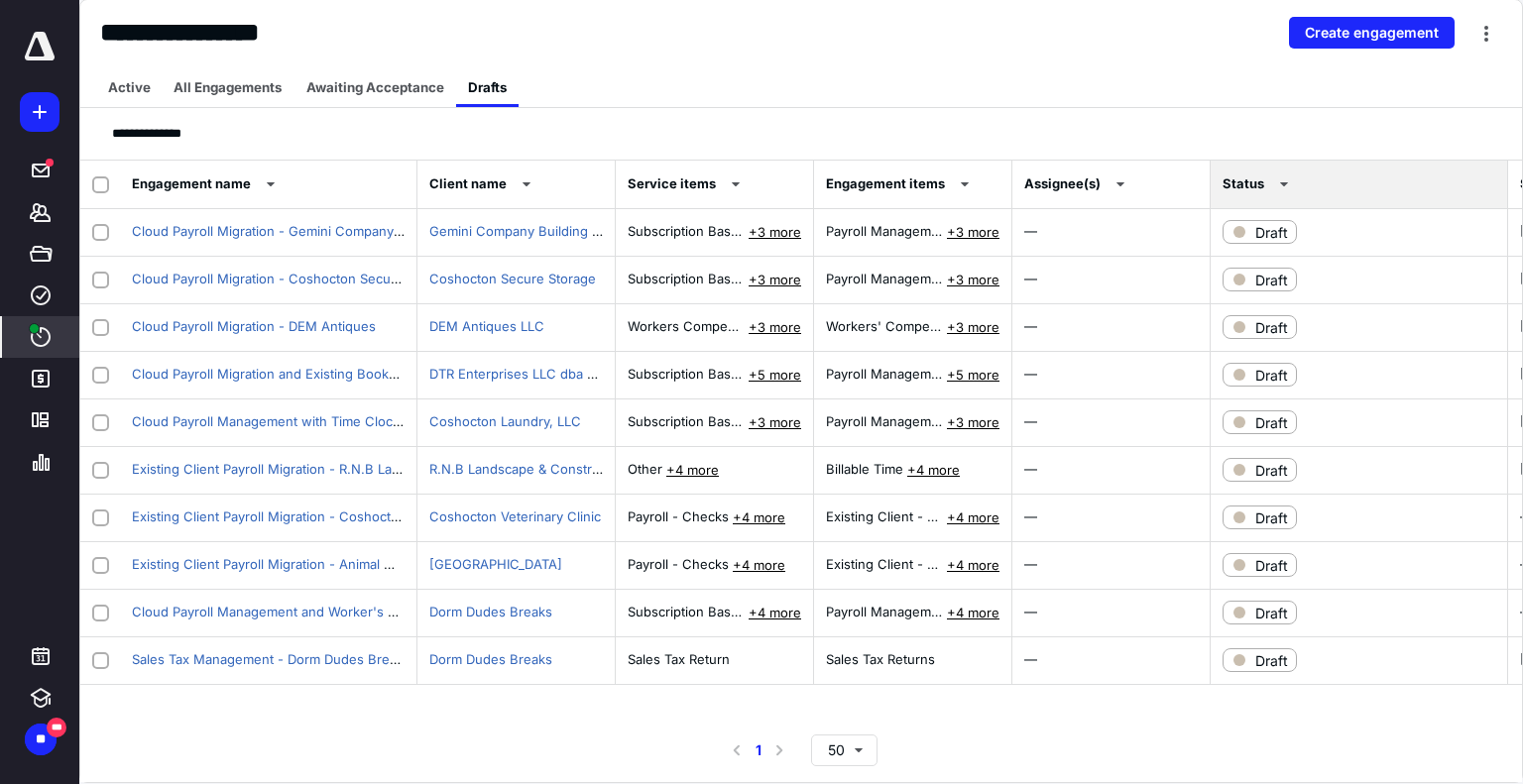 drag, startPoint x: 24, startPoint y: 348, endPoint x: 34, endPoint y: 344, distance: 10.77033 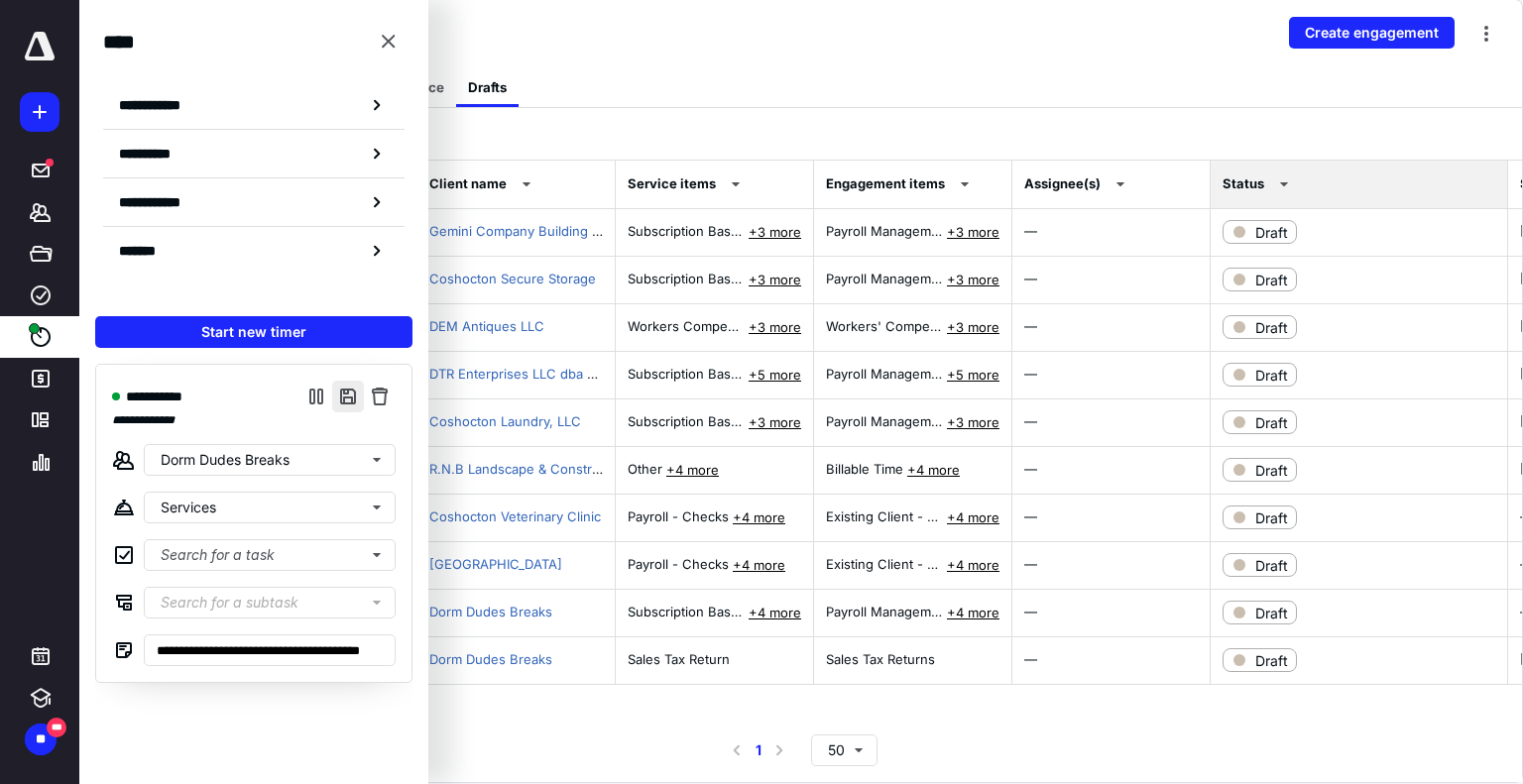 click at bounding box center [348, 396] 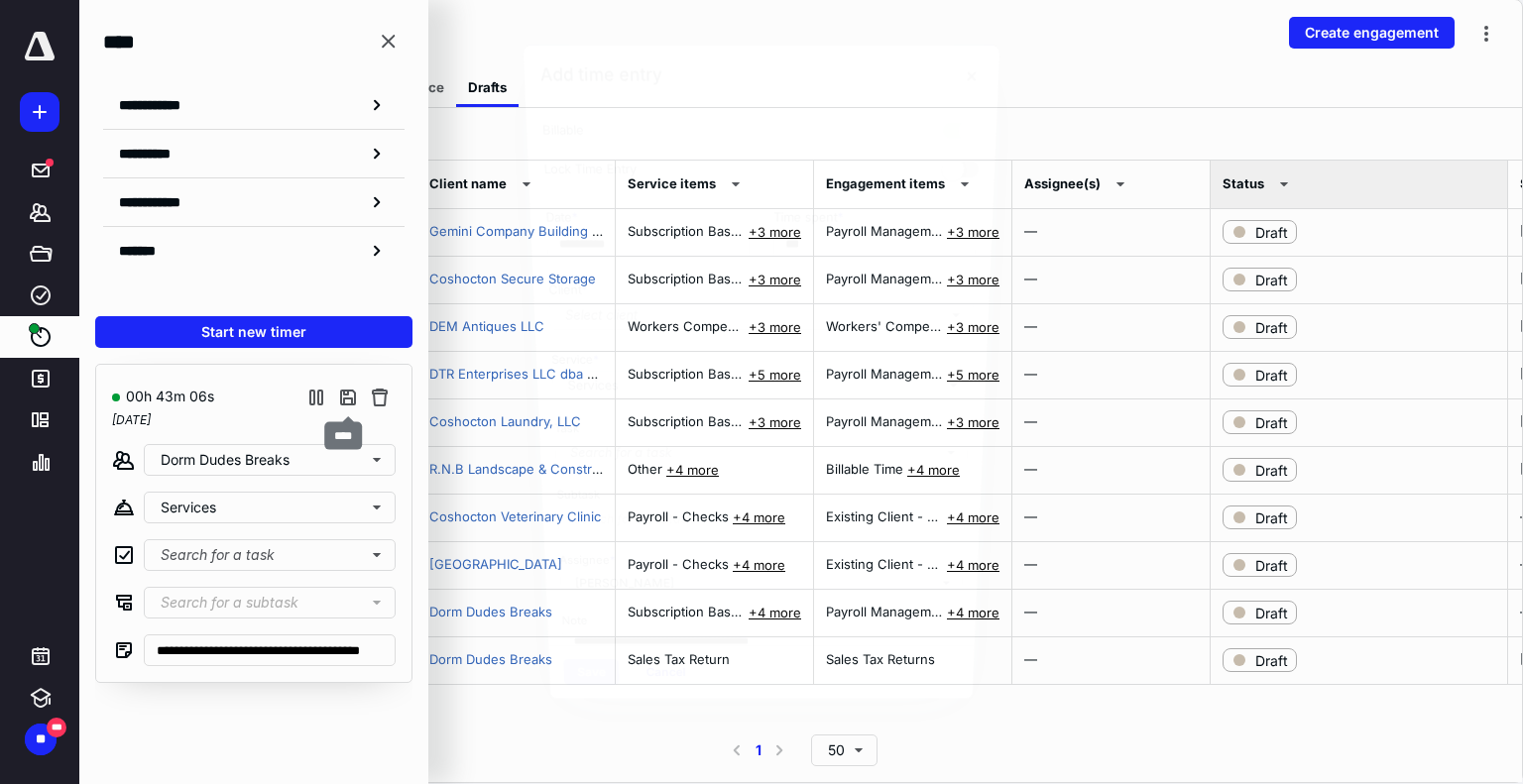 type on "***" 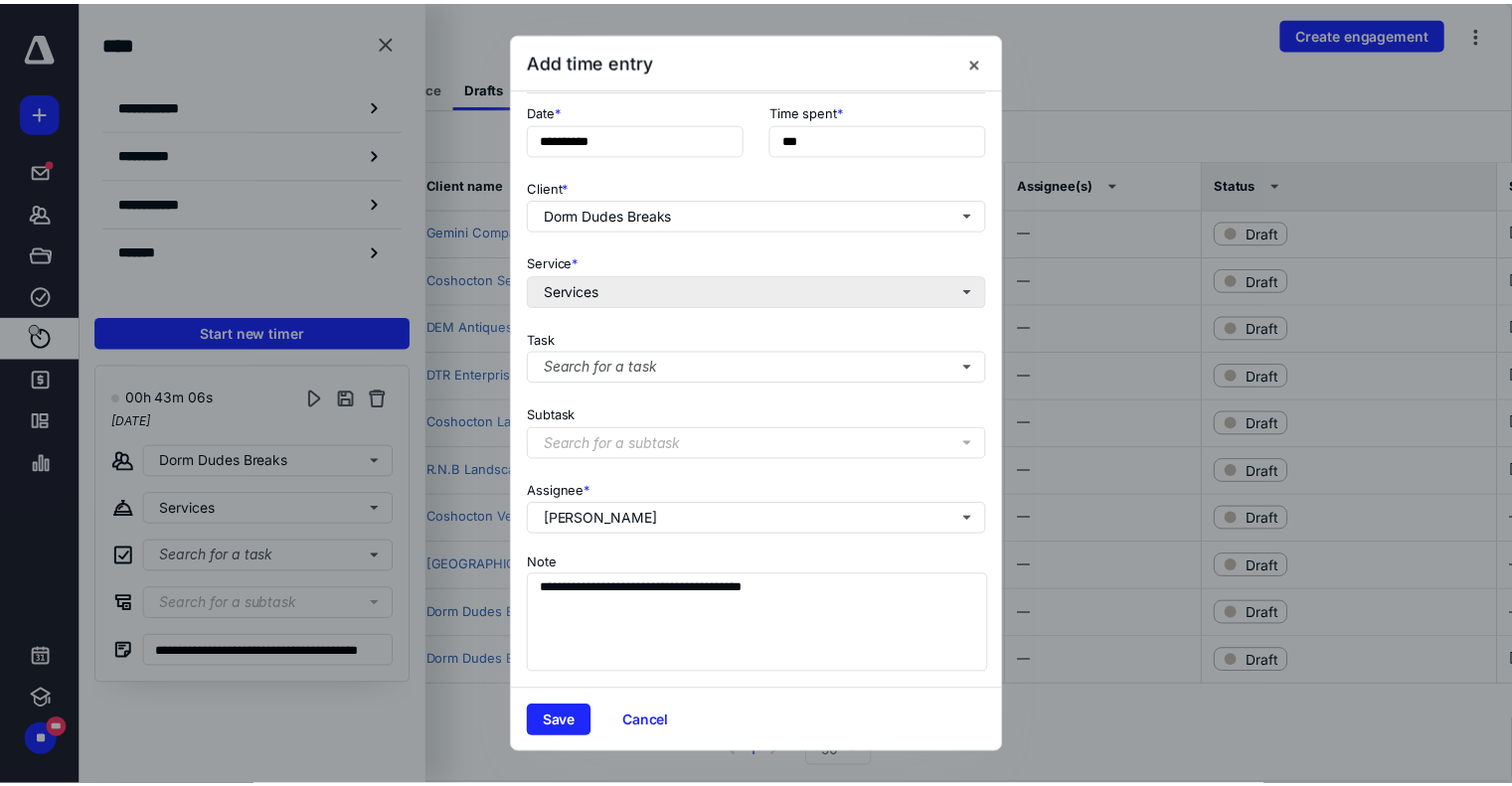 scroll, scrollTop: 108, scrollLeft: 0, axis: vertical 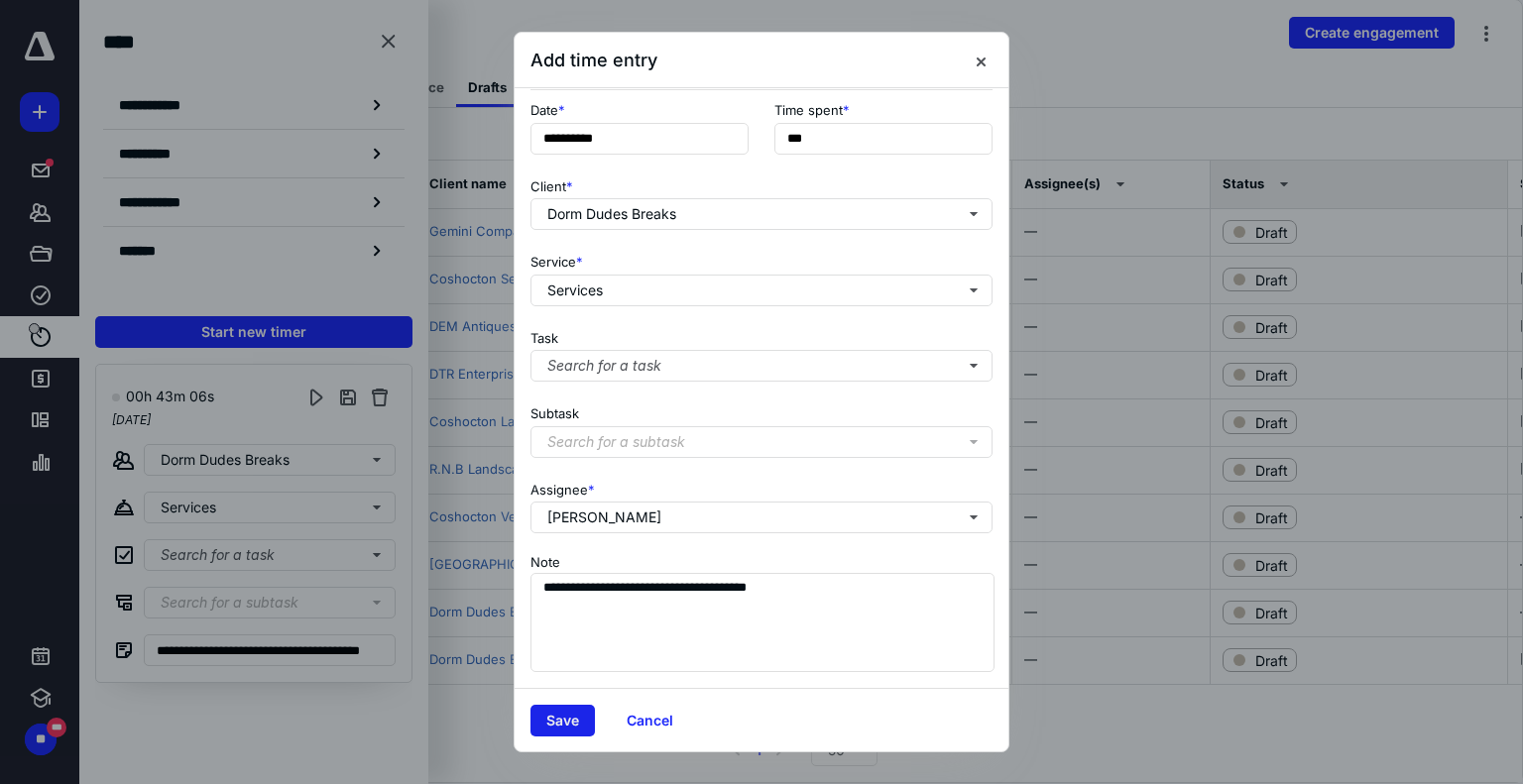 click on "Save" at bounding box center (562, 721) 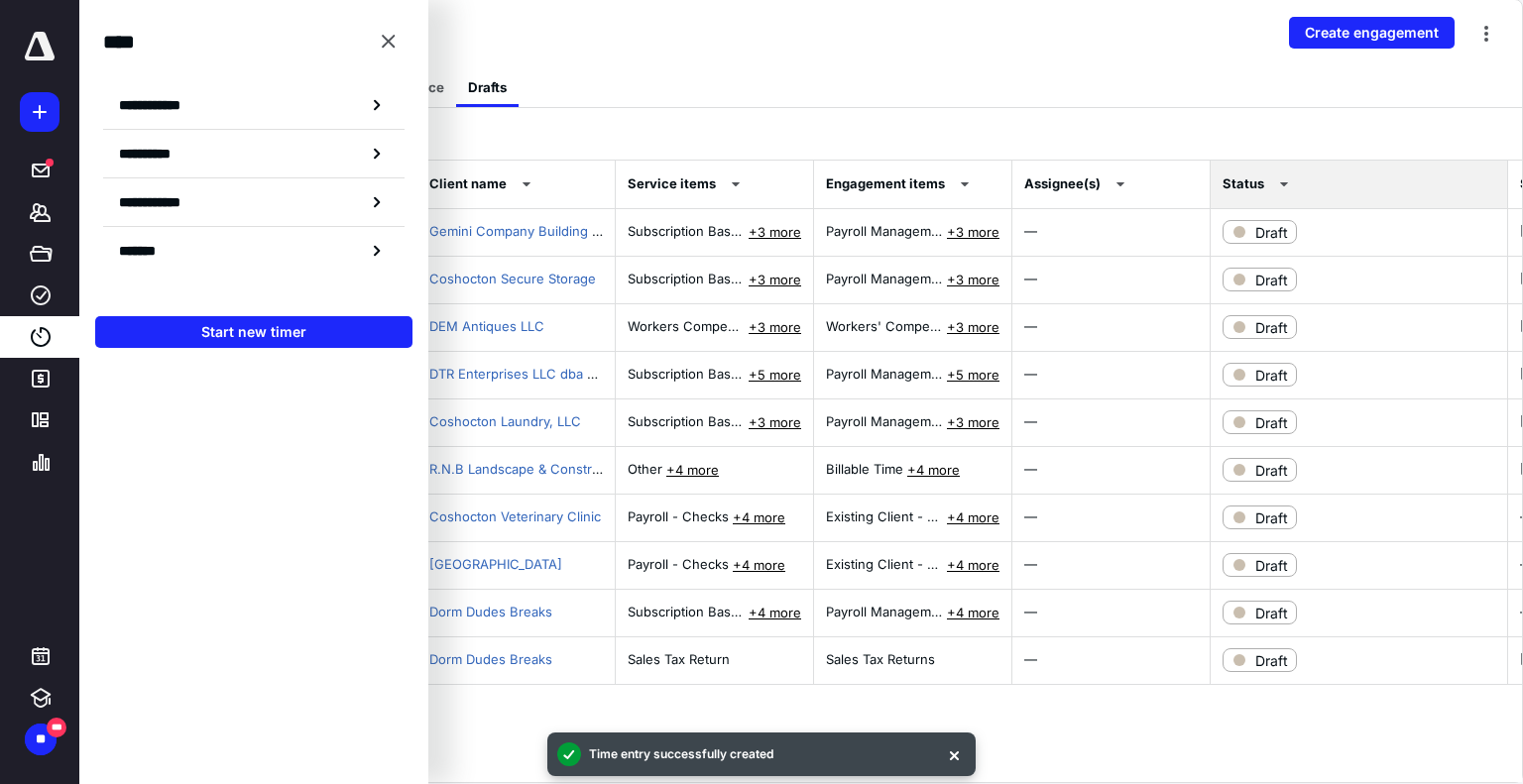 click on "Active All Engagements Awaiting Acceptance Drafts" at bounding box center (809, 87) 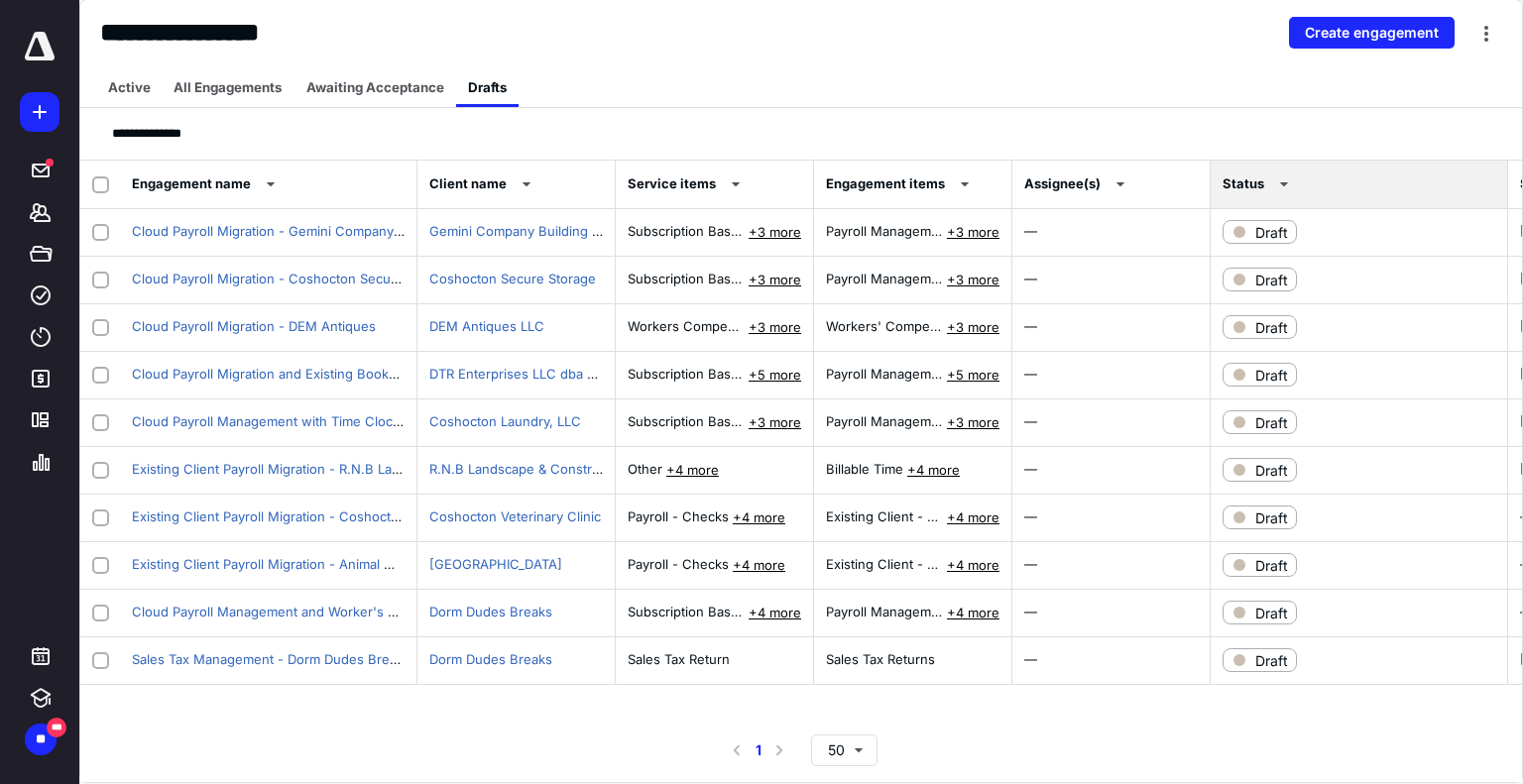 click at bounding box center [40, 47] 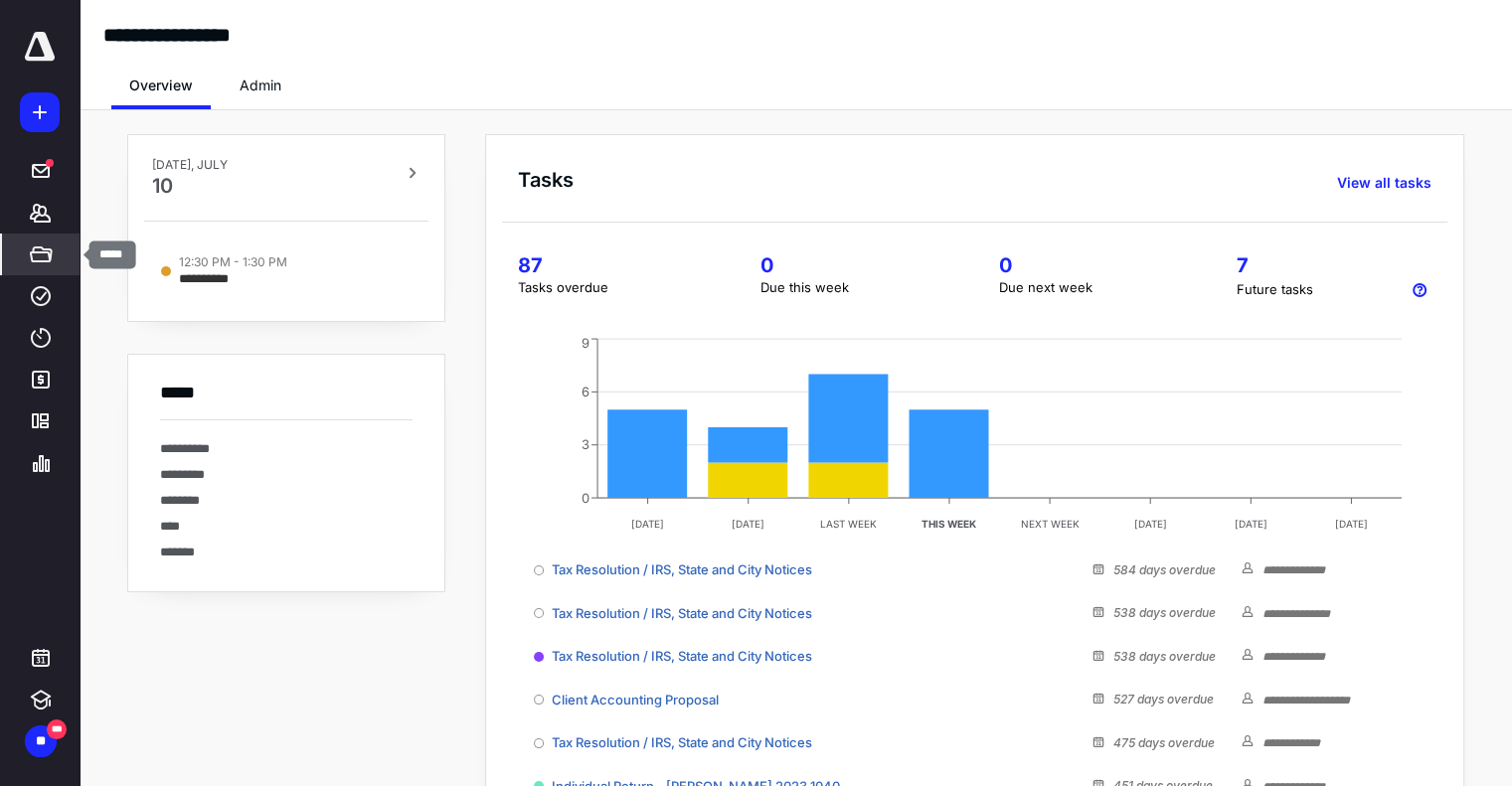click on "*****" at bounding box center [41, 254] 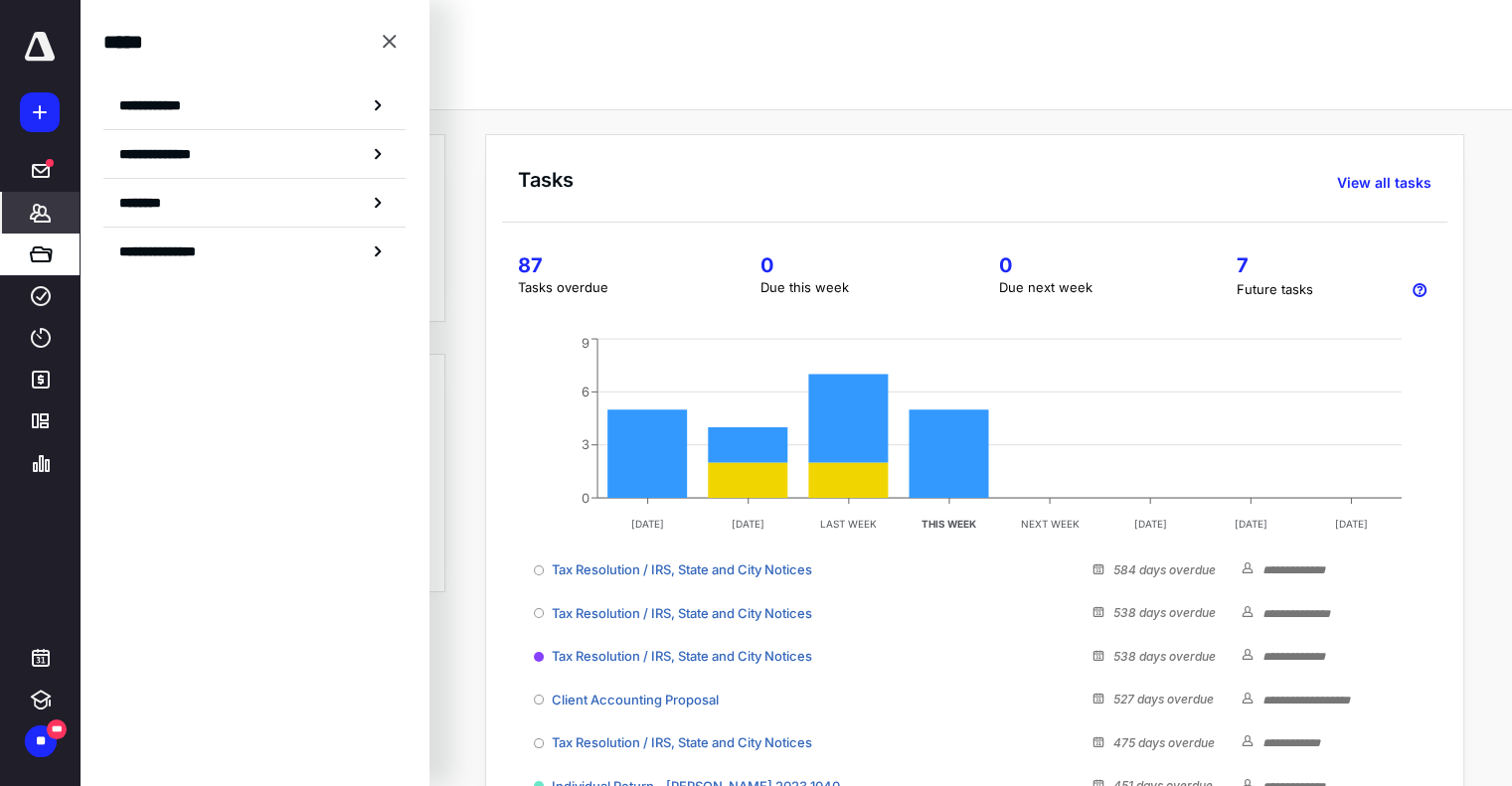 click 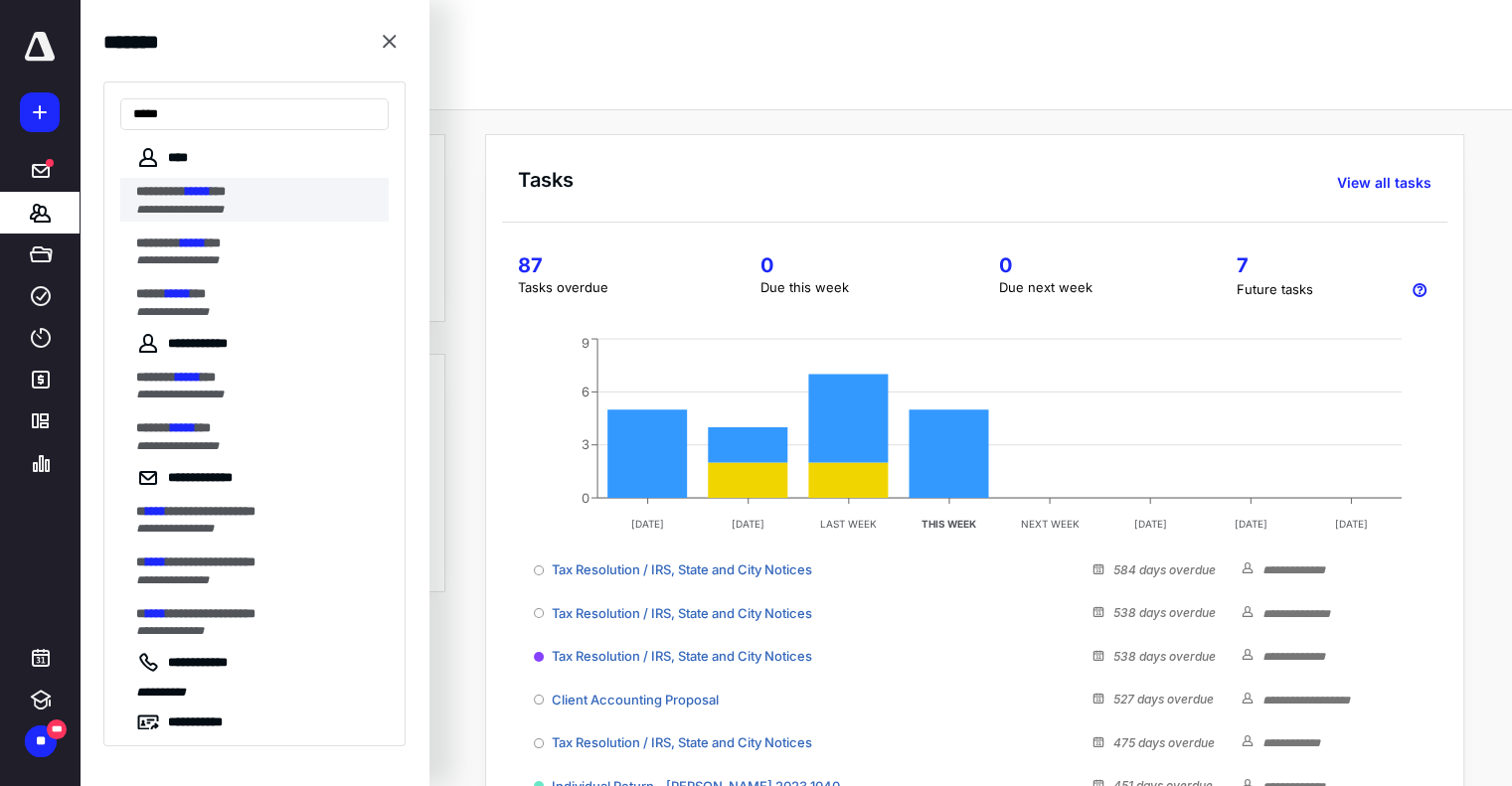type on "*****" 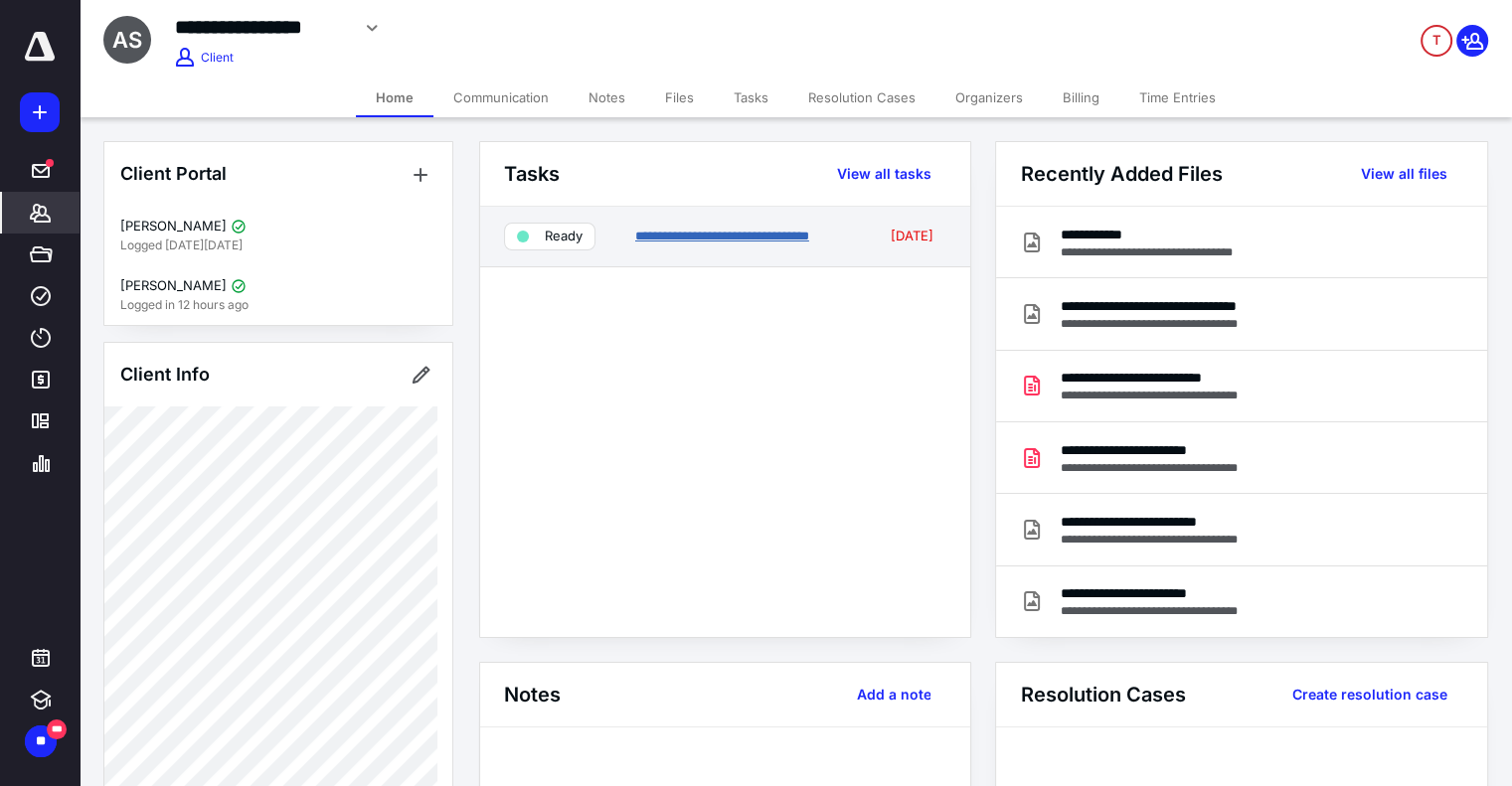 click on "**********" at bounding box center [722, 236] 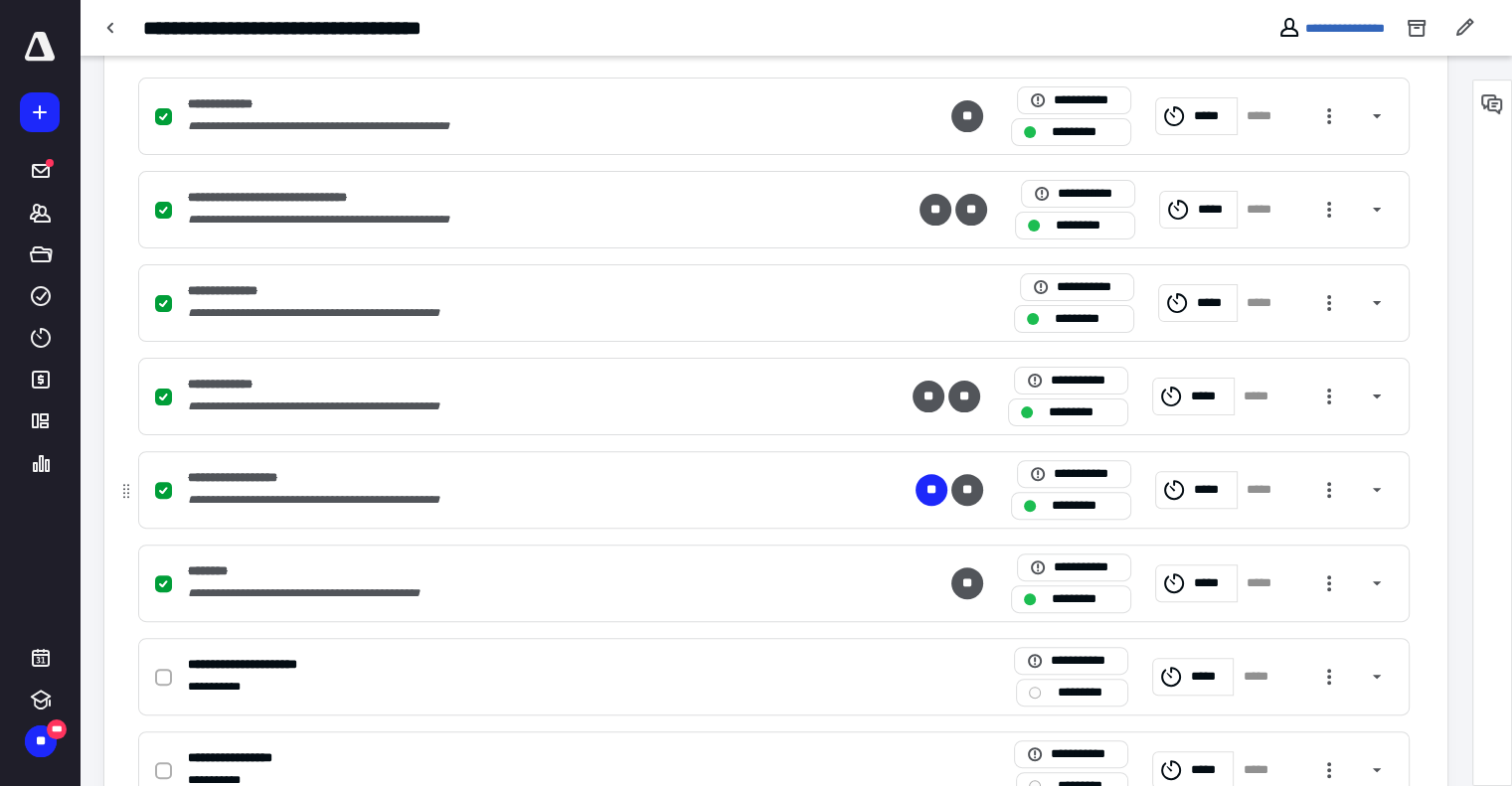 scroll, scrollTop: 0, scrollLeft: 0, axis: both 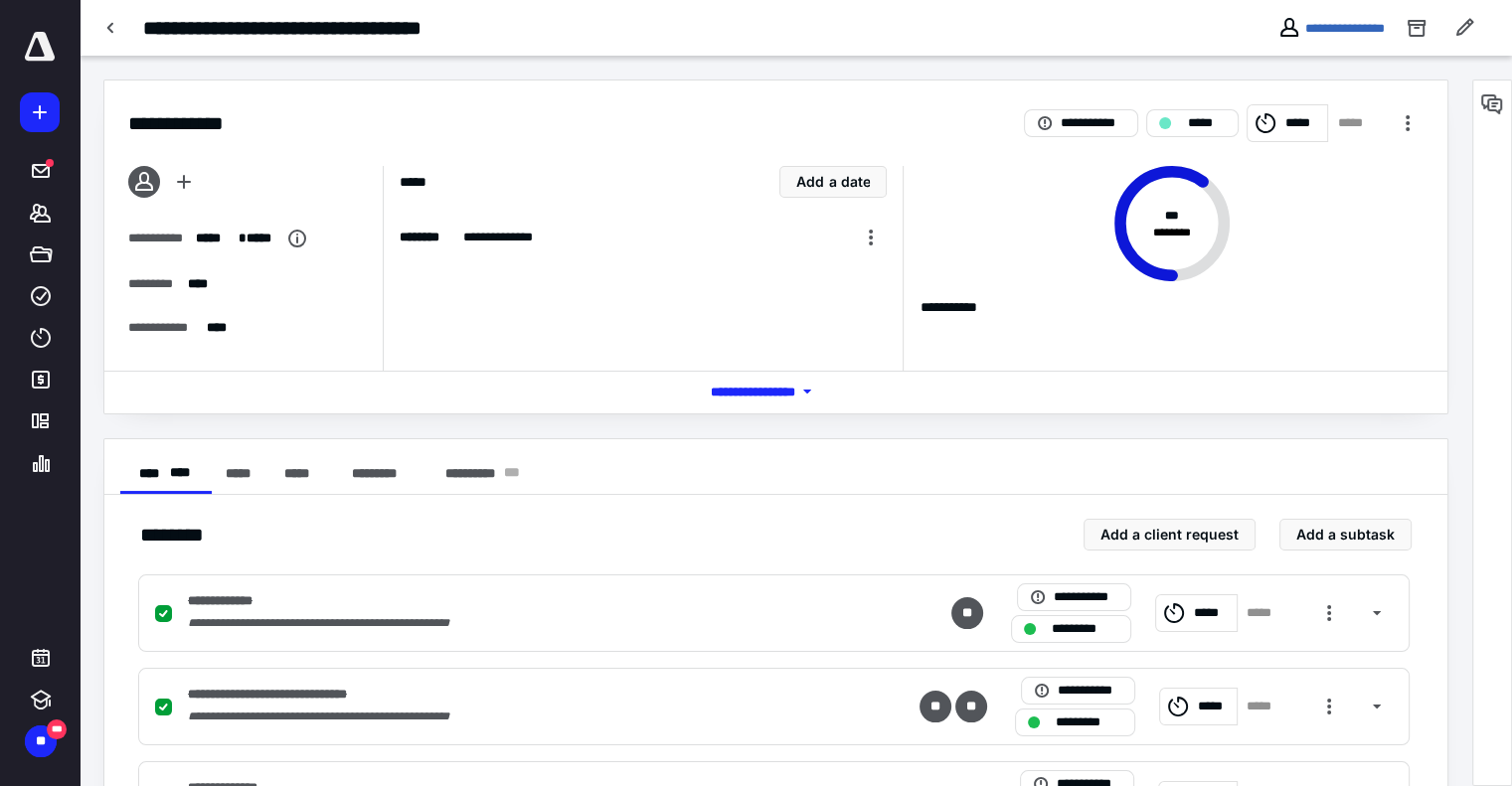 click on "**********" at bounding box center (1331, 28) 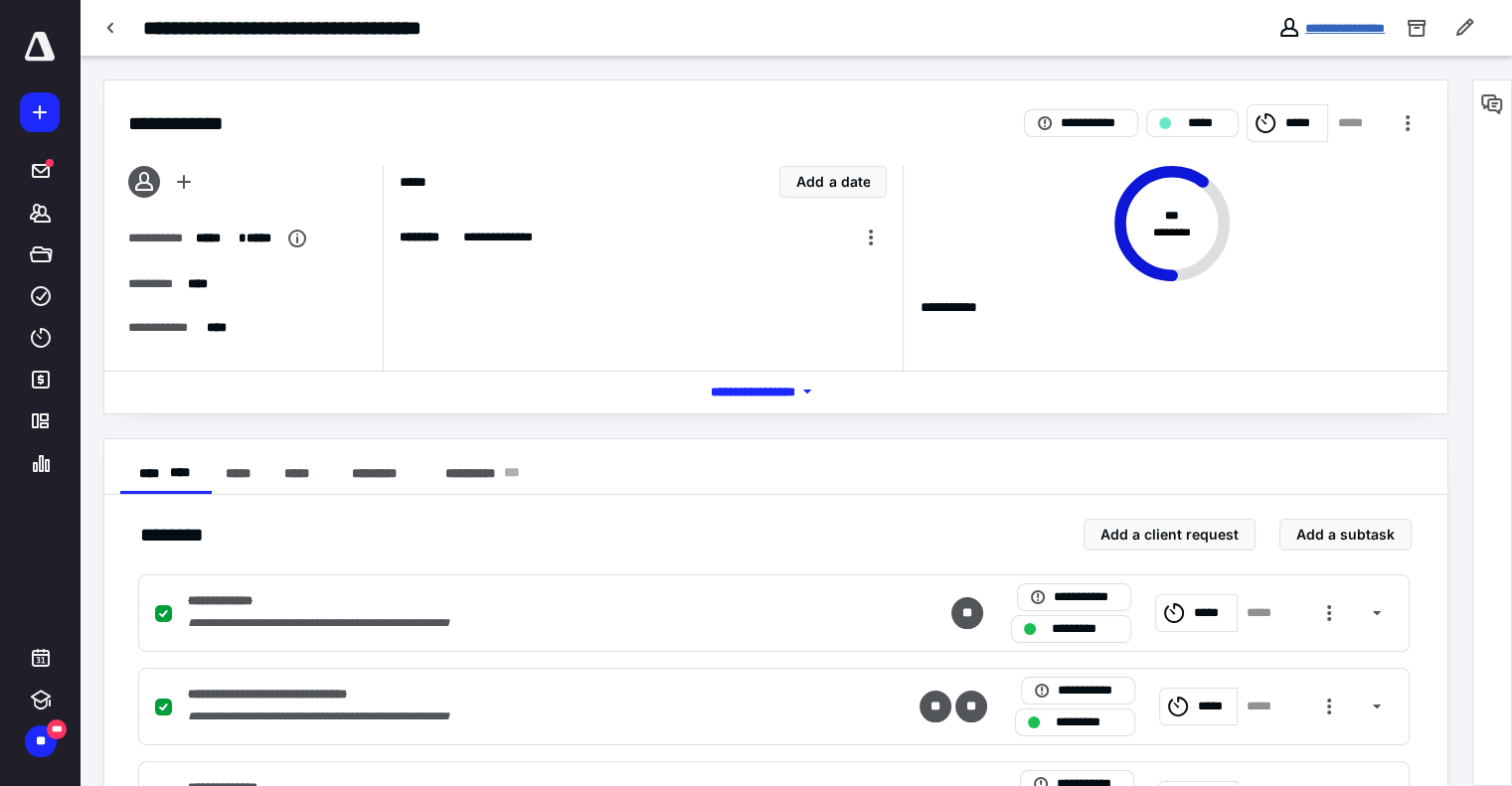 click on "**********" at bounding box center (1345, 28) 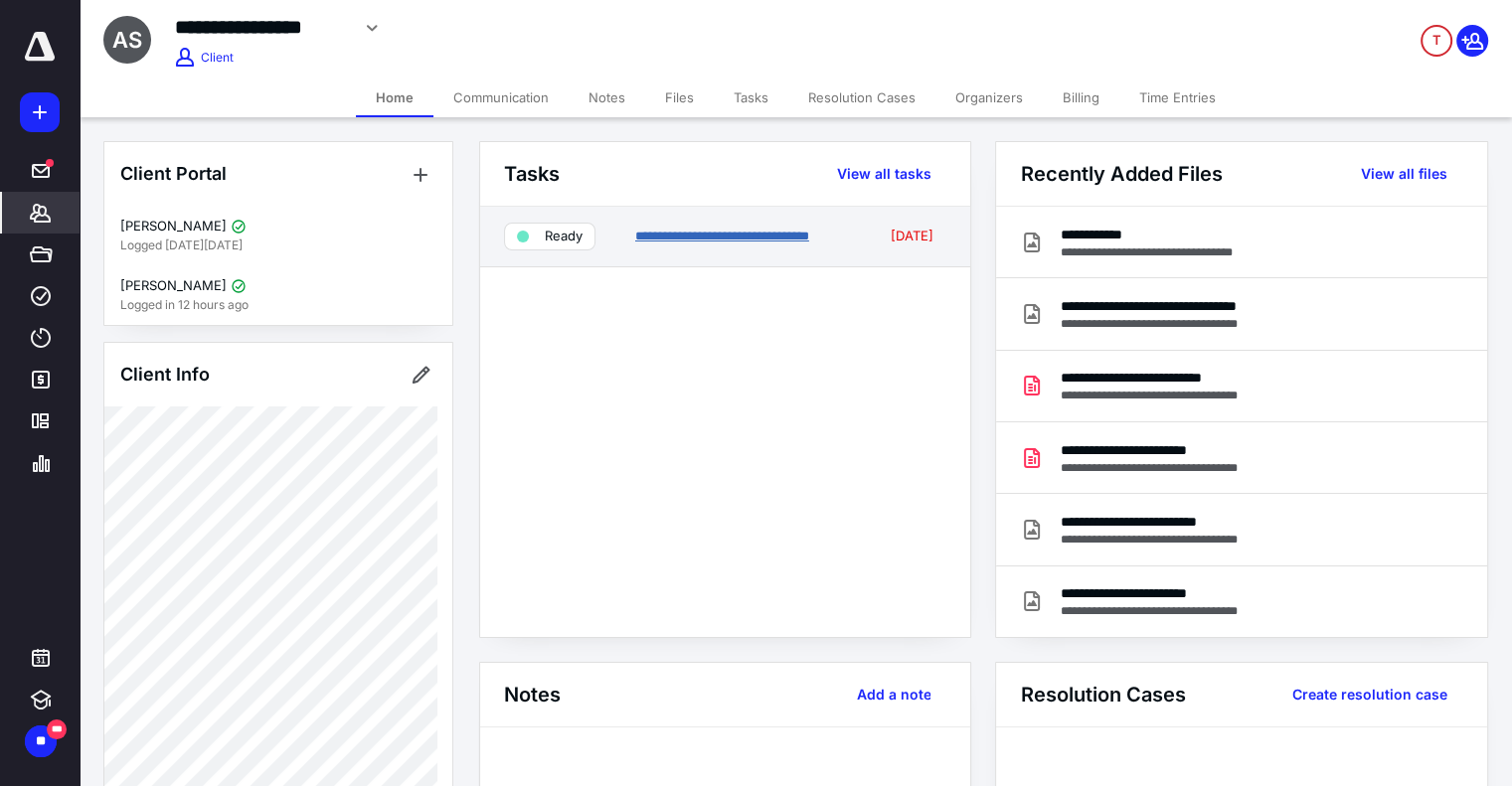 click on "**********" at bounding box center [722, 236] 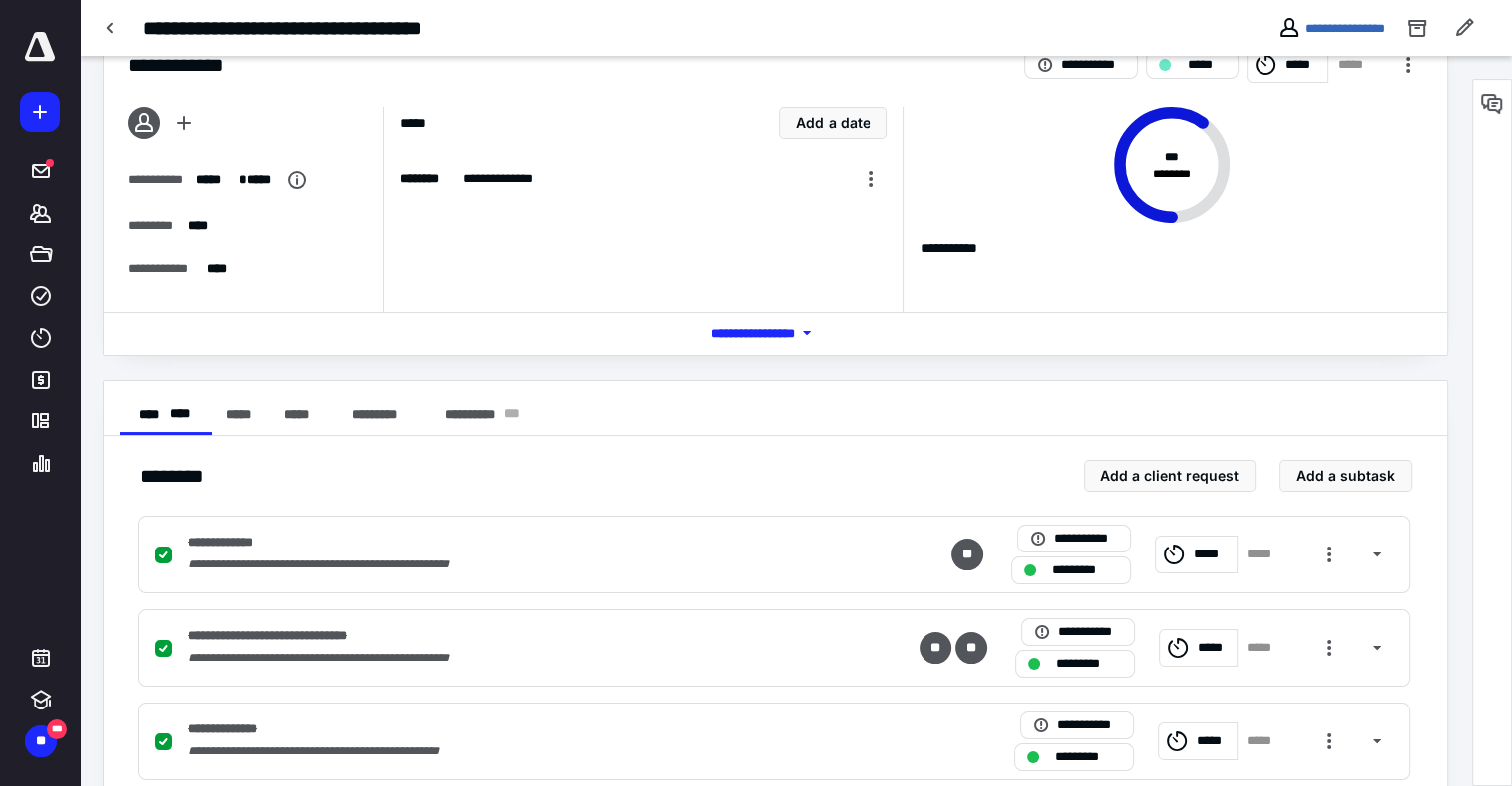scroll, scrollTop: 0, scrollLeft: 0, axis: both 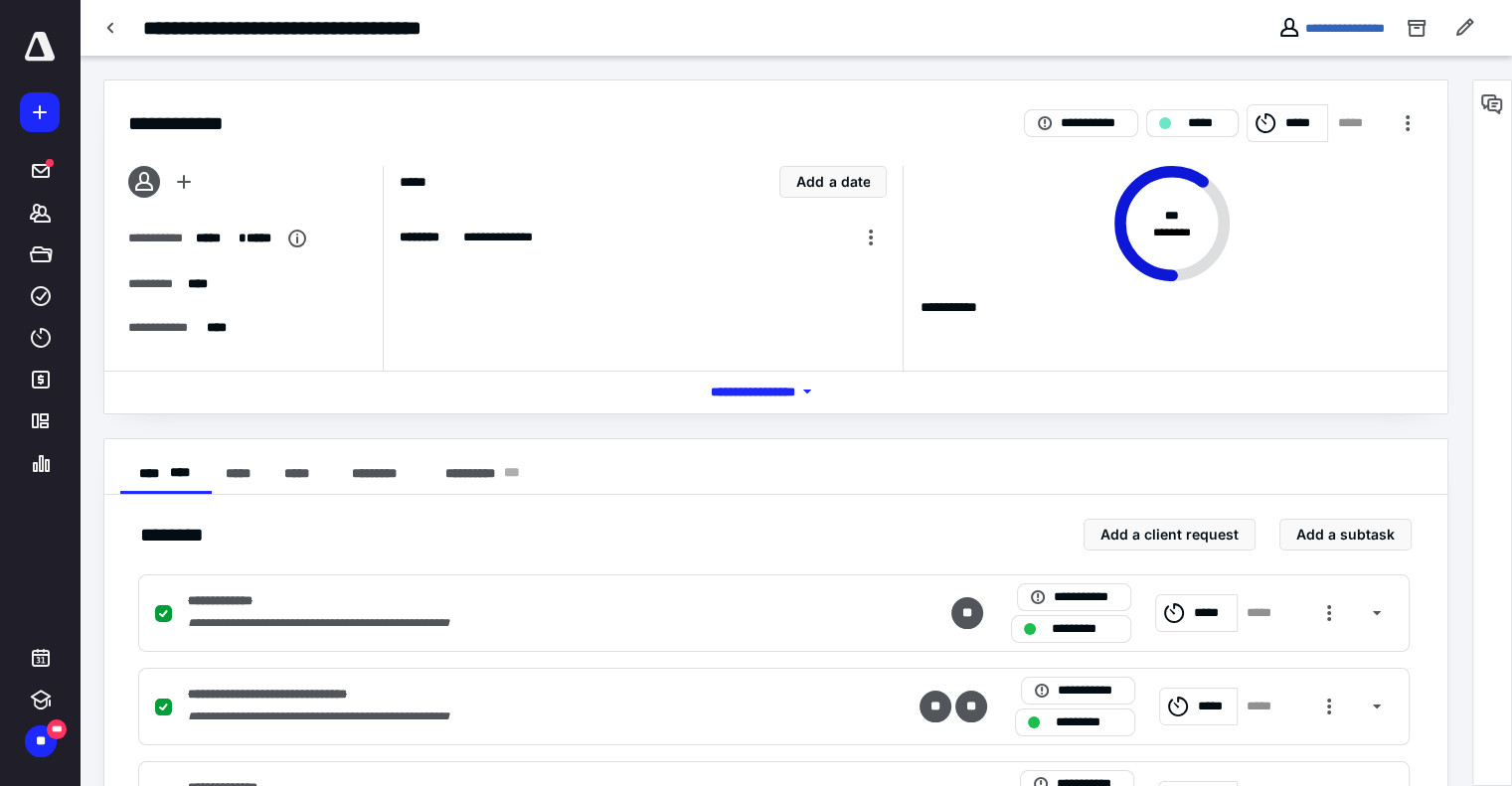 click at bounding box center (1165, 123) 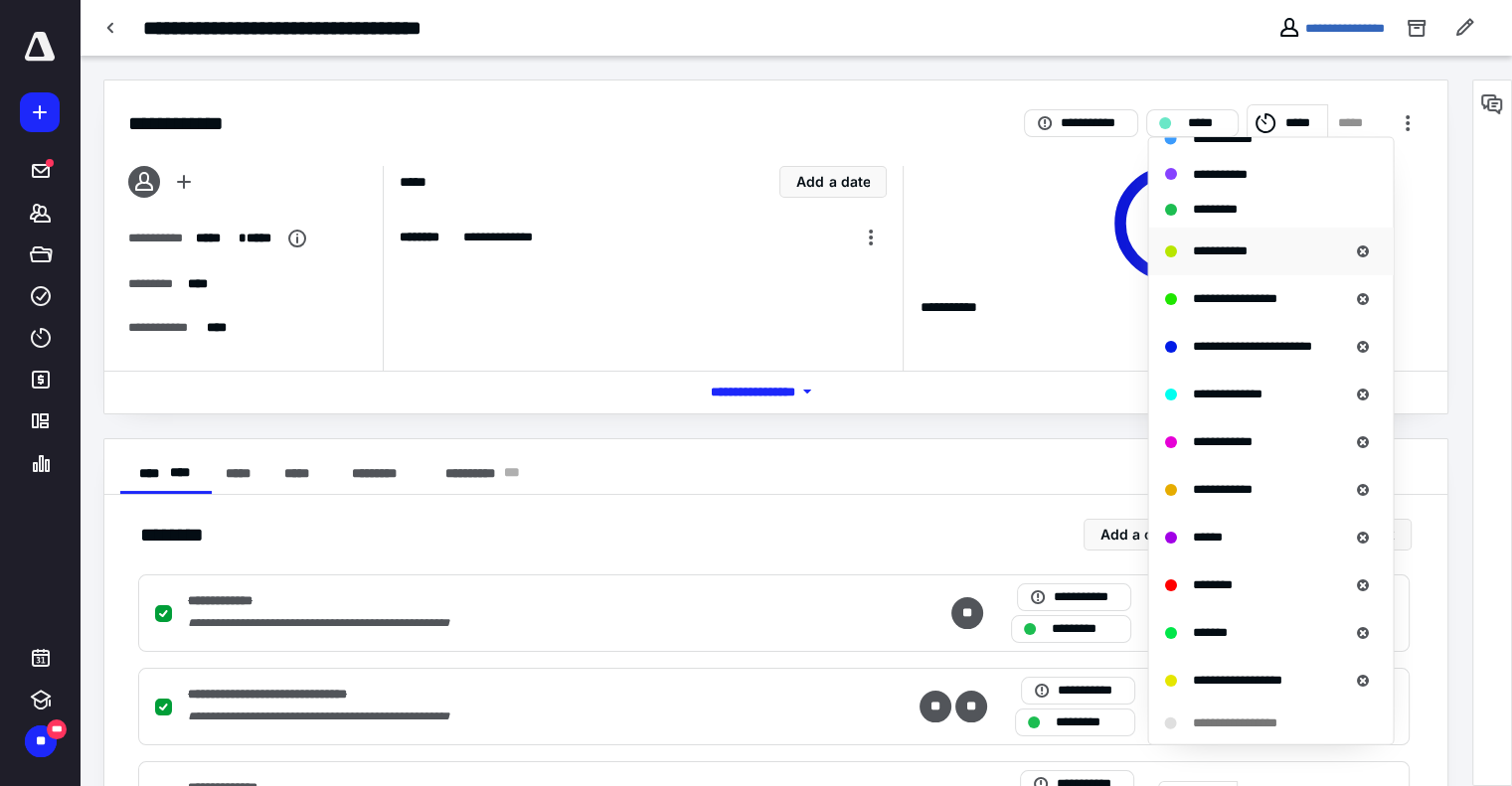 scroll, scrollTop: 278, scrollLeft: 0, axis: vertical 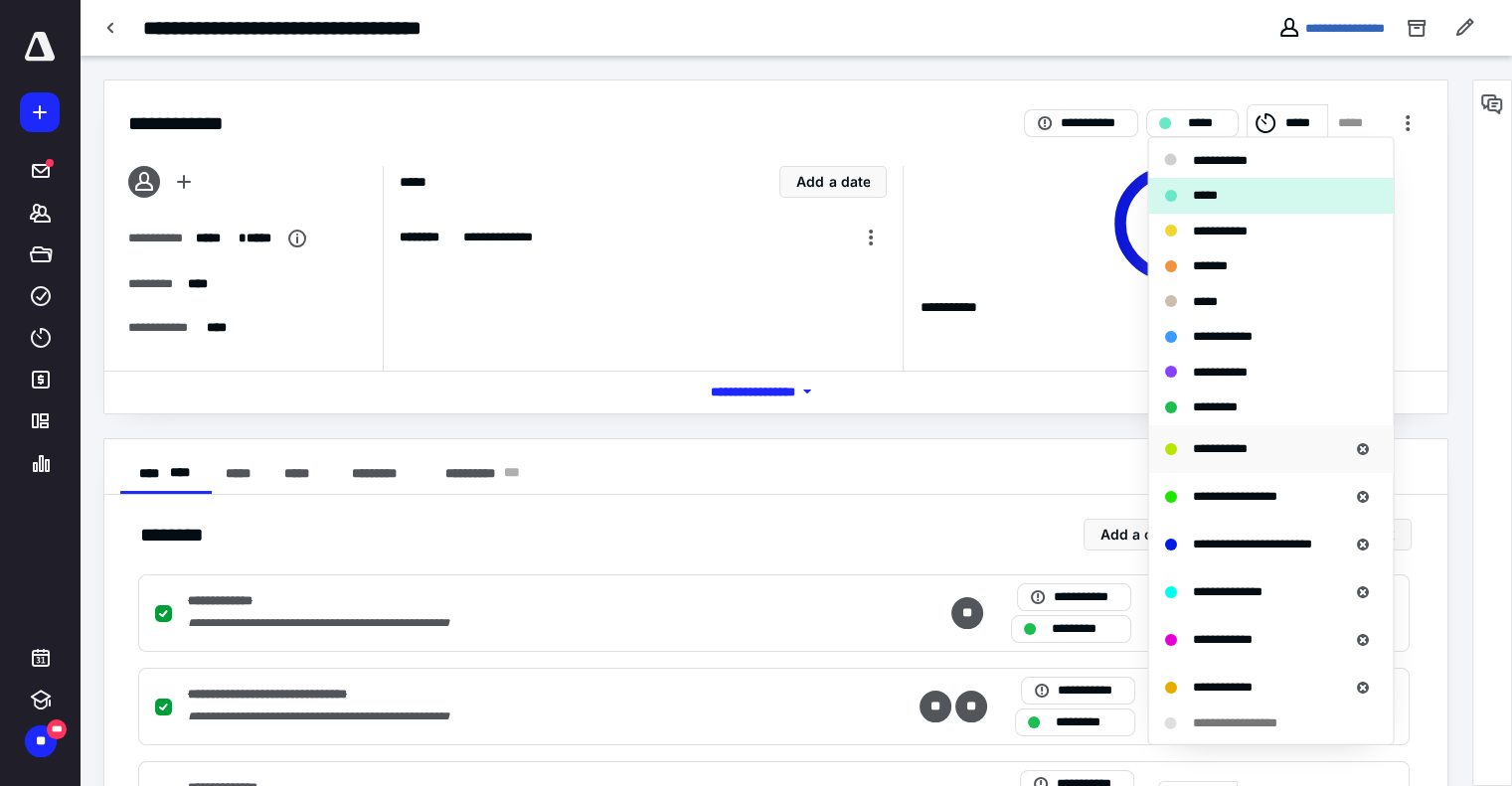click on "**********" at bounding box center (1219, 447) 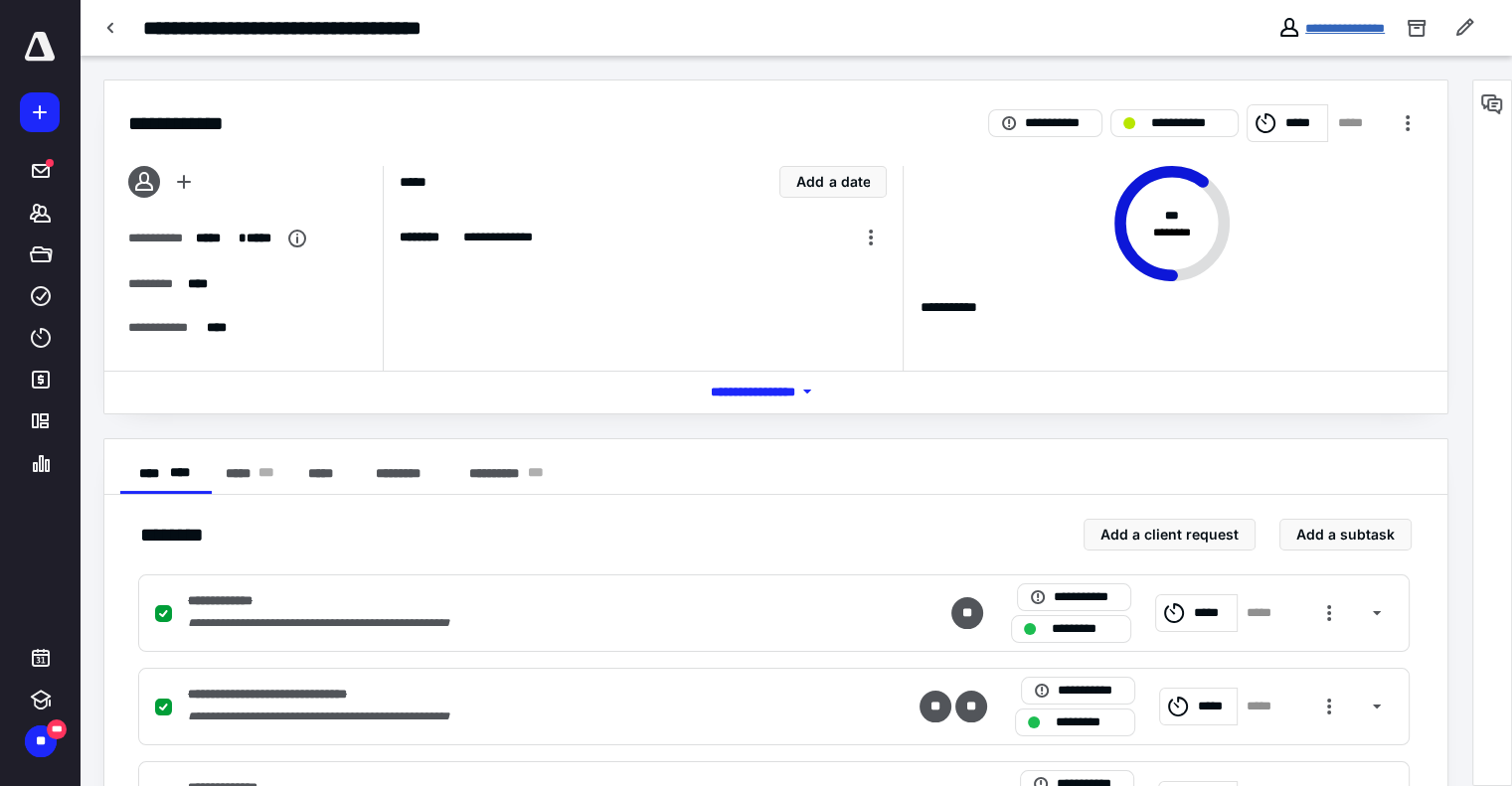 click on "**********" at bounding box center [1345, 28] 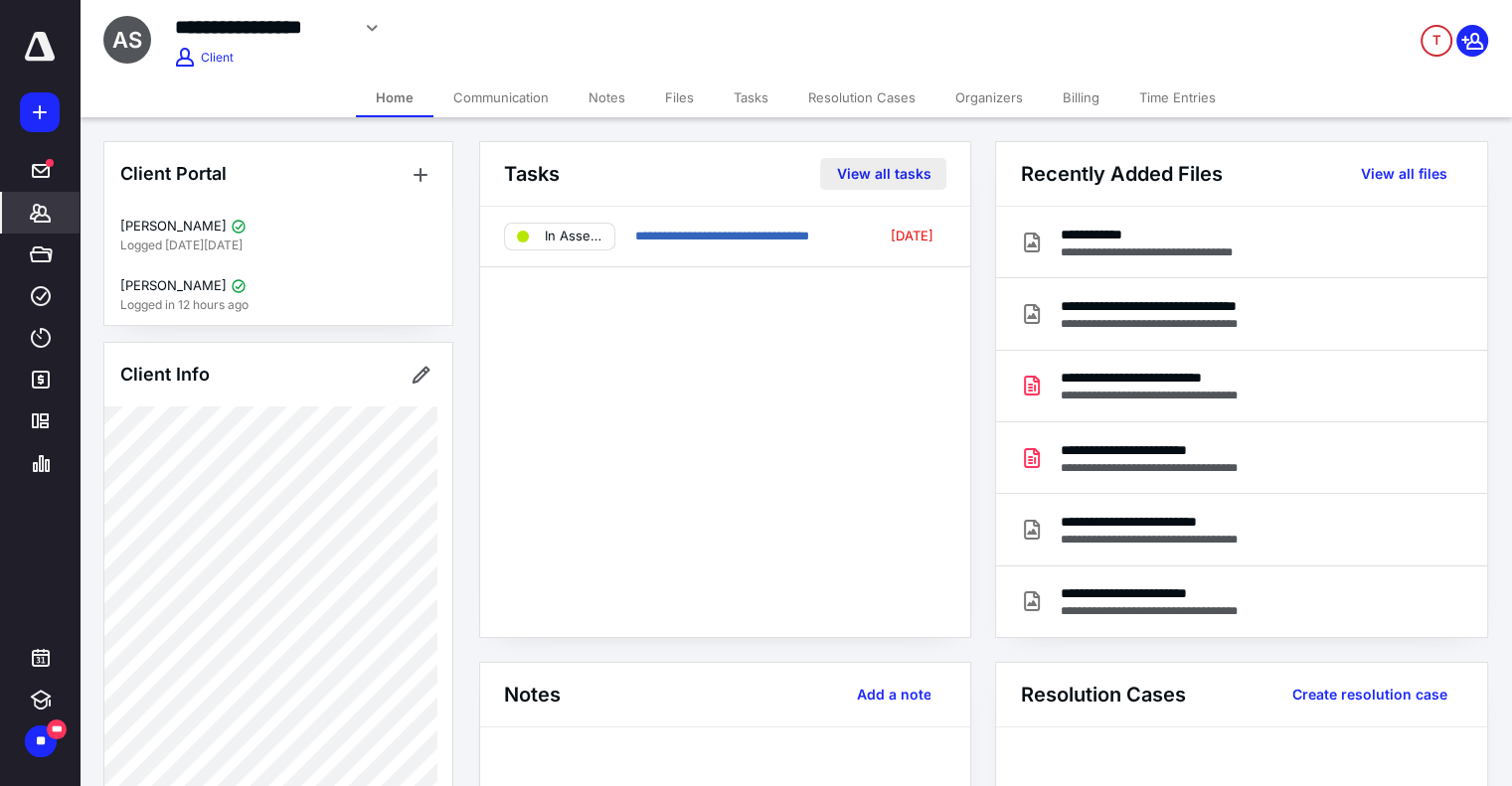 click on "View all tasks" at bounding box center [883, 174] 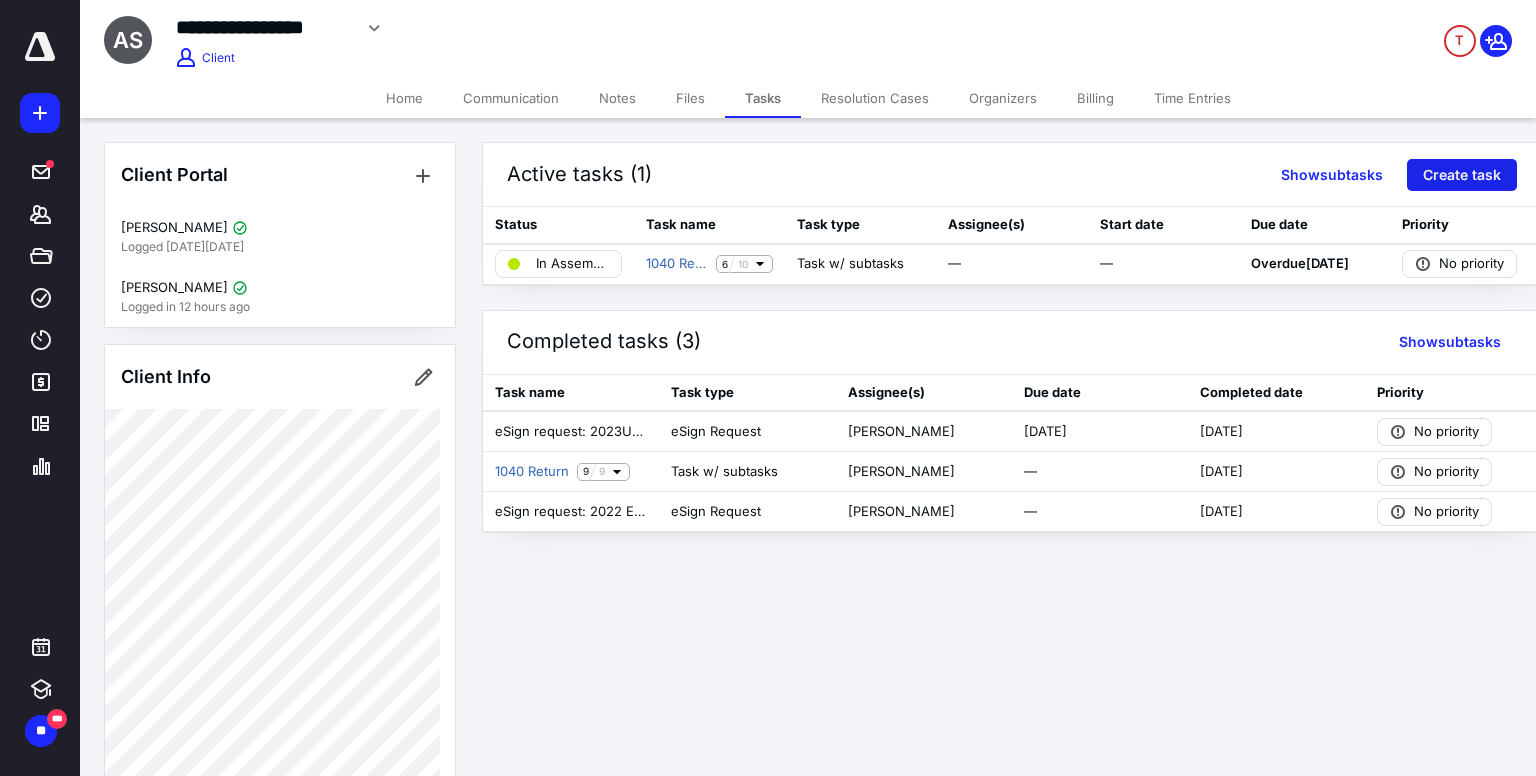 click on "Create task" at bounding box center [1462, 175] 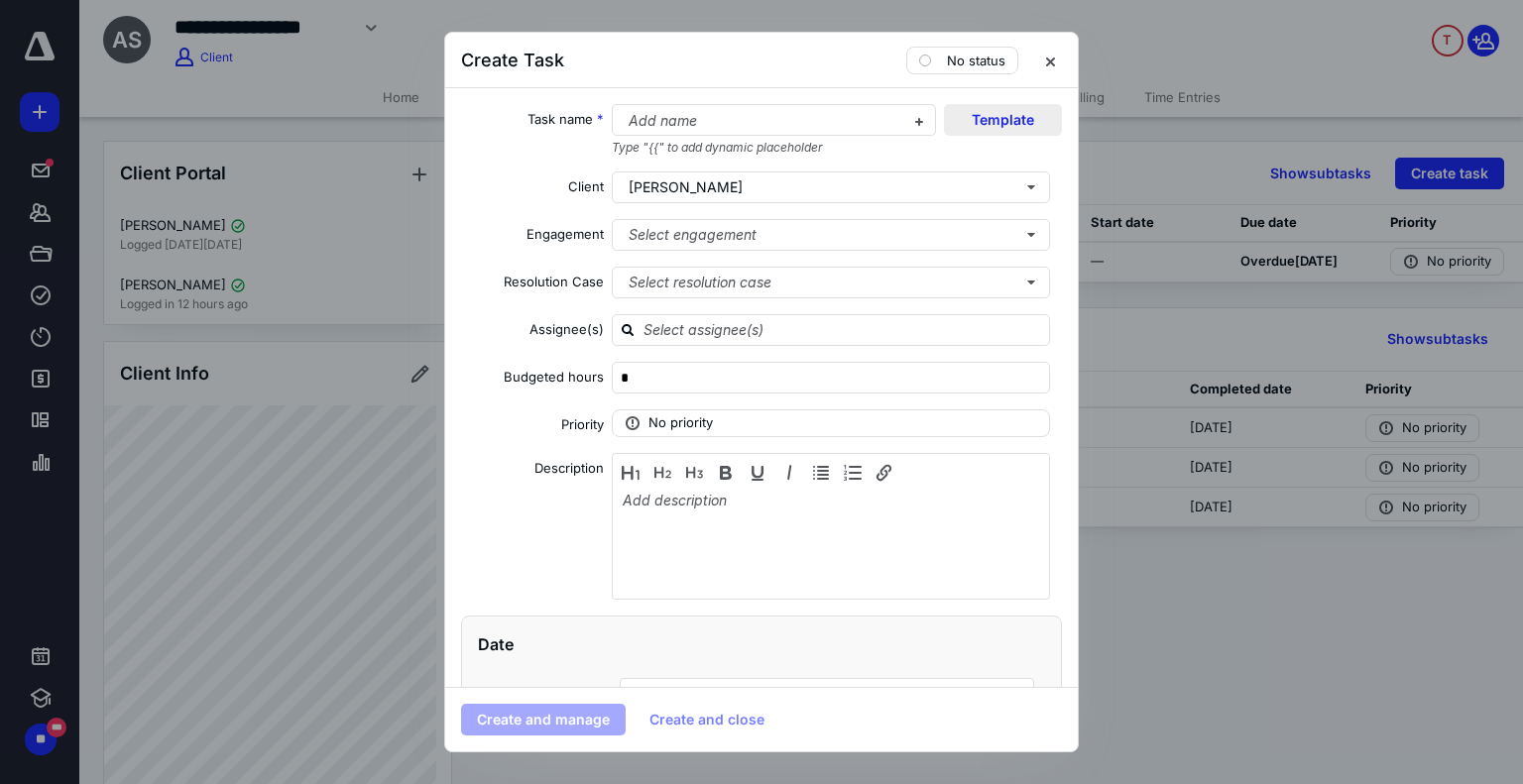 click on "Template" at bounding box center [1002, 120] 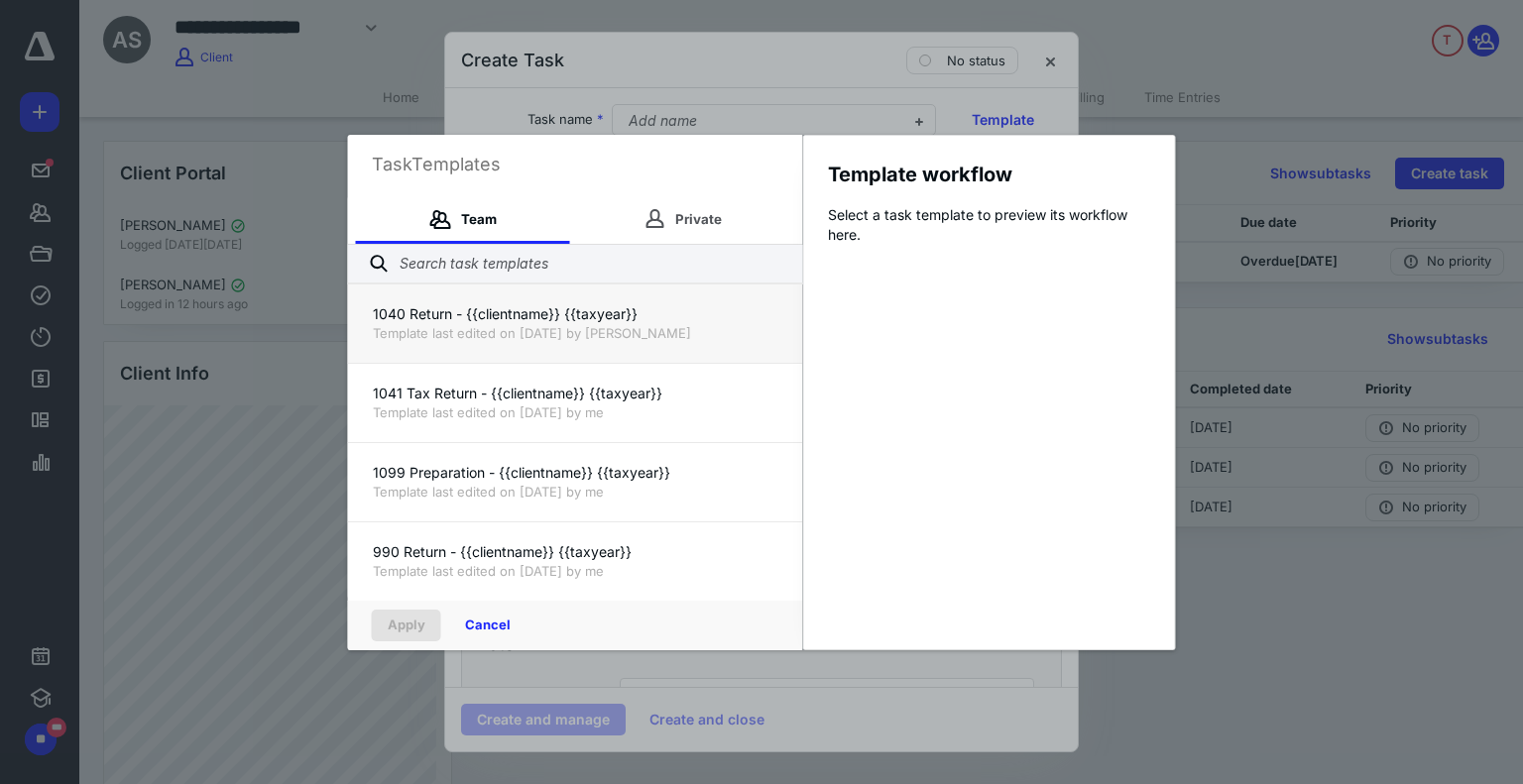 click on "Template last edited on [DATE] by [PERSON_NAME]" at bounding box center [575, 333] 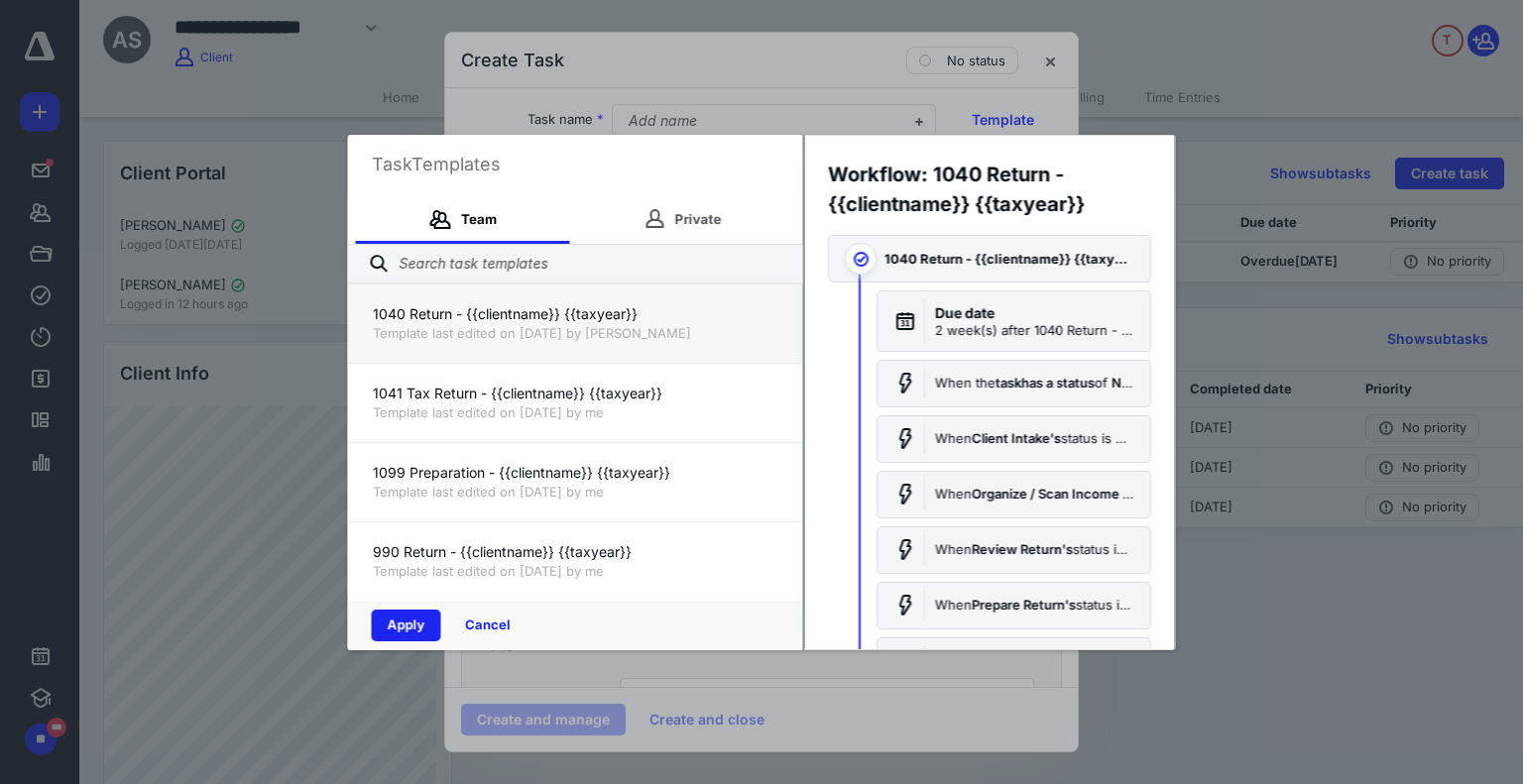 click on "Apply" at bounding box center [407, 625] 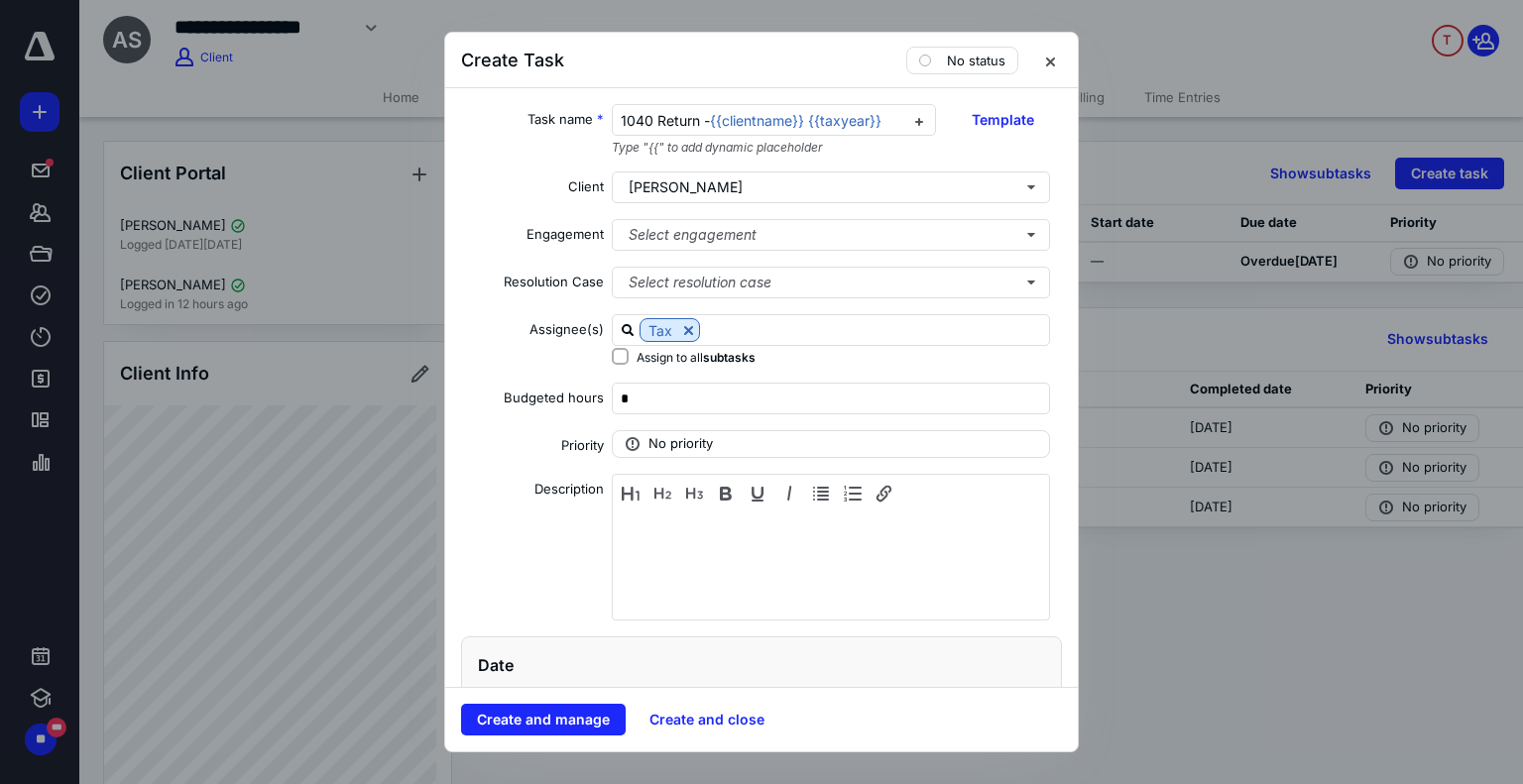 checkbox on "true" 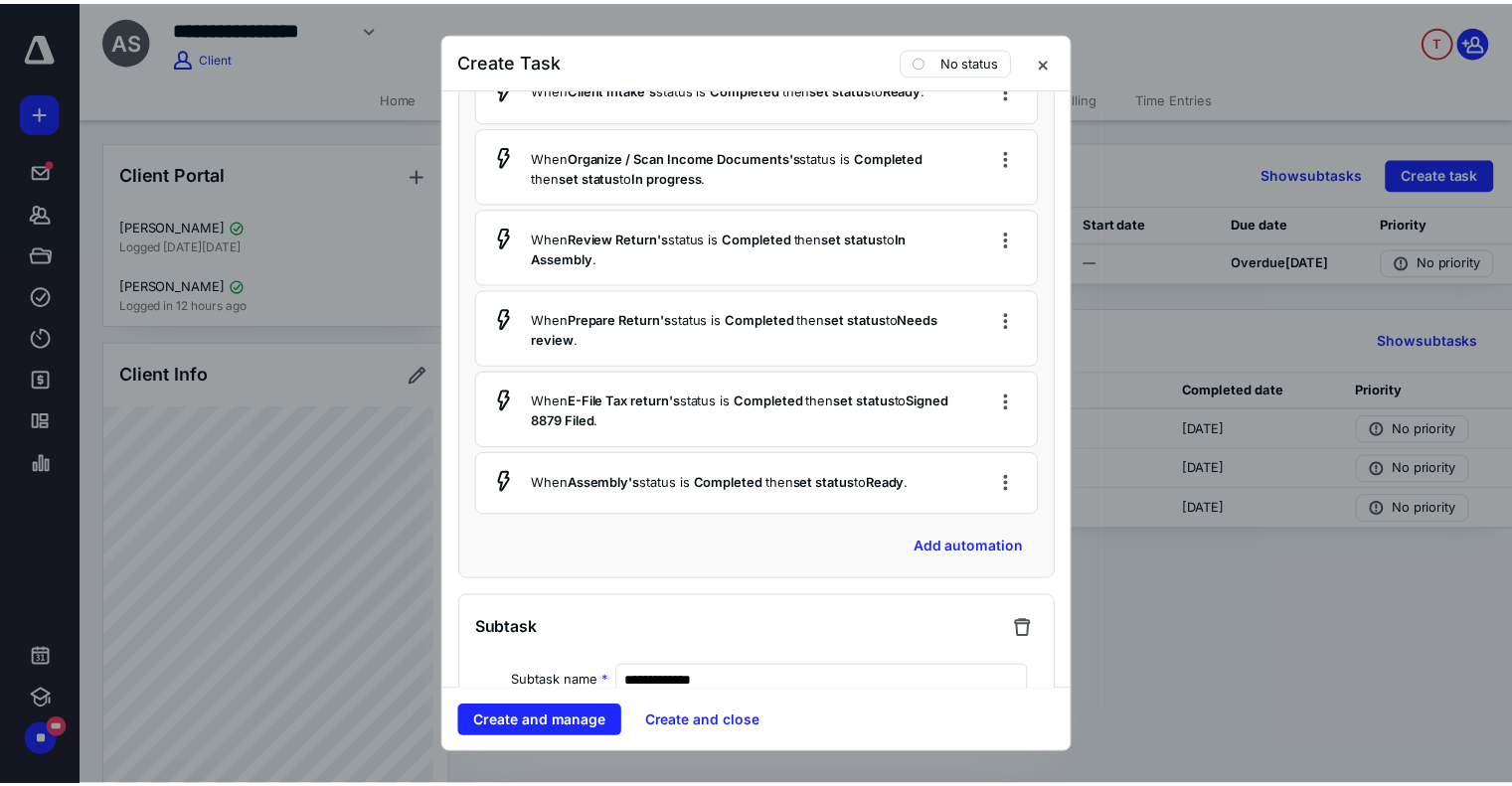 scroll, scrollTop: 1391, scrollLeft: 0, axis: vertical 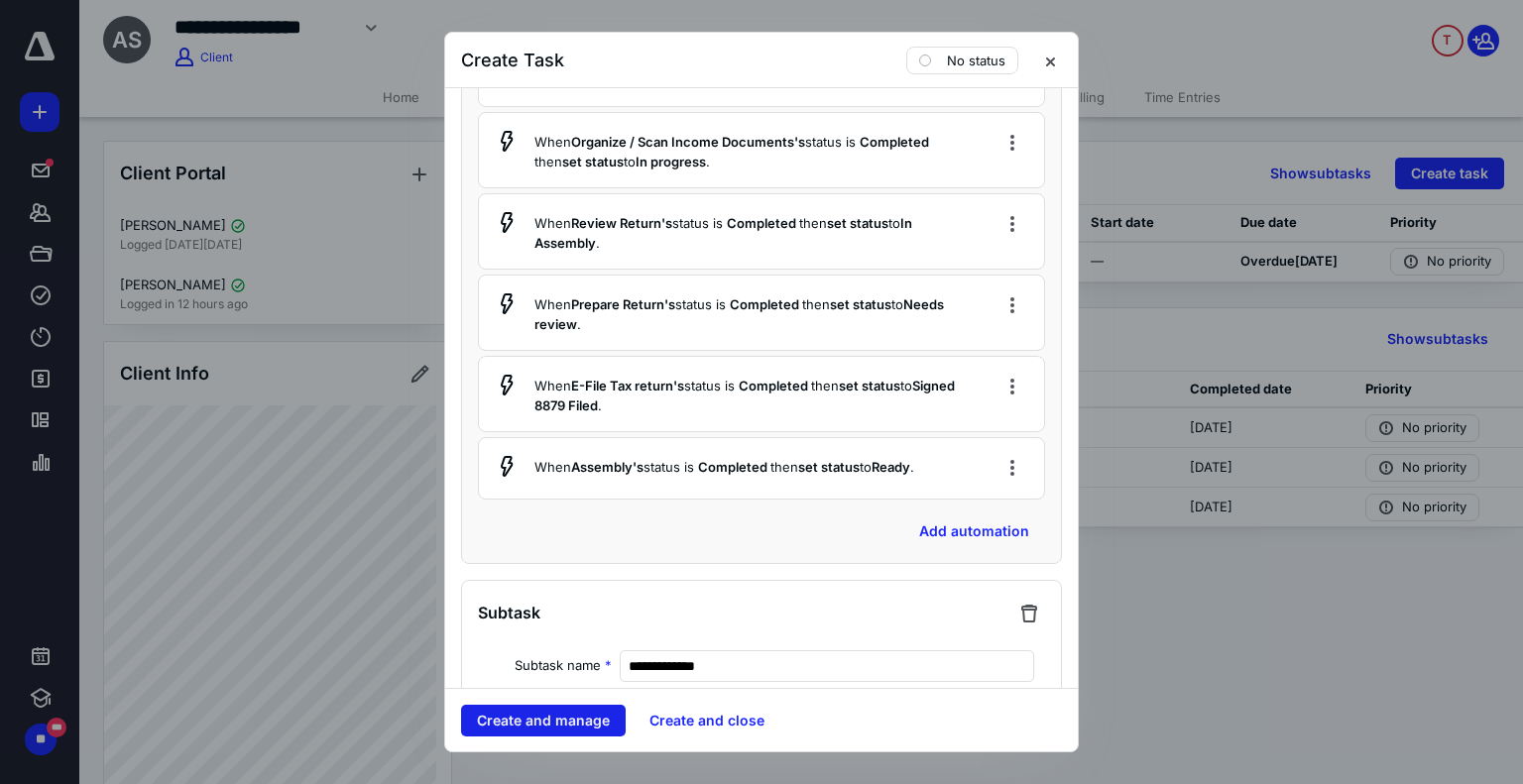 click on "Create and manage" at bounding box center (543, 721) 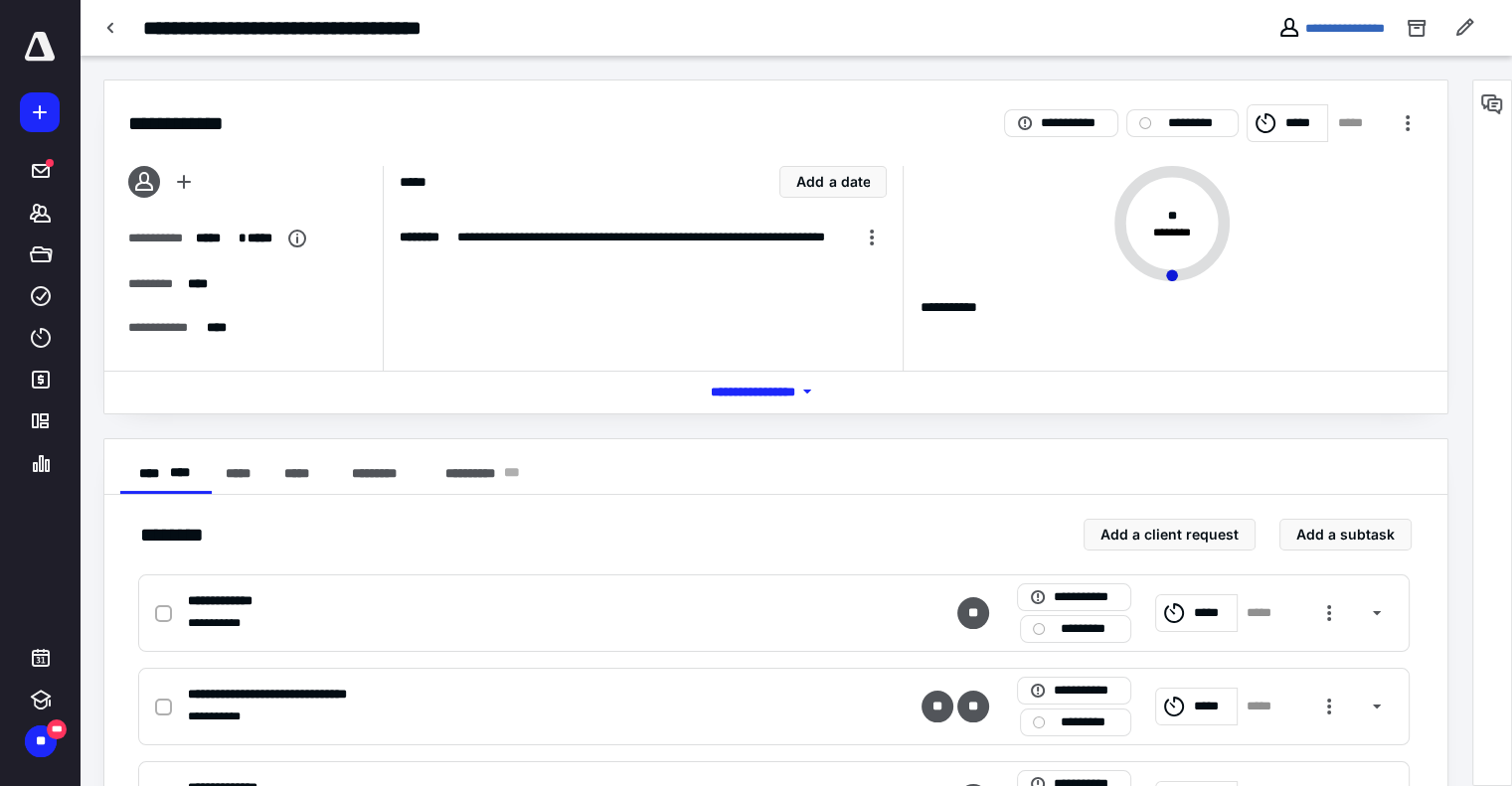click on "**********" at bounding box center (775, 798) 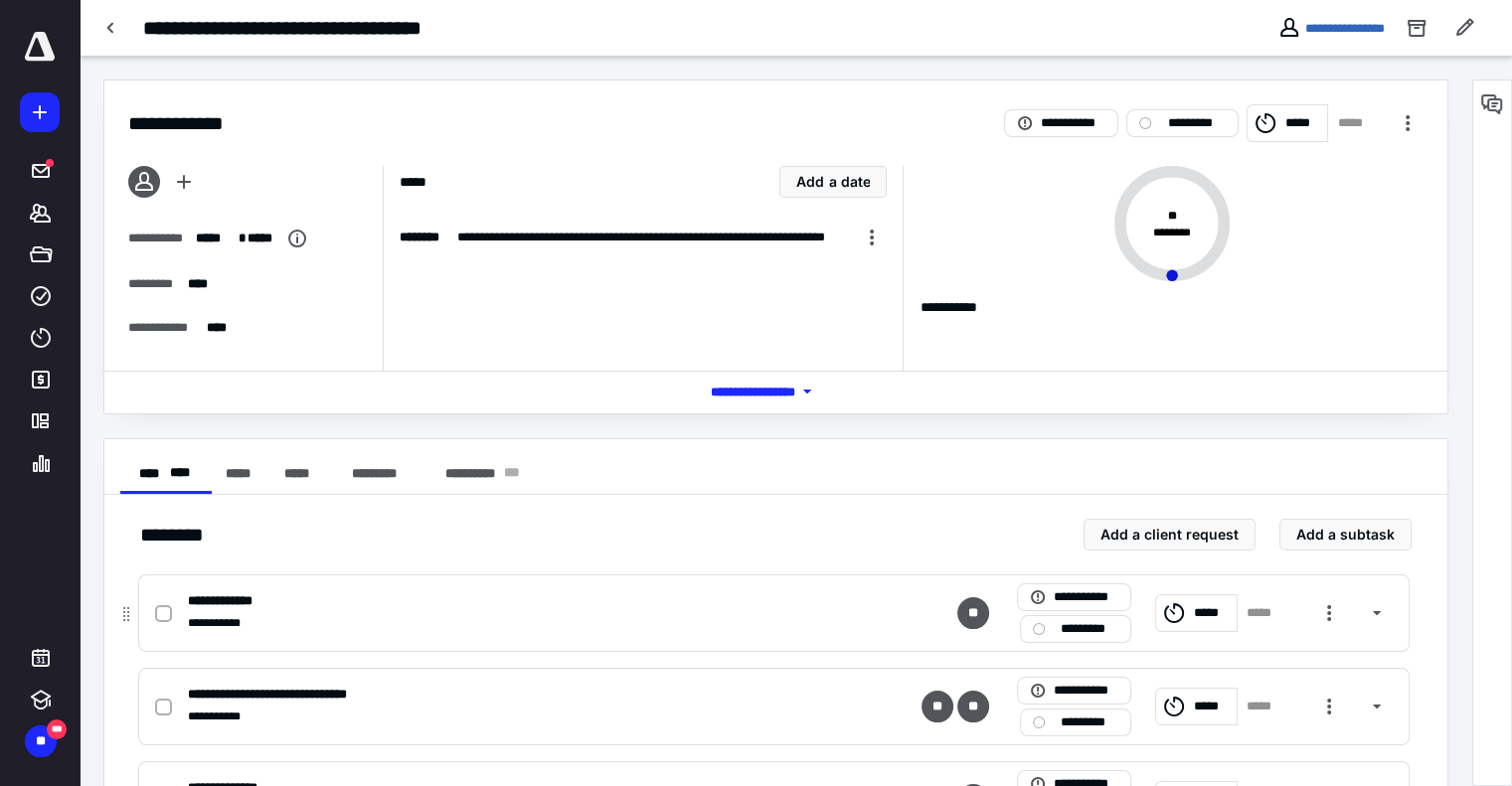 click on "*****" at bounding box center (1196, 613) 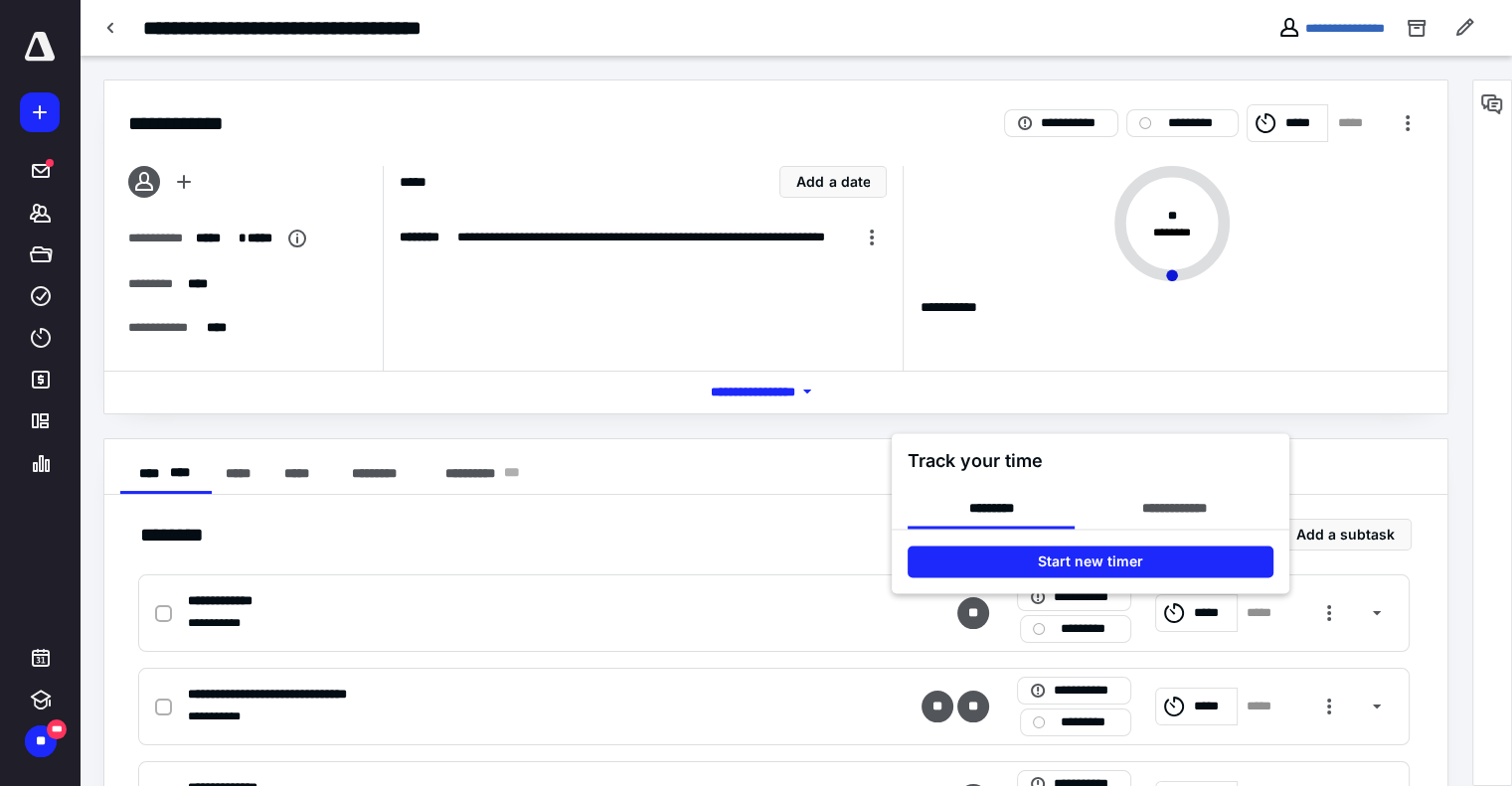 click at bounding box center [756, 393] 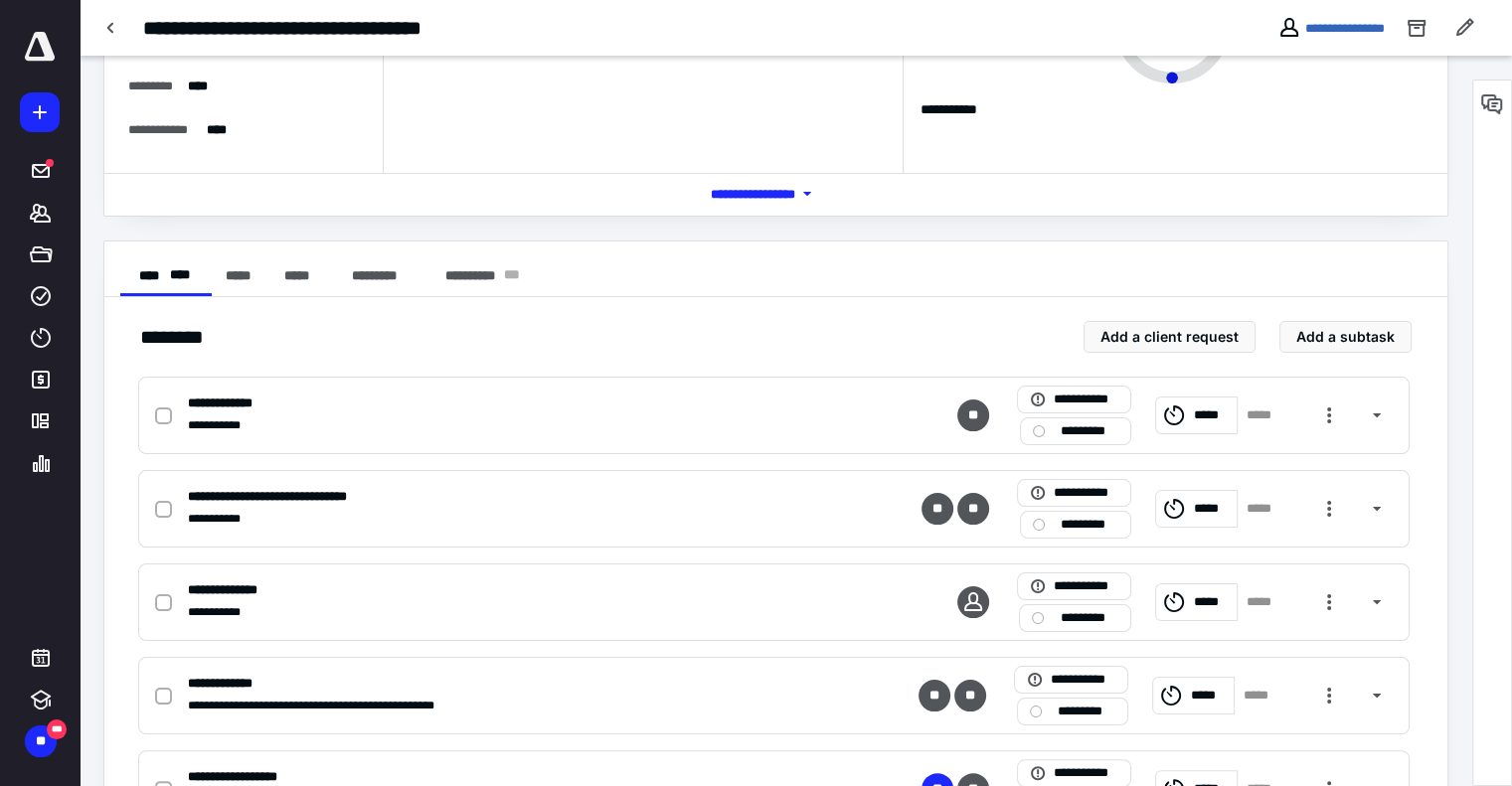 scroll, scrollTop: 199, scrollLeft: 0, axis: vertical 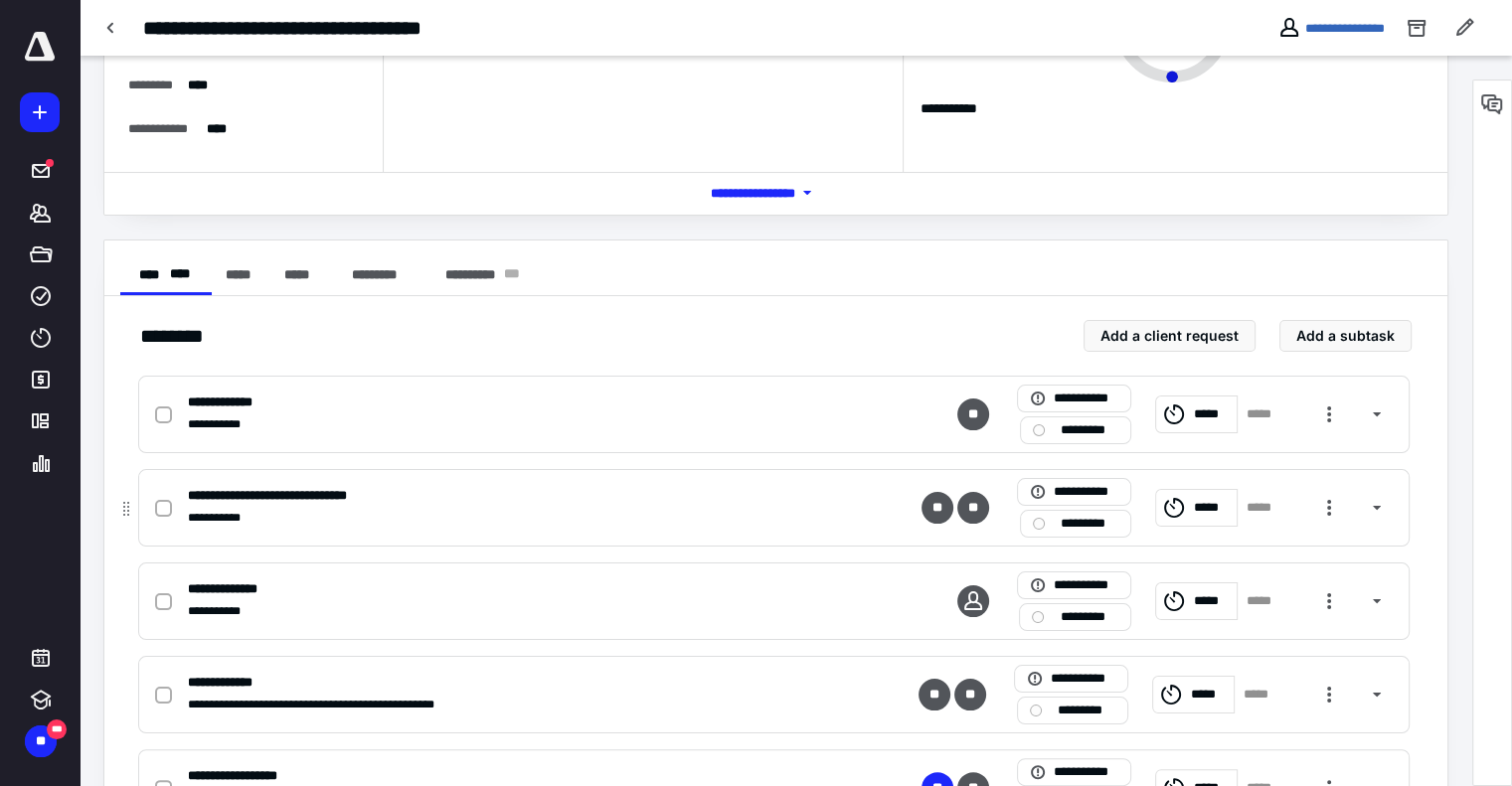 click on "*****" at bounding box center (1212, 508) 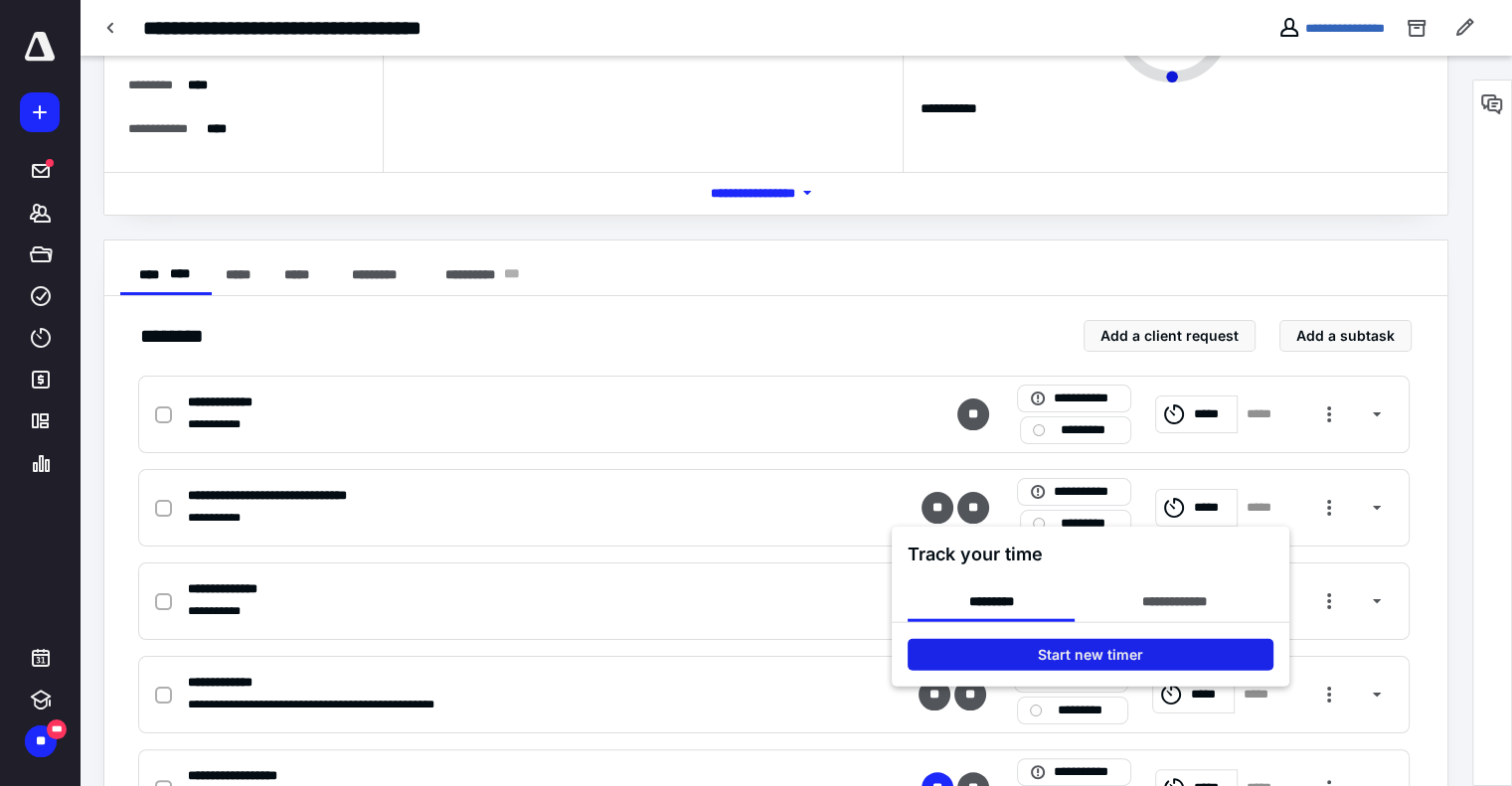 click on "Start new timer" at bounding box center (1091, 655) 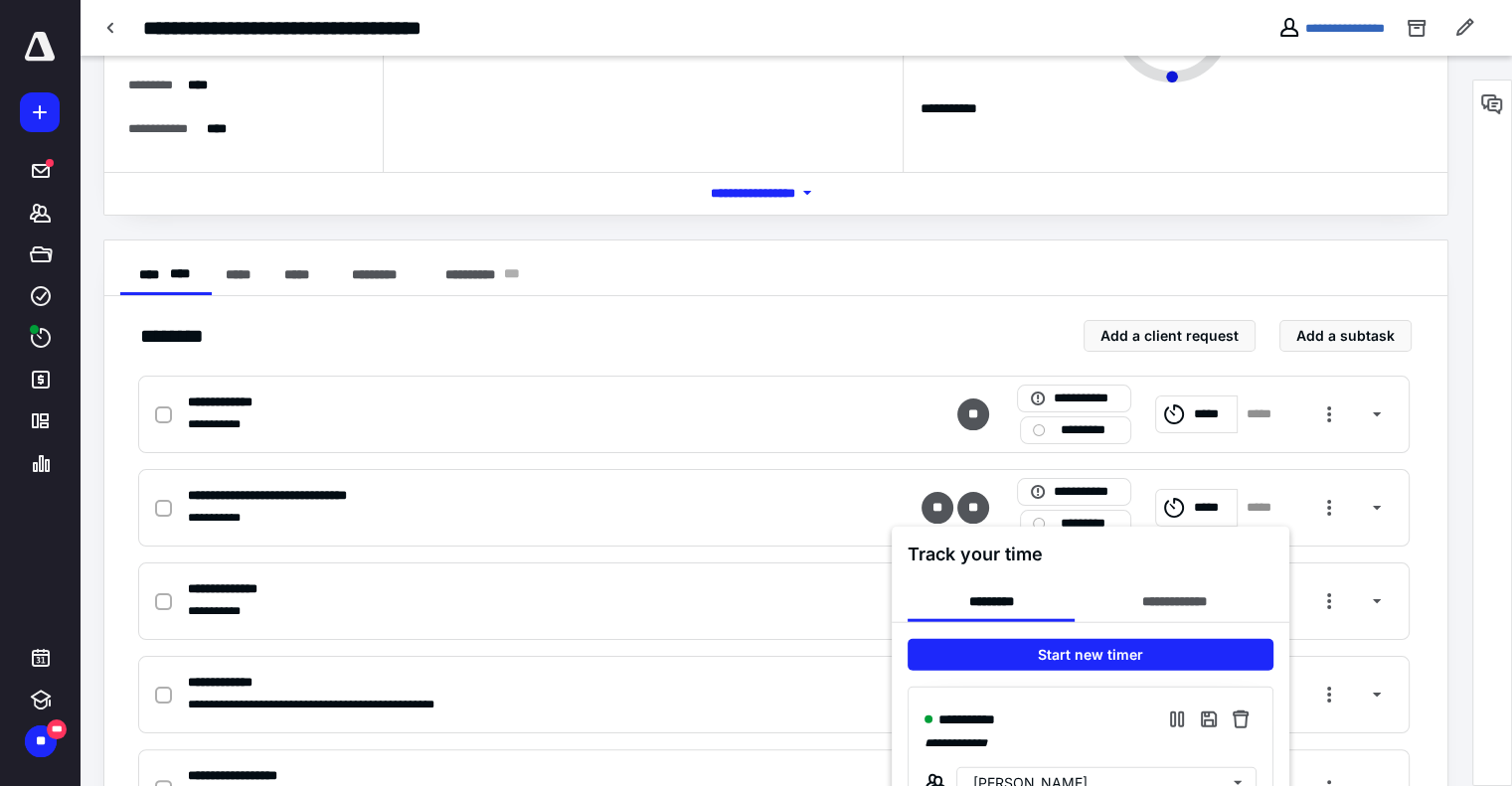 click at bounding box center (756, 393) 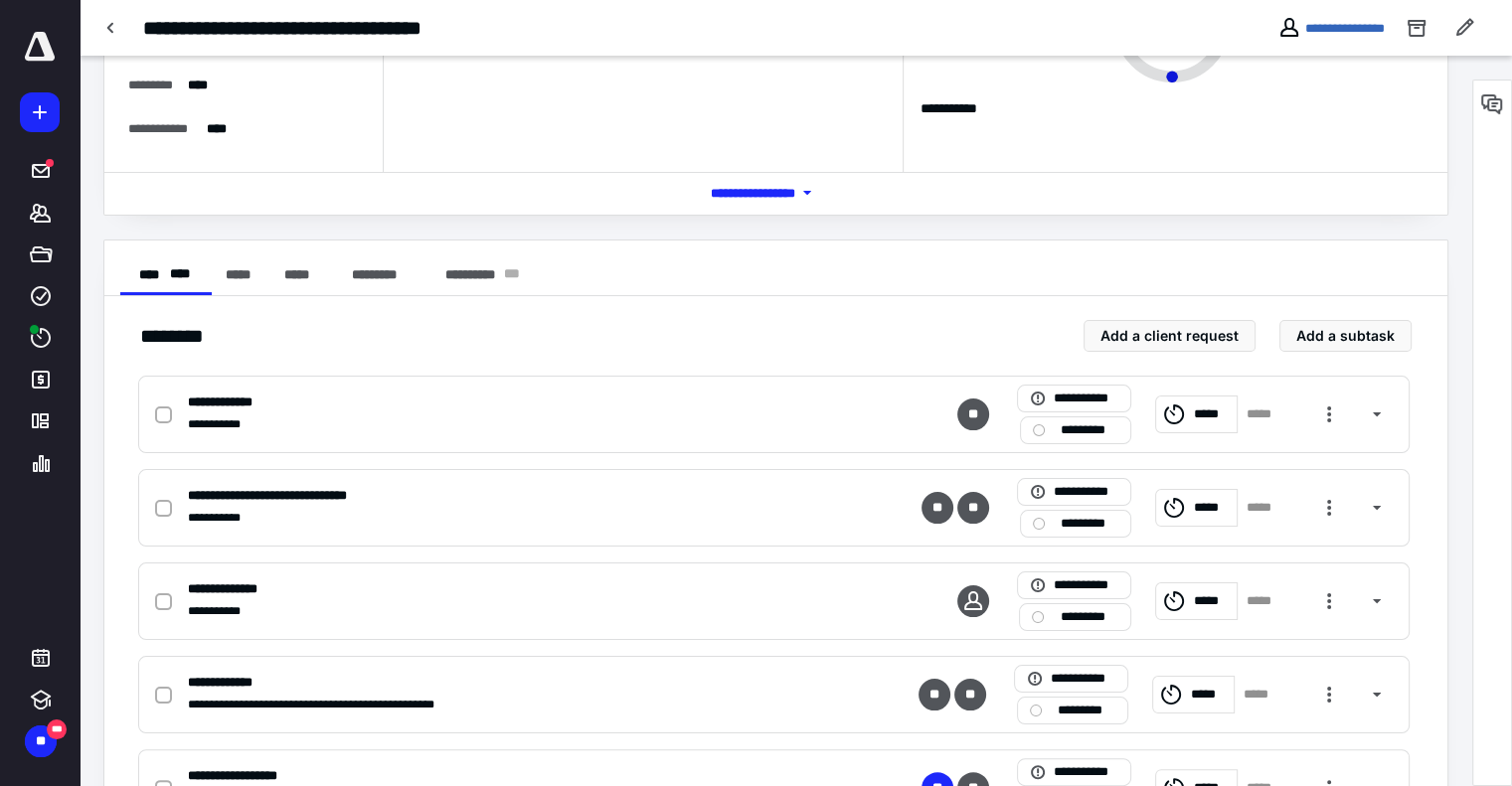 scroll, scrollTop: 0, scrollLeft: 0, axis: both 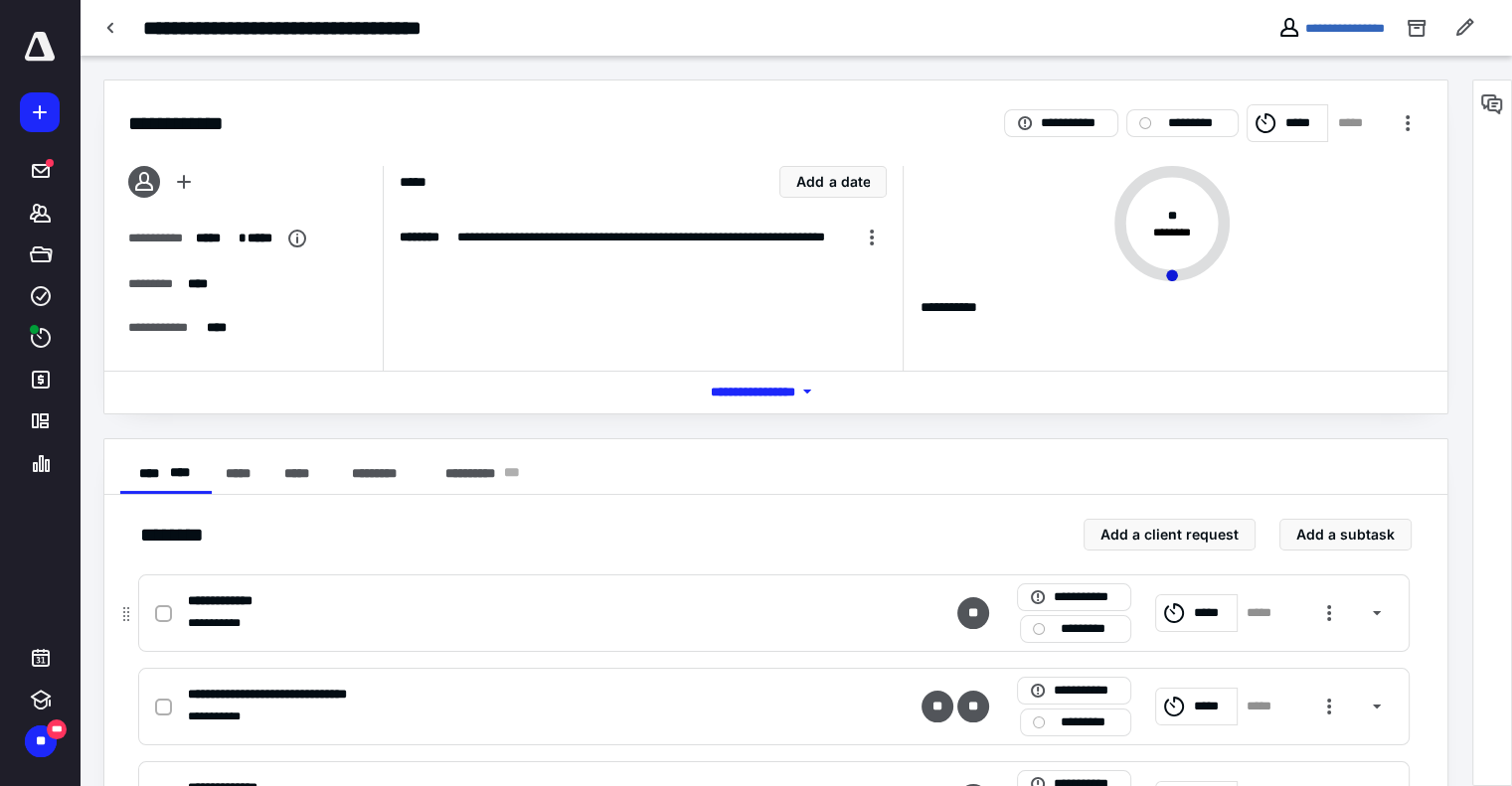 click 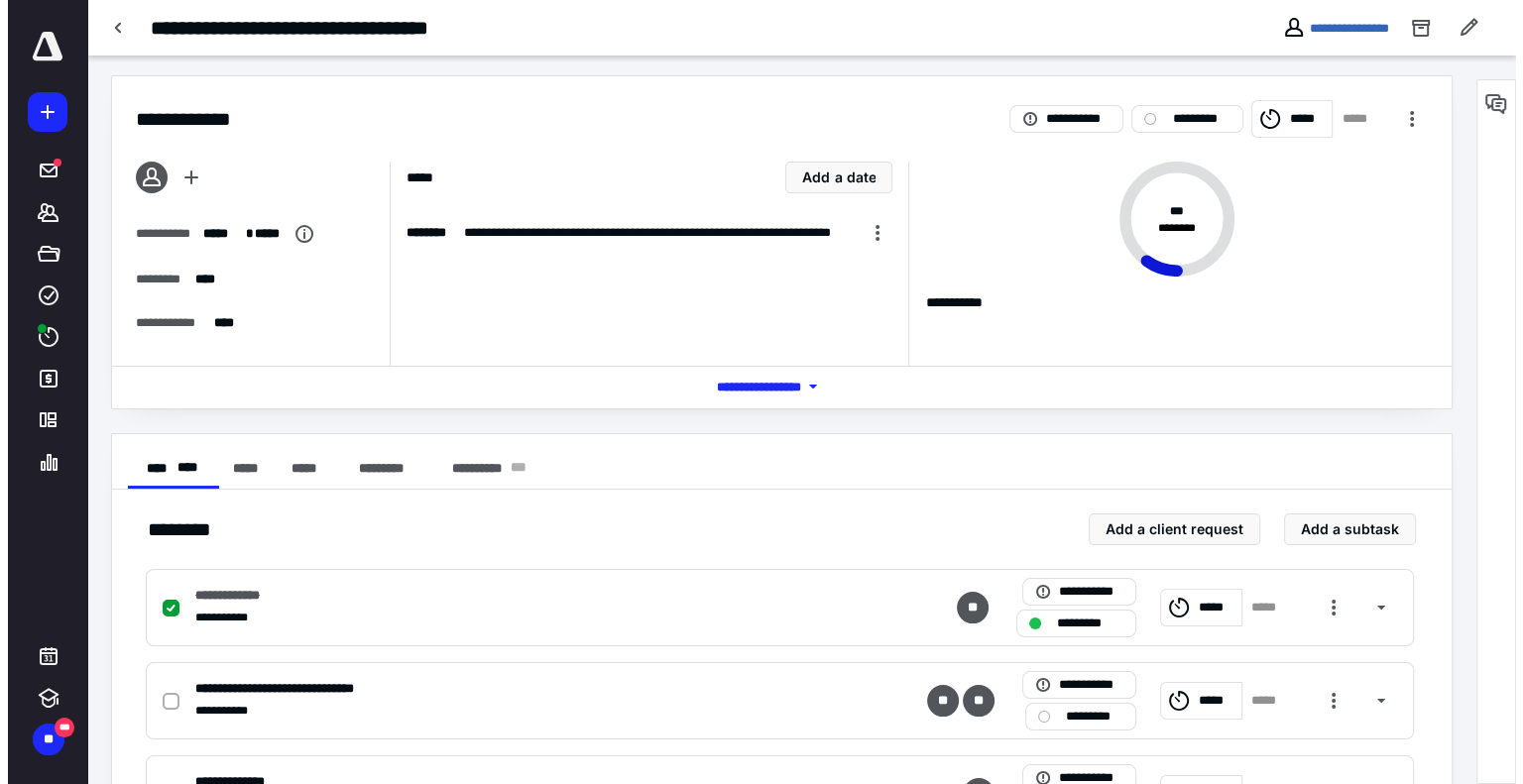 scroll, scrollTop: 0, scrollLeft: 0, axis: both 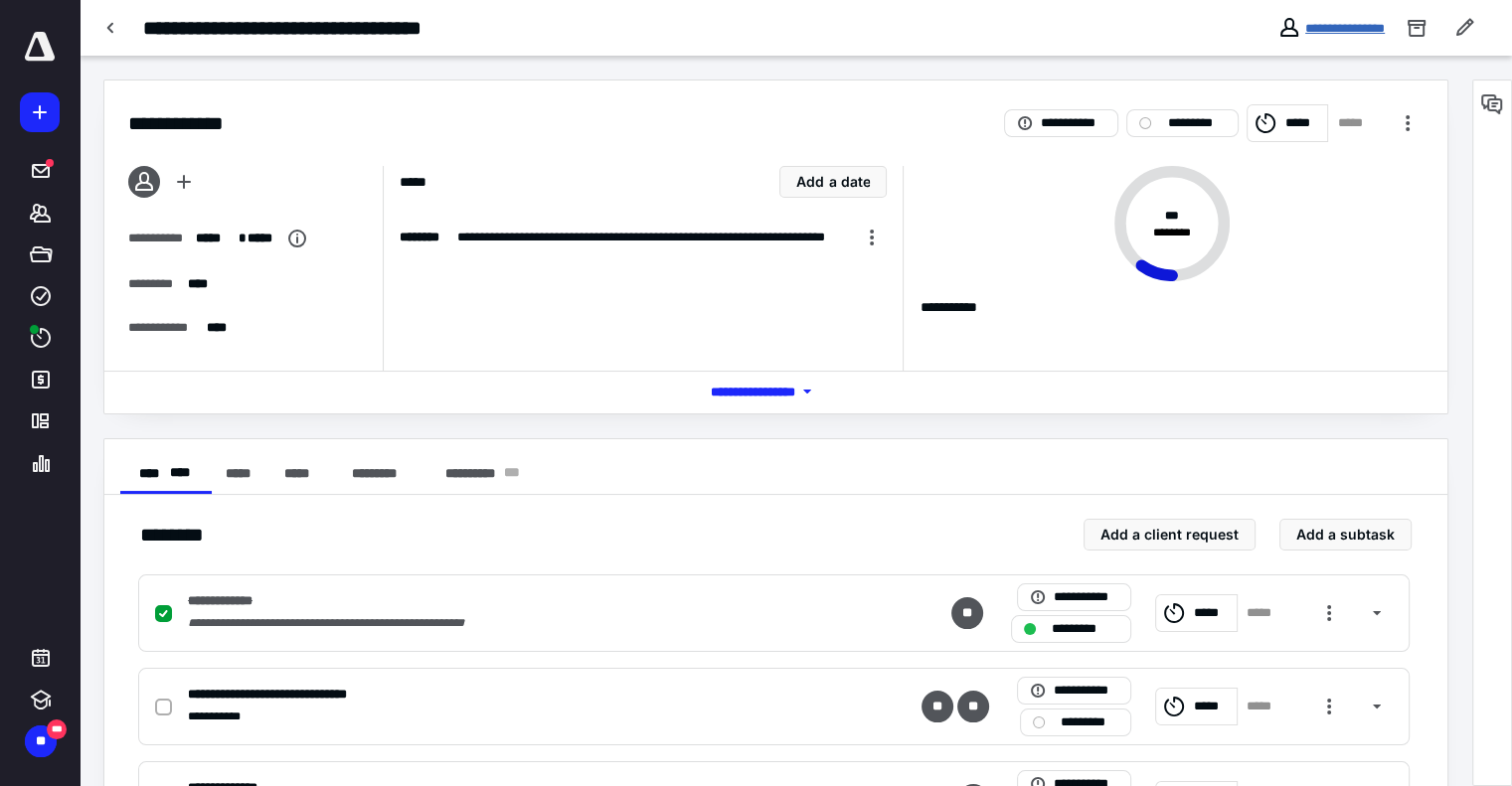 click on "**********" at bounding box center (1345, 28) 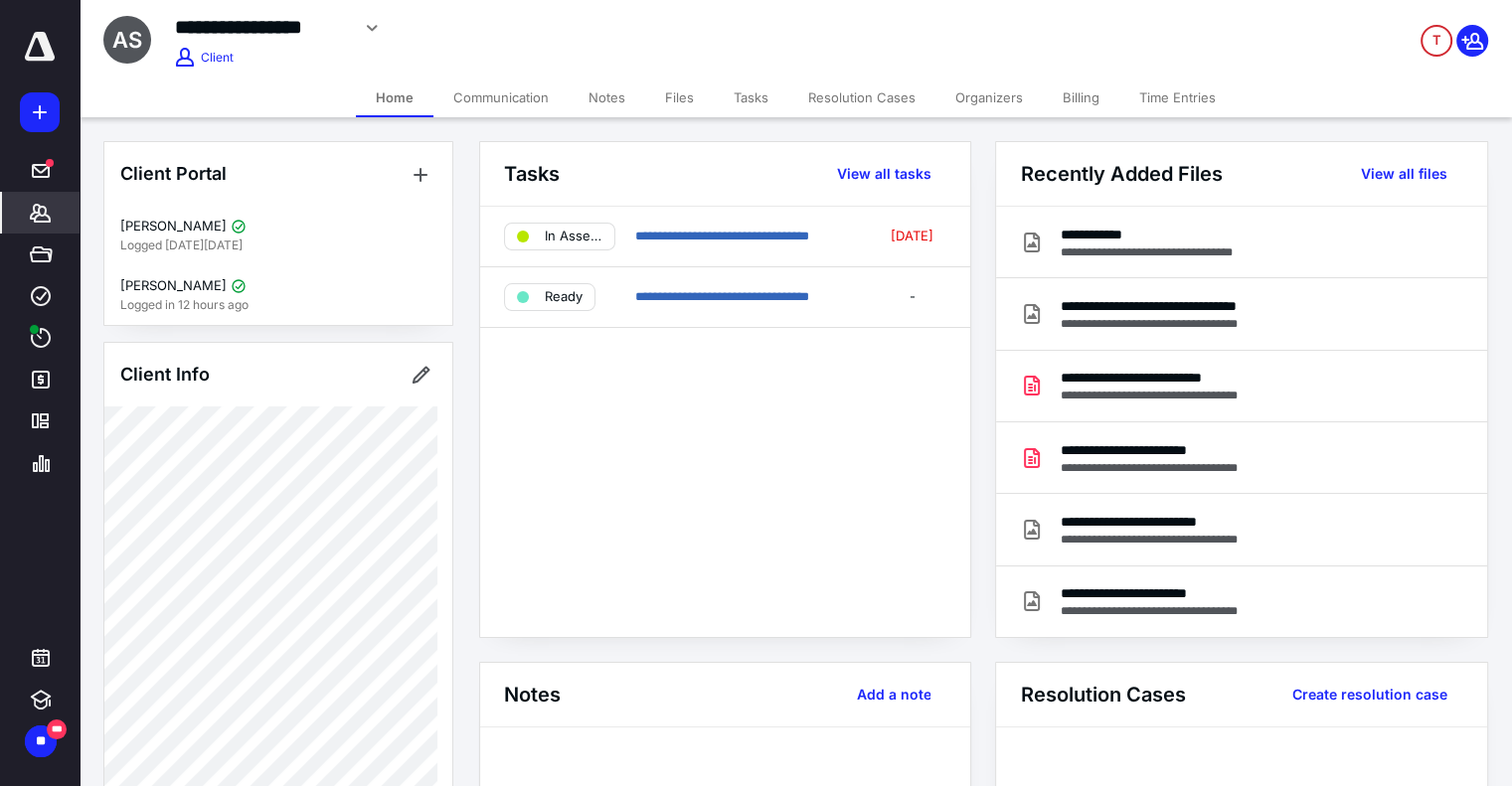 click on "Files" at bounding box center [679, 97] 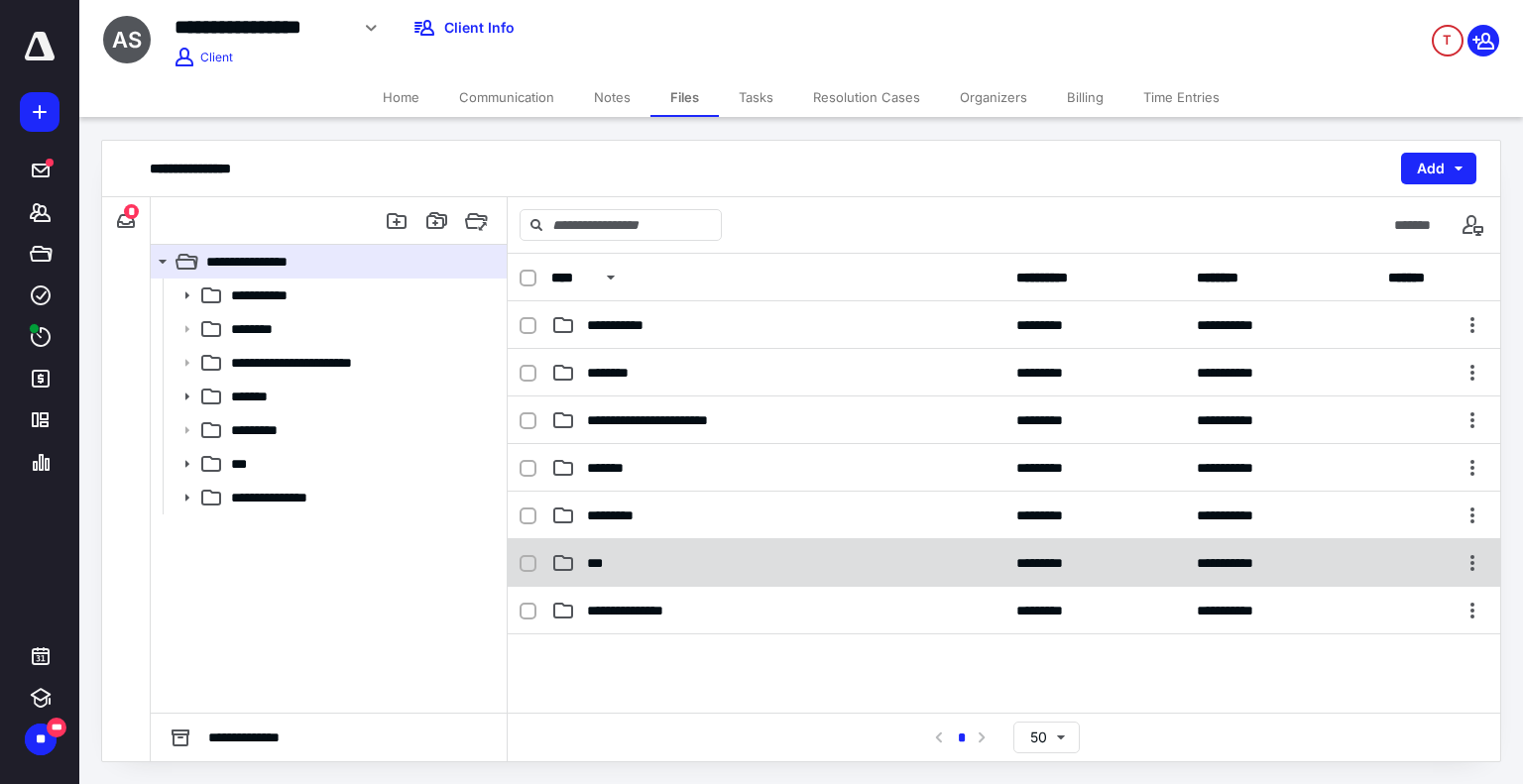 click on "***" at bounding box center [777, 563] 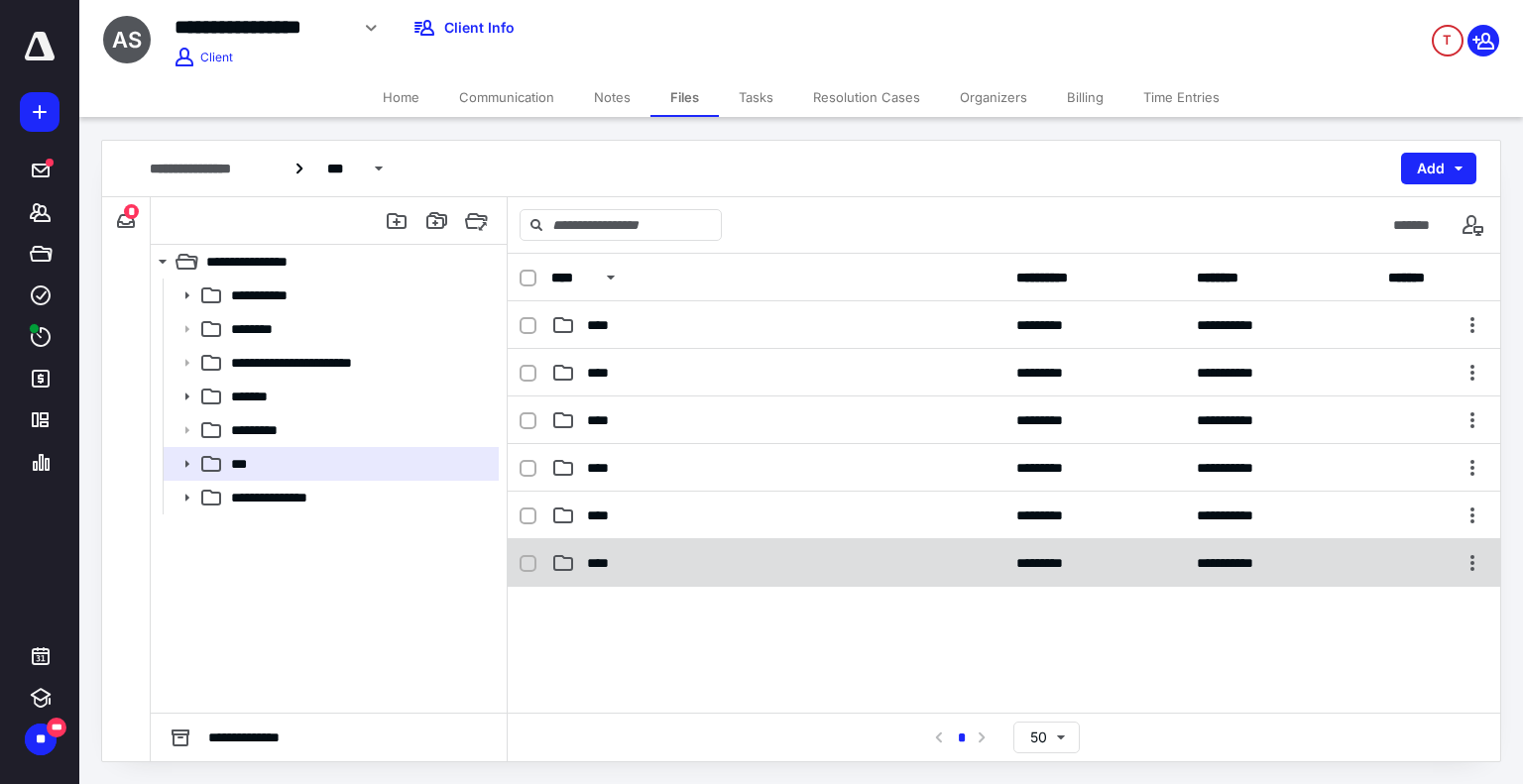 click on "**********" at bounding box center [1003, 563] 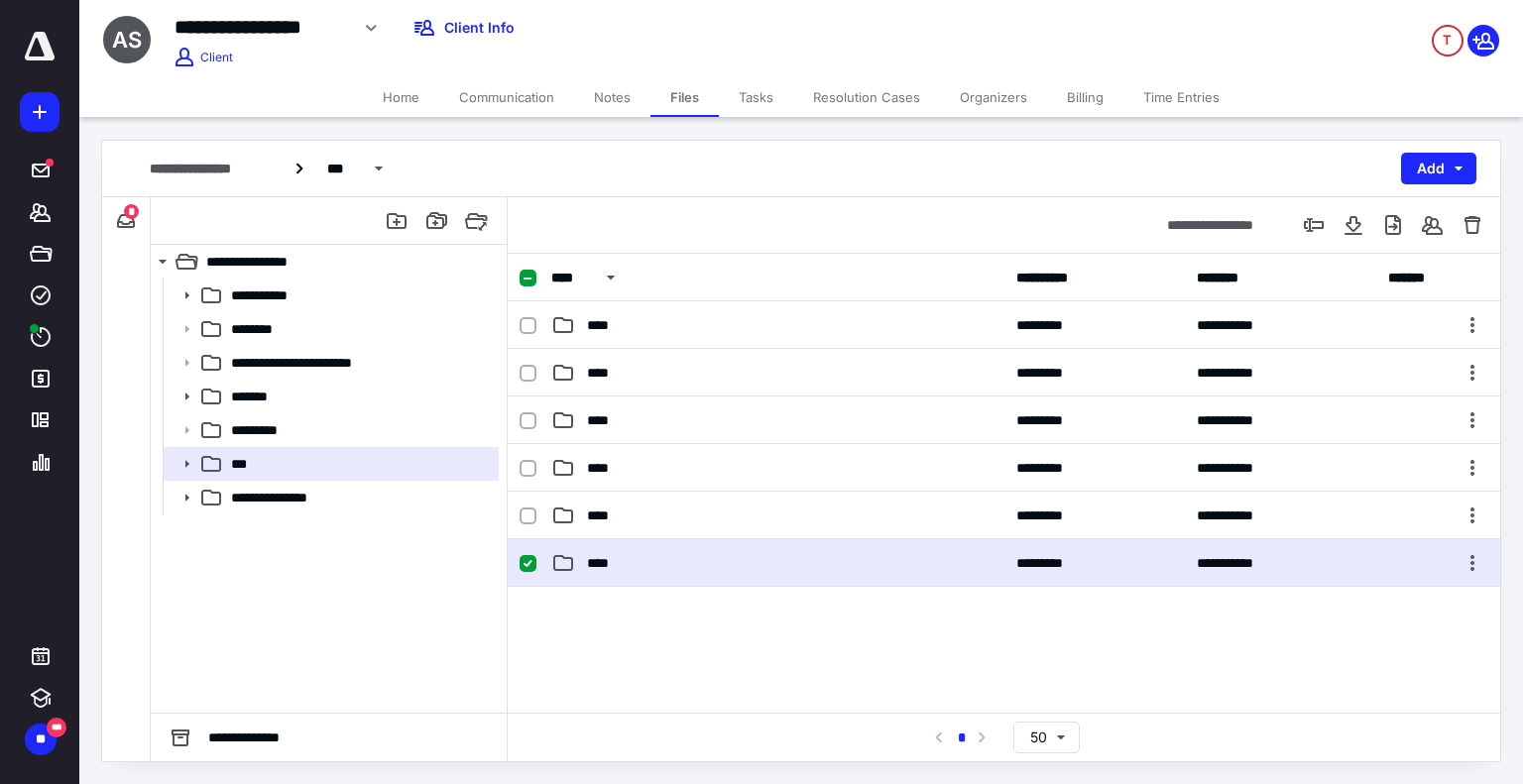 click on "**********" at bounding box center [1003, 563] 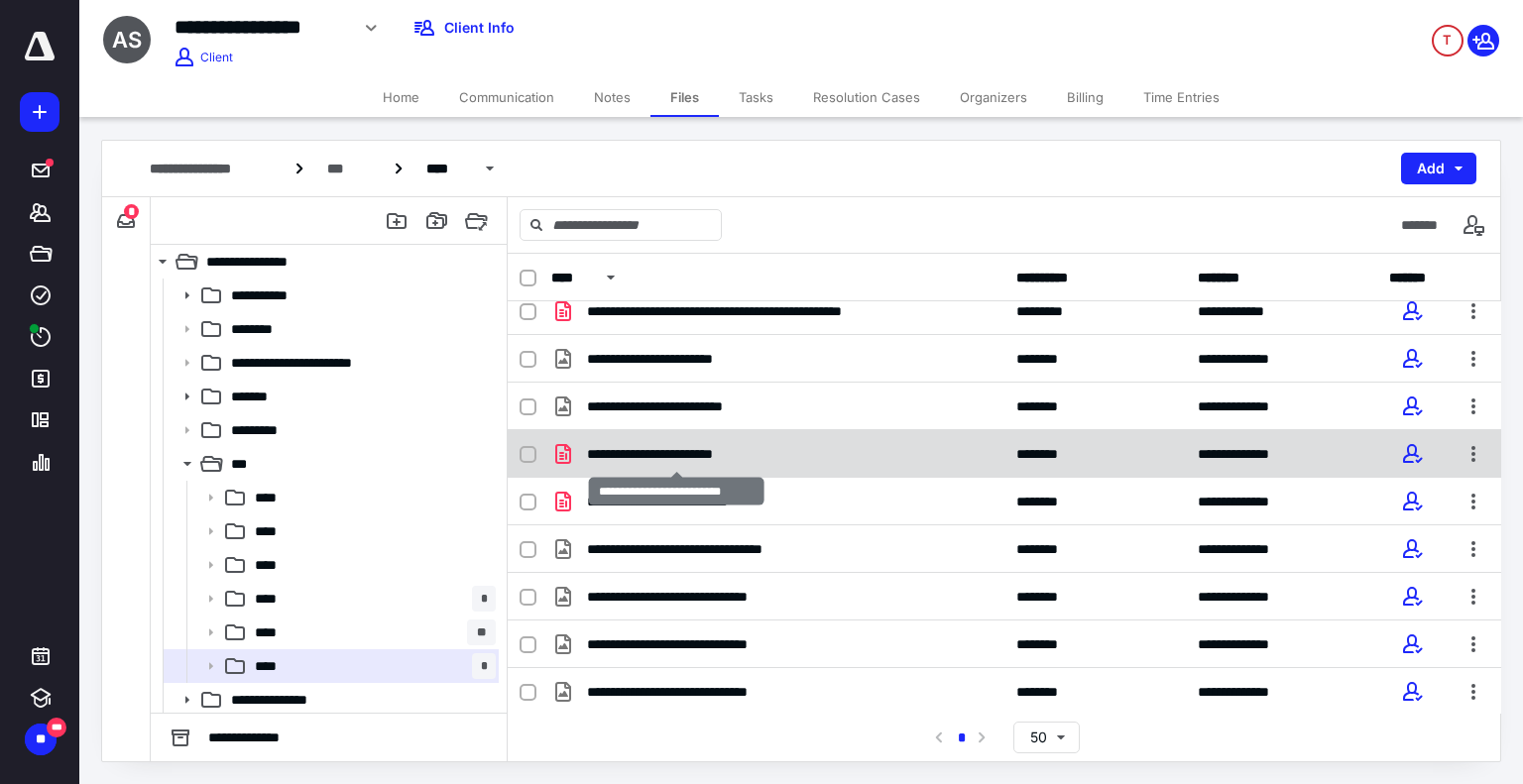 scroll, scrollTop: 0, scrollLeft: 0, axis: both 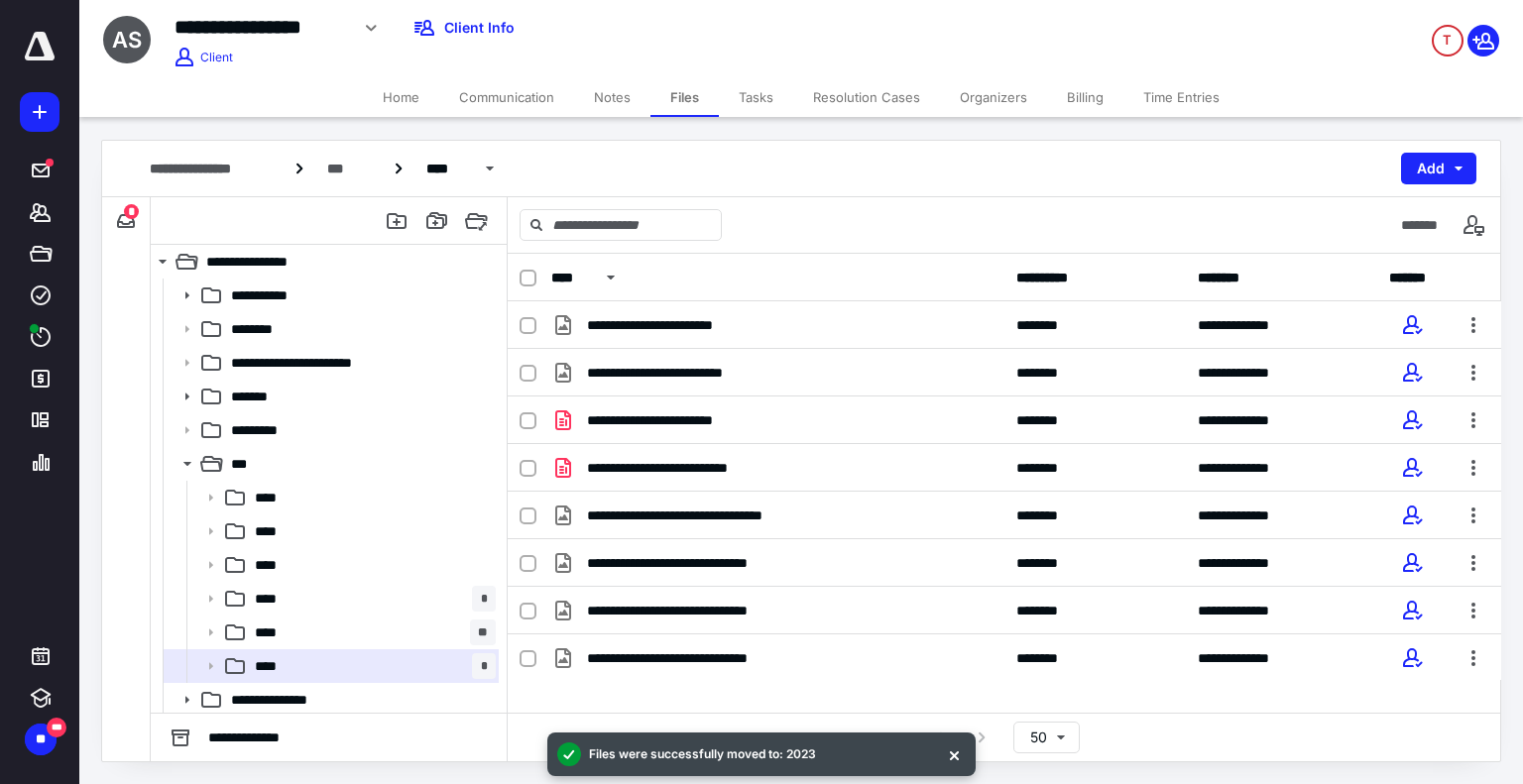 click on "**********" at bounding box center (801, 168) 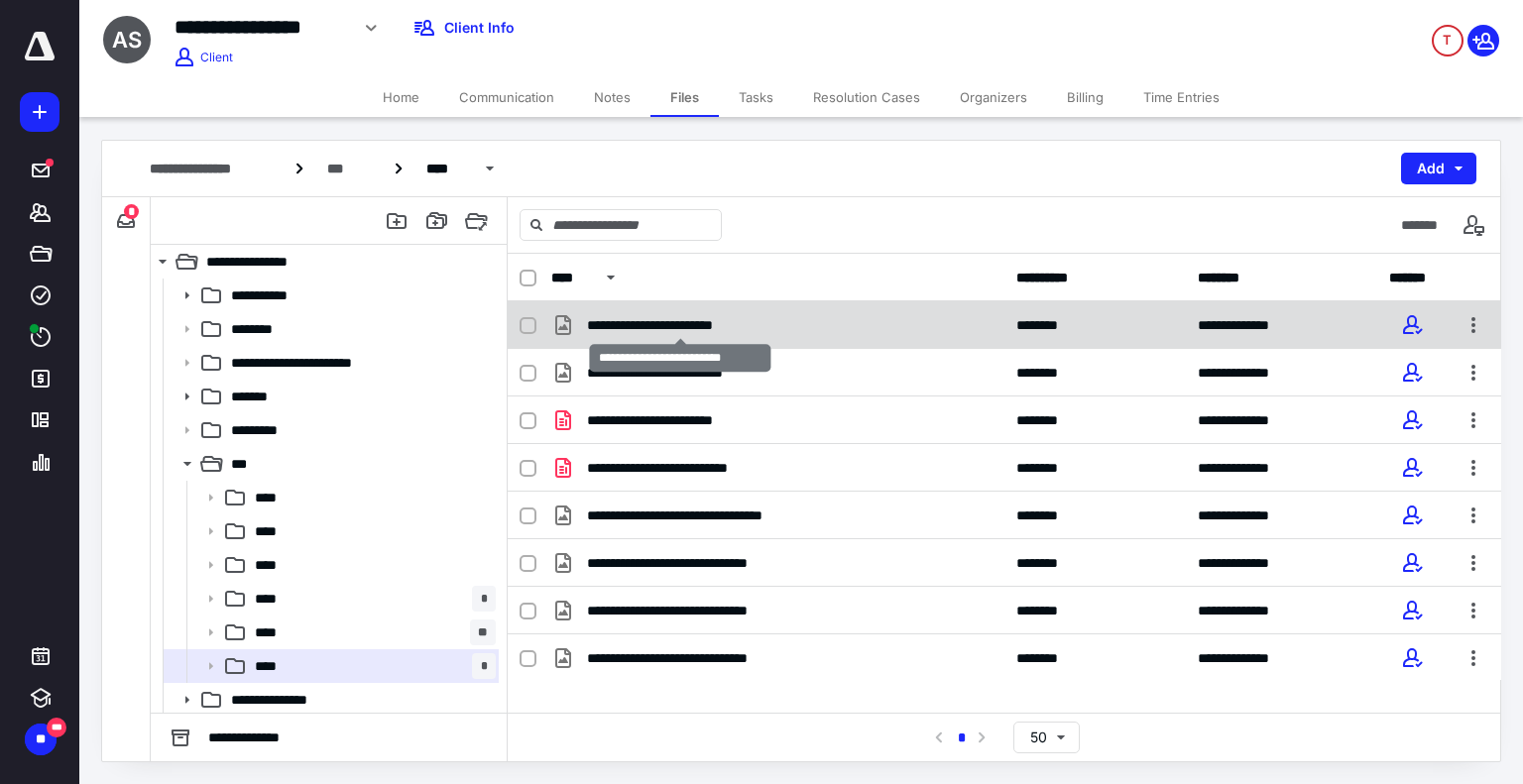 click on "**********" at bounding box center (680, 325) 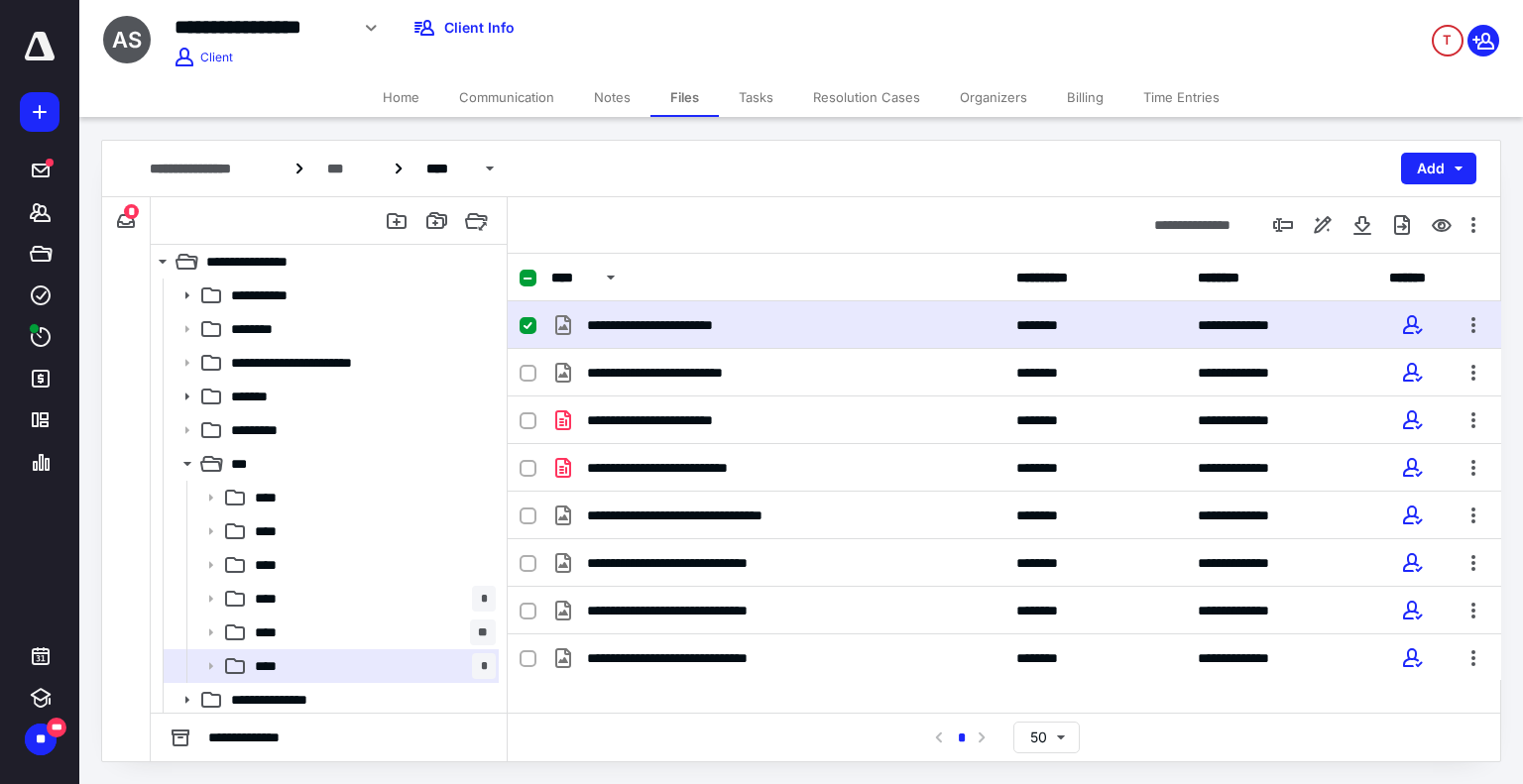 click on "**********" at bounding box center (680, 325) 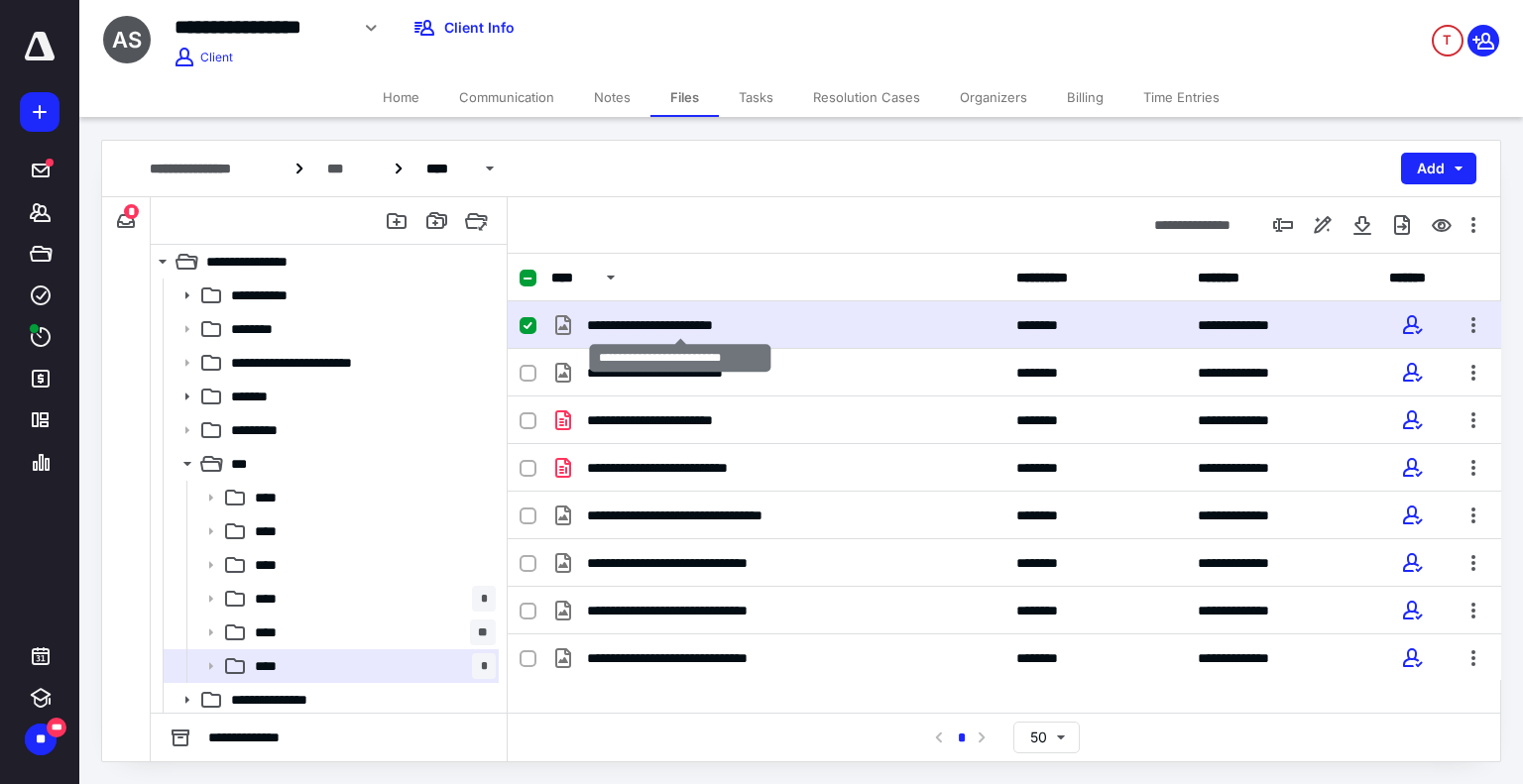 click on "**********" at bounding box center [680, 325] 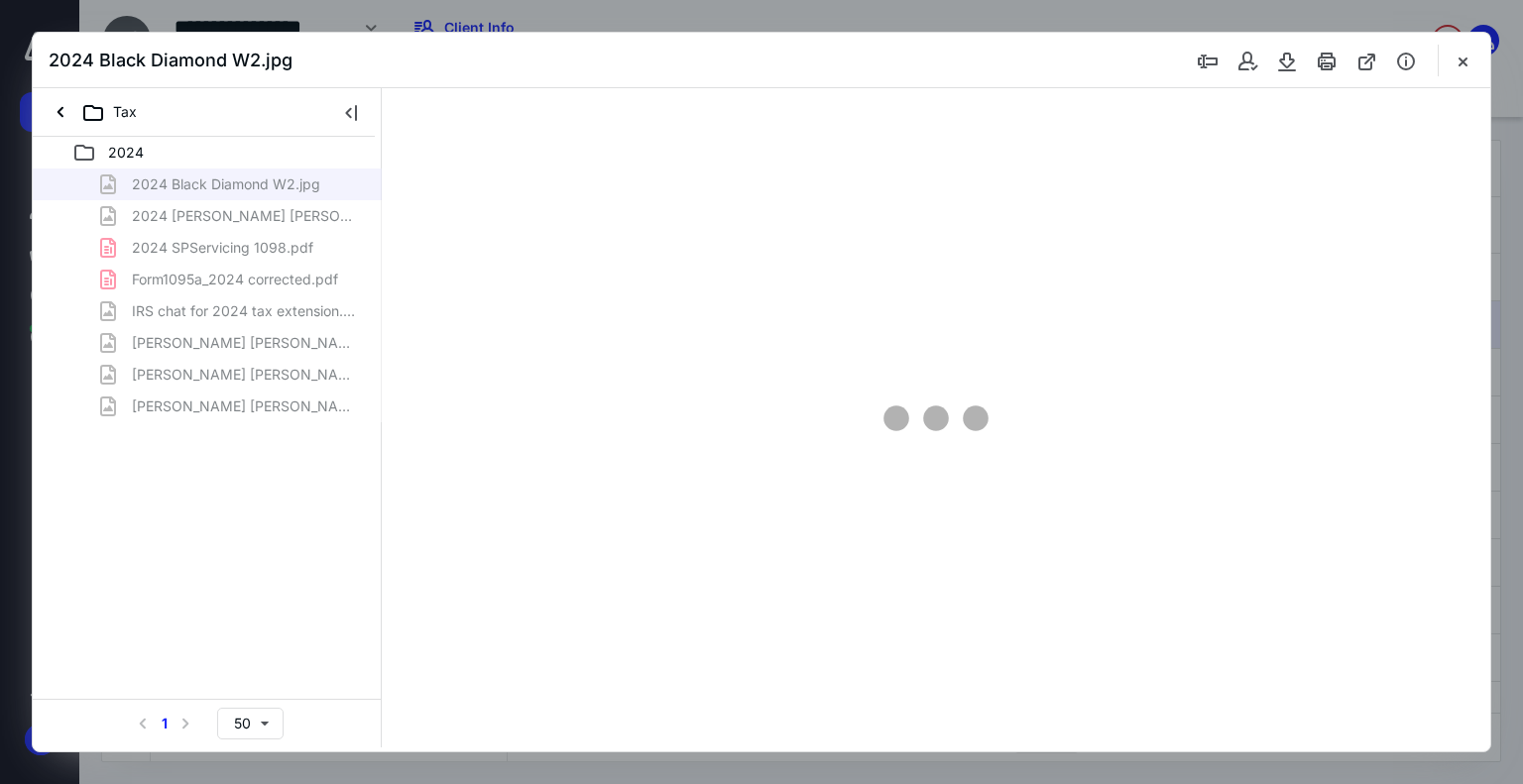 scroll, scrollTop: 0, scrollLeft: 0, axis: both 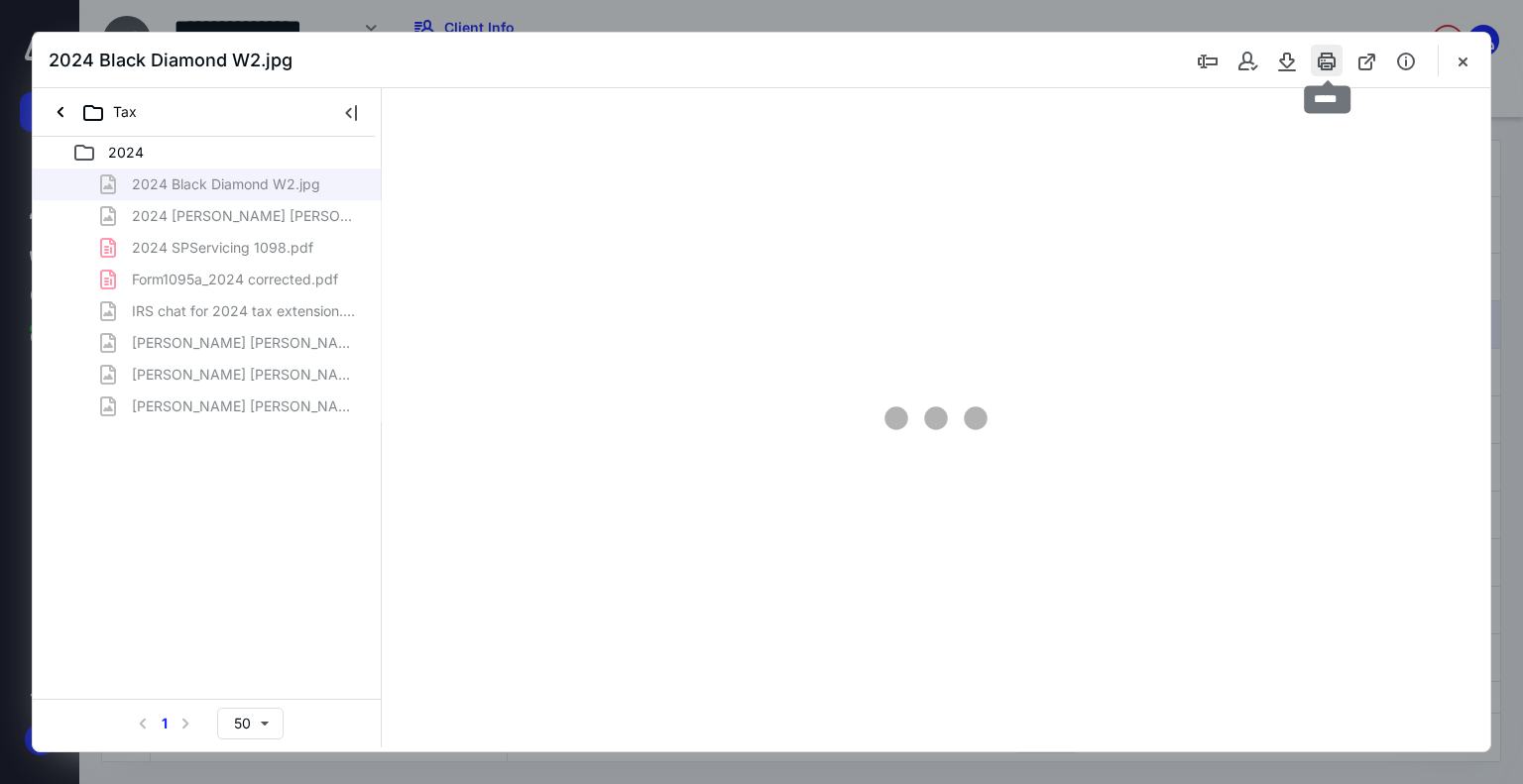 click at bounding box center (1327, 60) 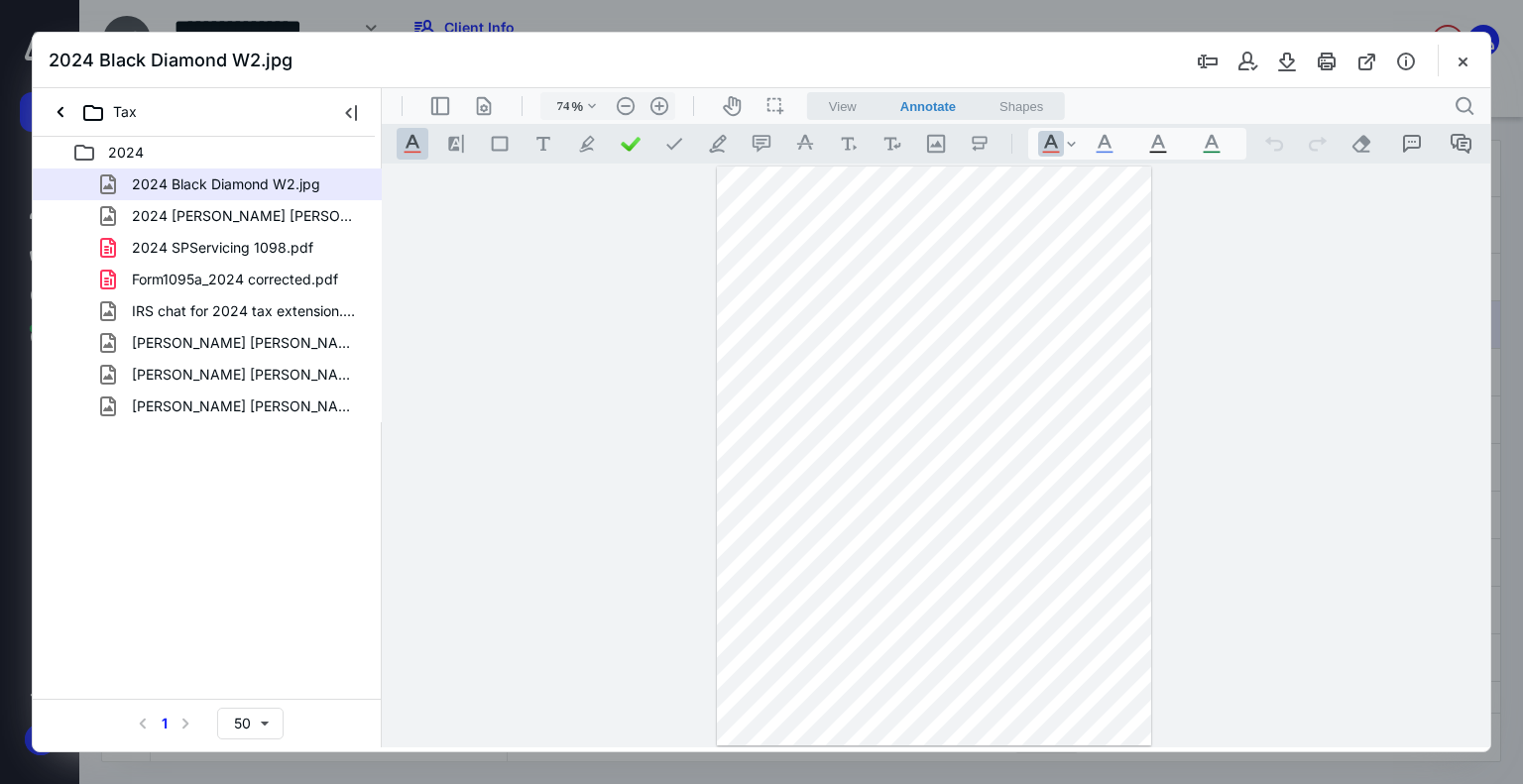 drag, startPoint x: 270, startPoint y: 214, endPoint x: 311, endPoint y: 216, distance: 41.048752 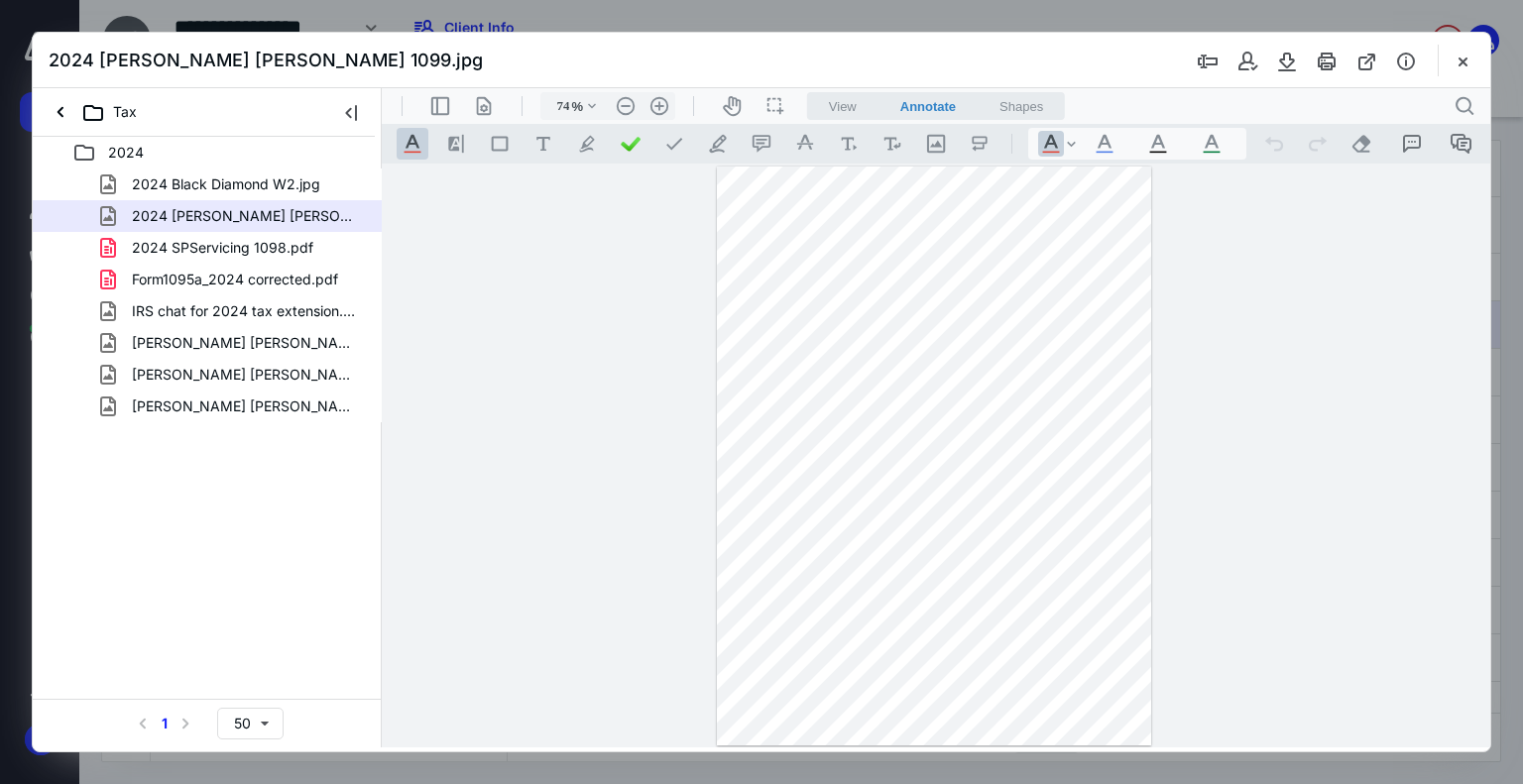 scroll, scrollTop: 0, scrollLeft: 0, axis: both 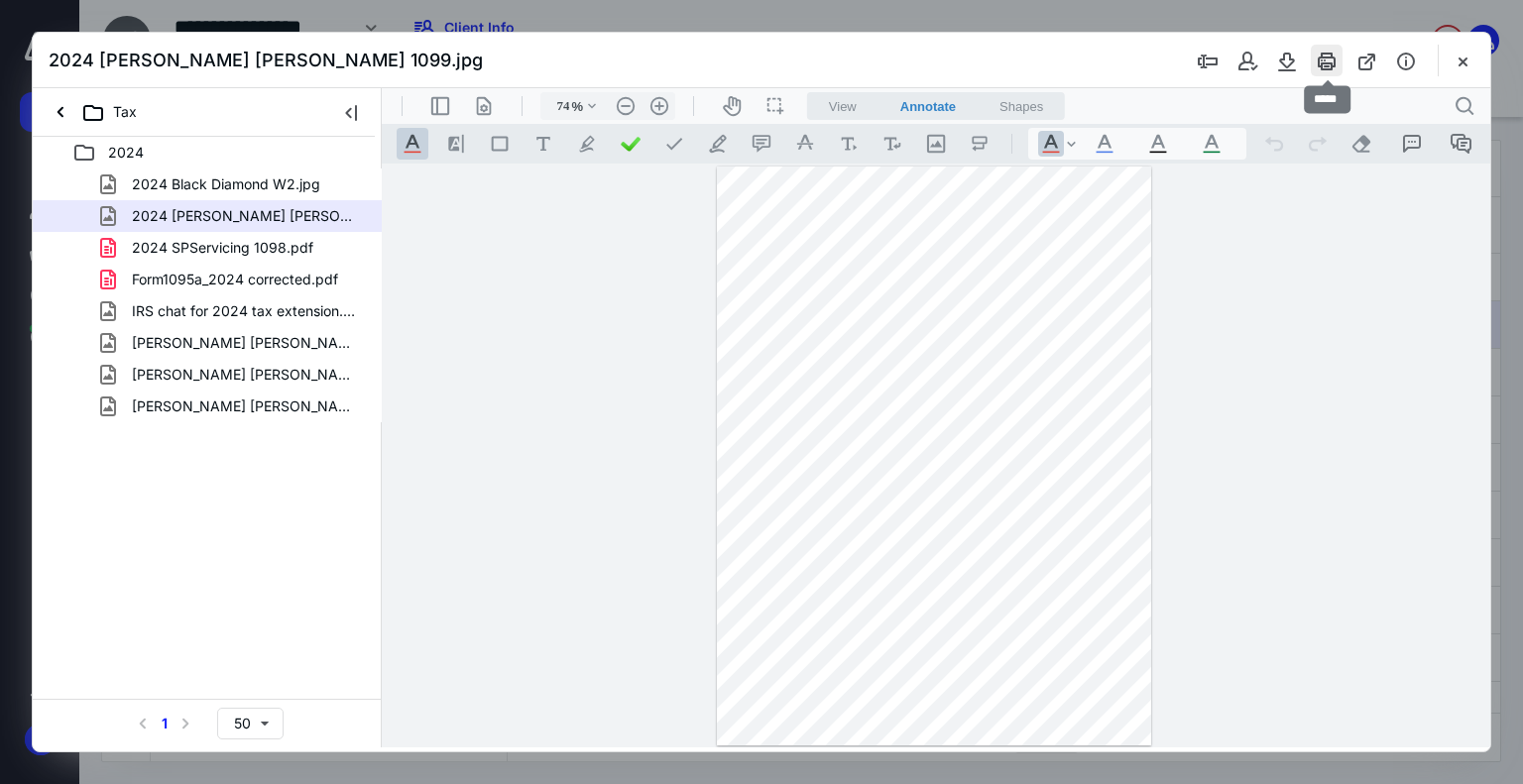 click at bounding box center (1327, 60) 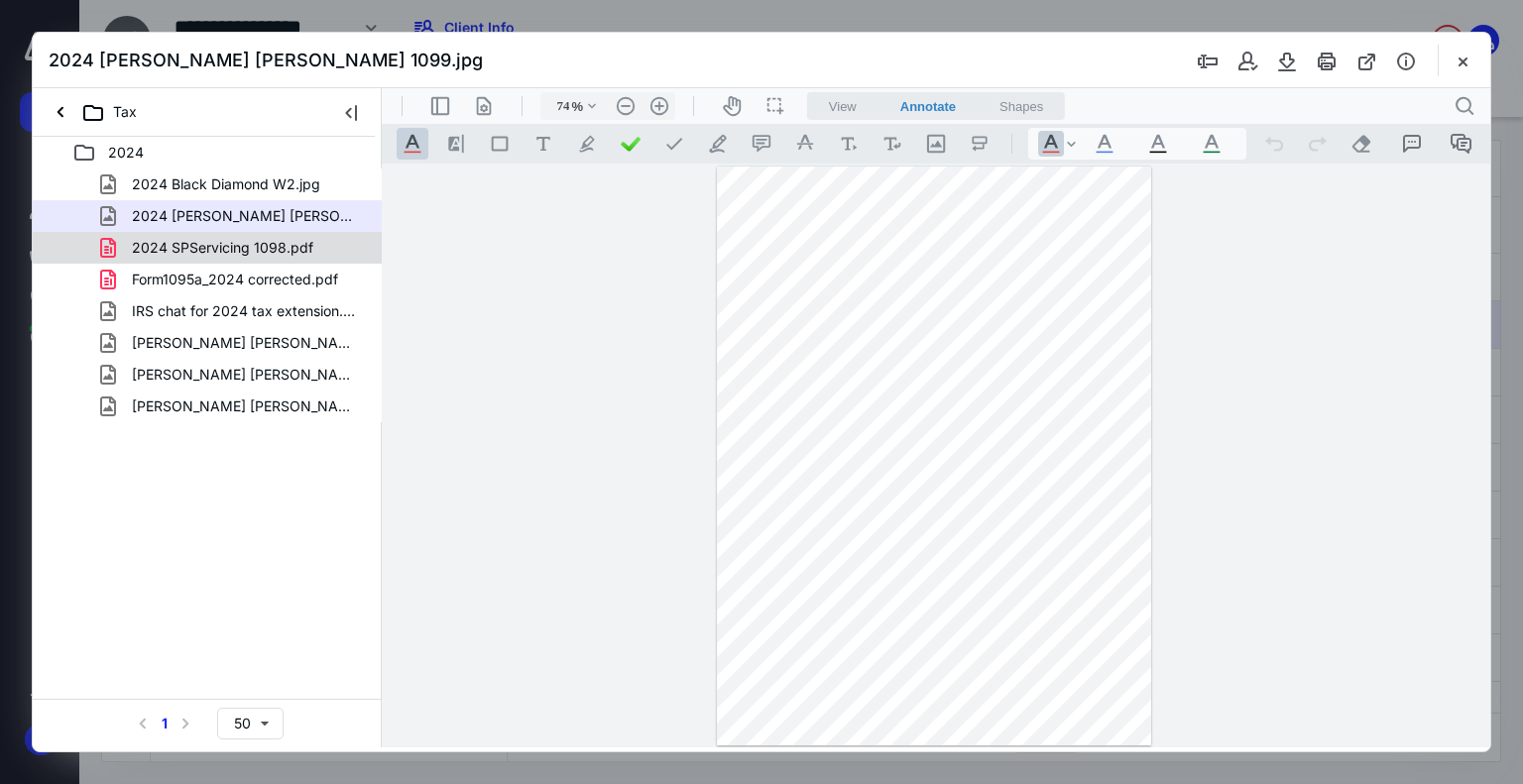 click on "2024 SPServicing 1098.pdf" at bounding box center [222, 248] 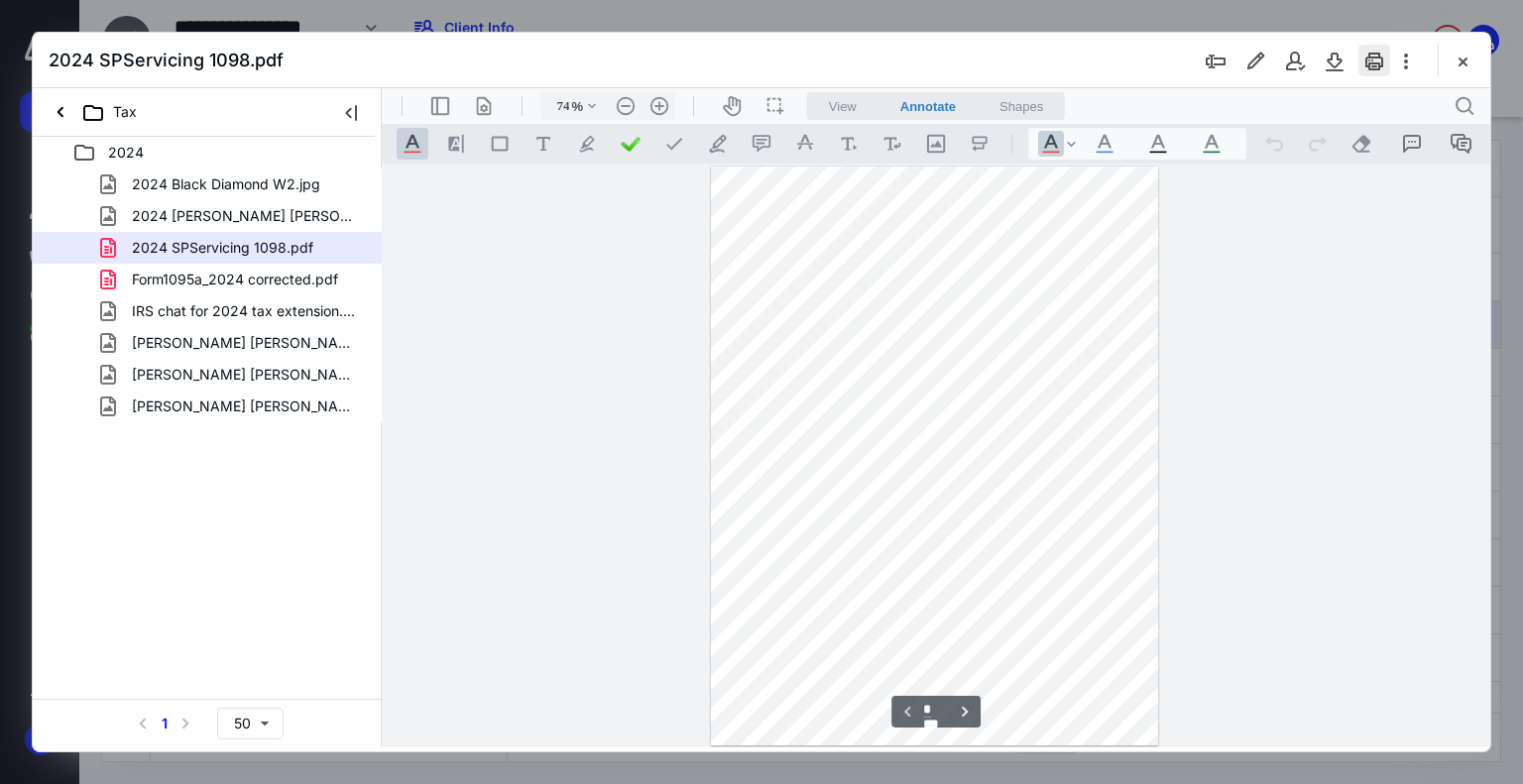click at bounding box center [1374, 60] 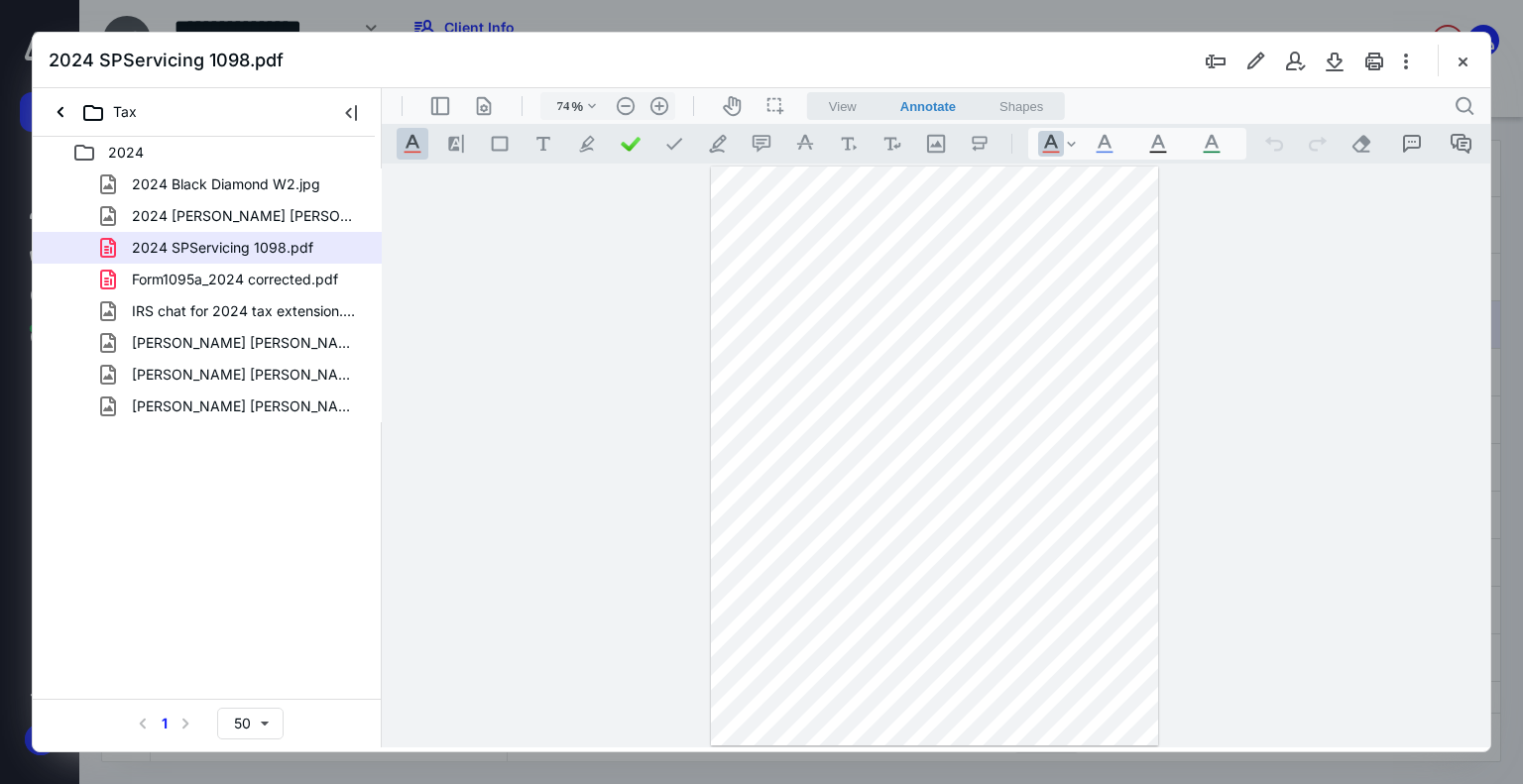 click on "Form1095a_2024 corrected.pdf" at bounding box center (235, 280) 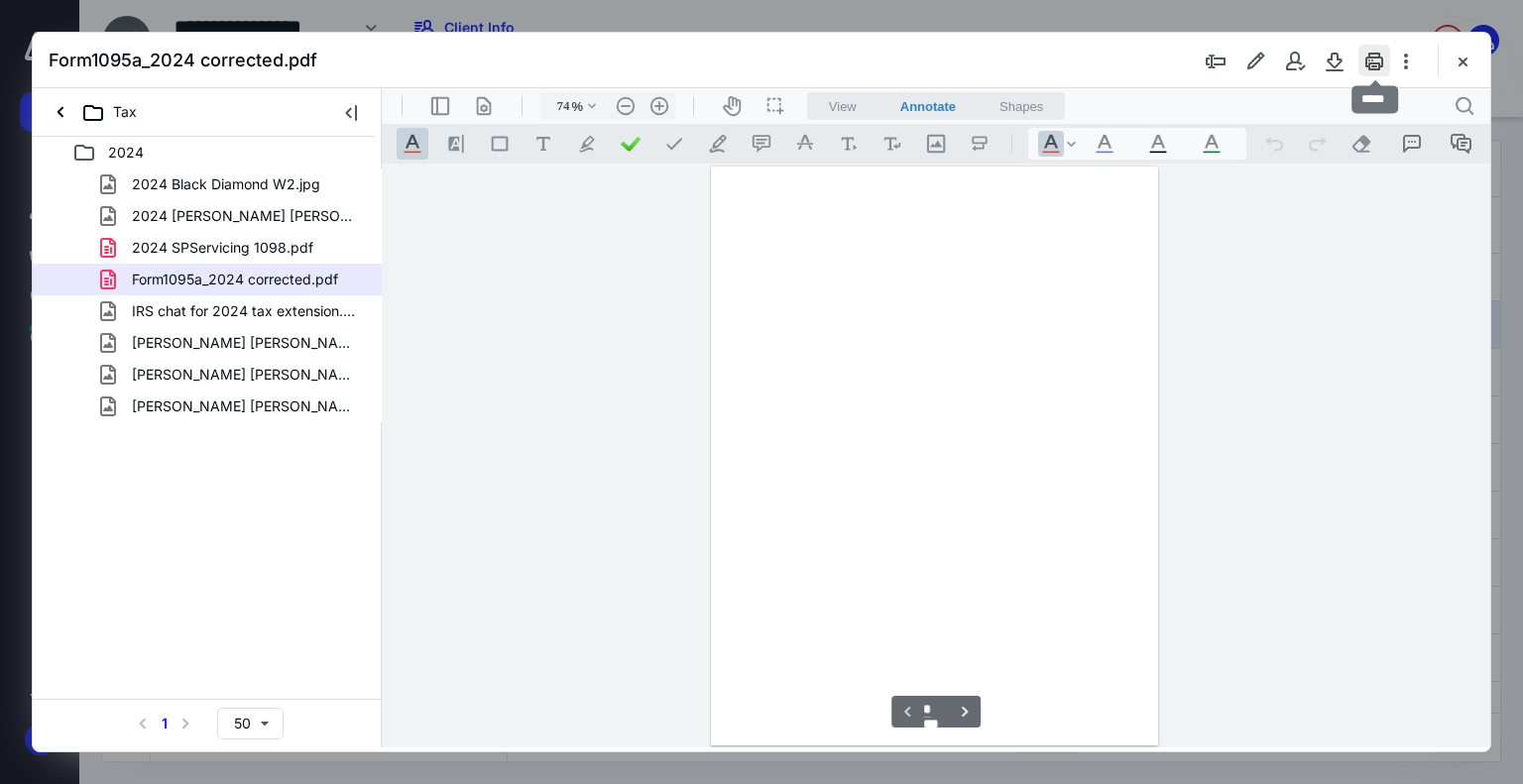 scroll, scrollTop: 78, scrollLeft: 0, axis: vertical 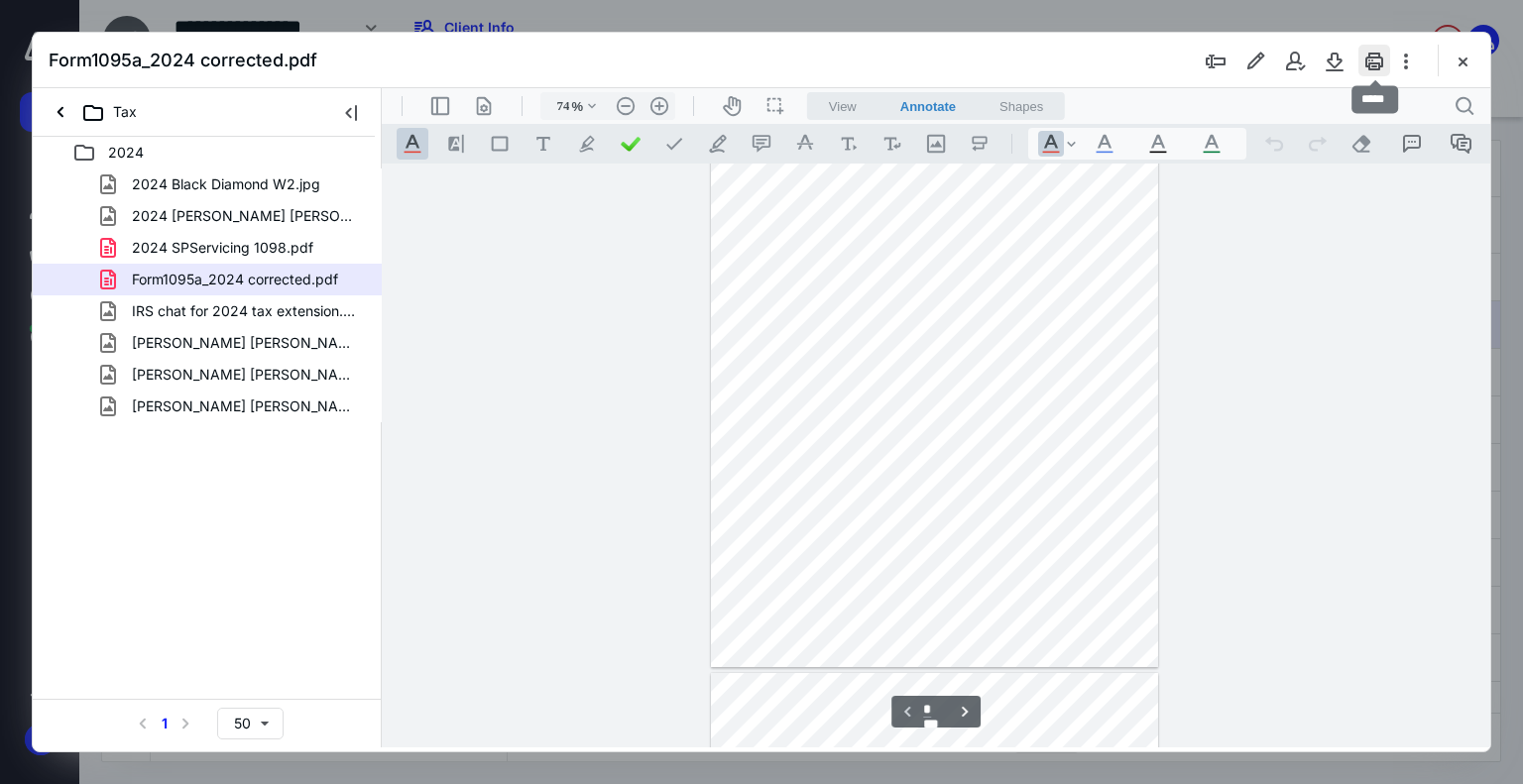 click at bounding box center [1374, 60] 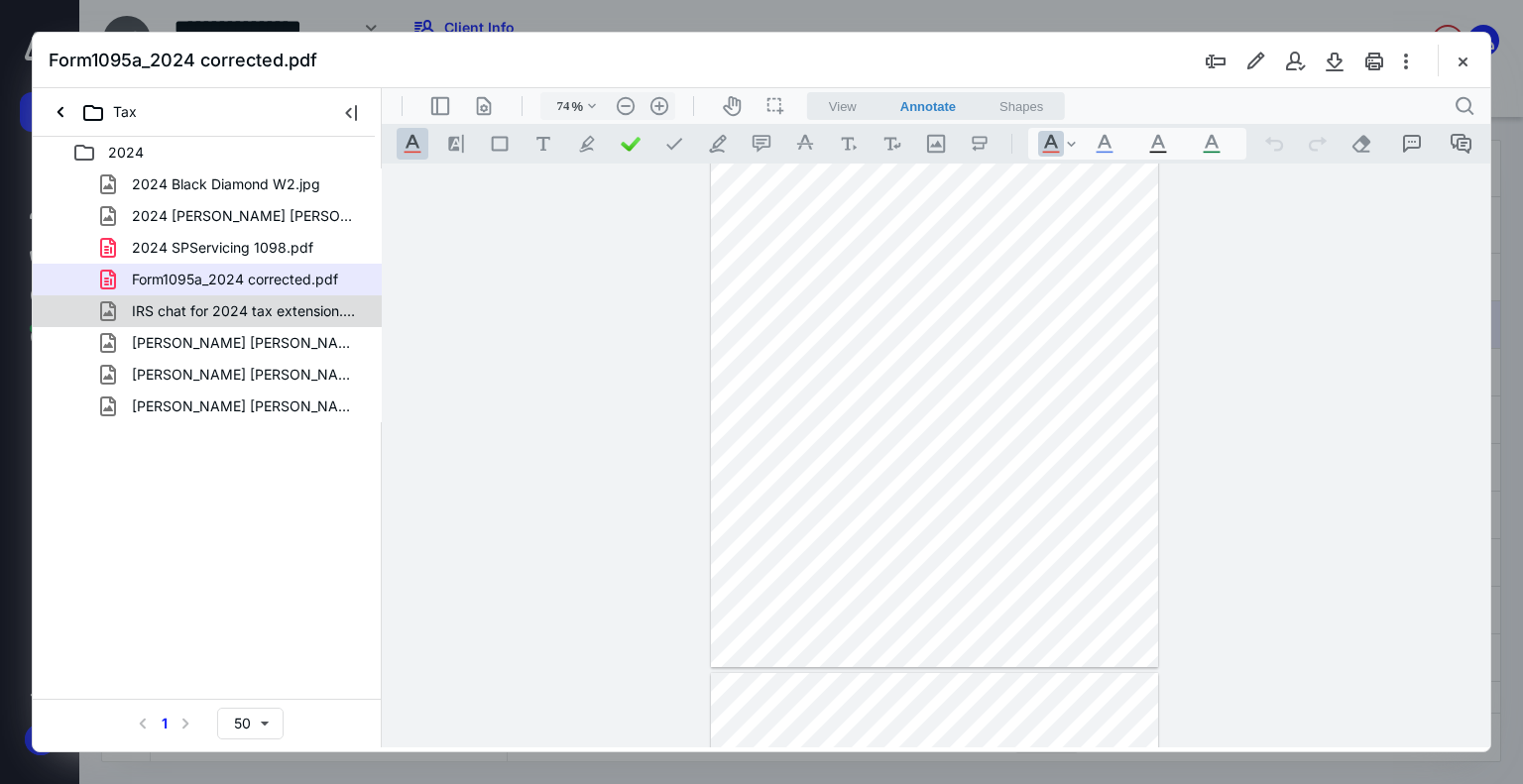 click on "IRS chat for 2024 tax extension.png" at bounding box center [247, 311] 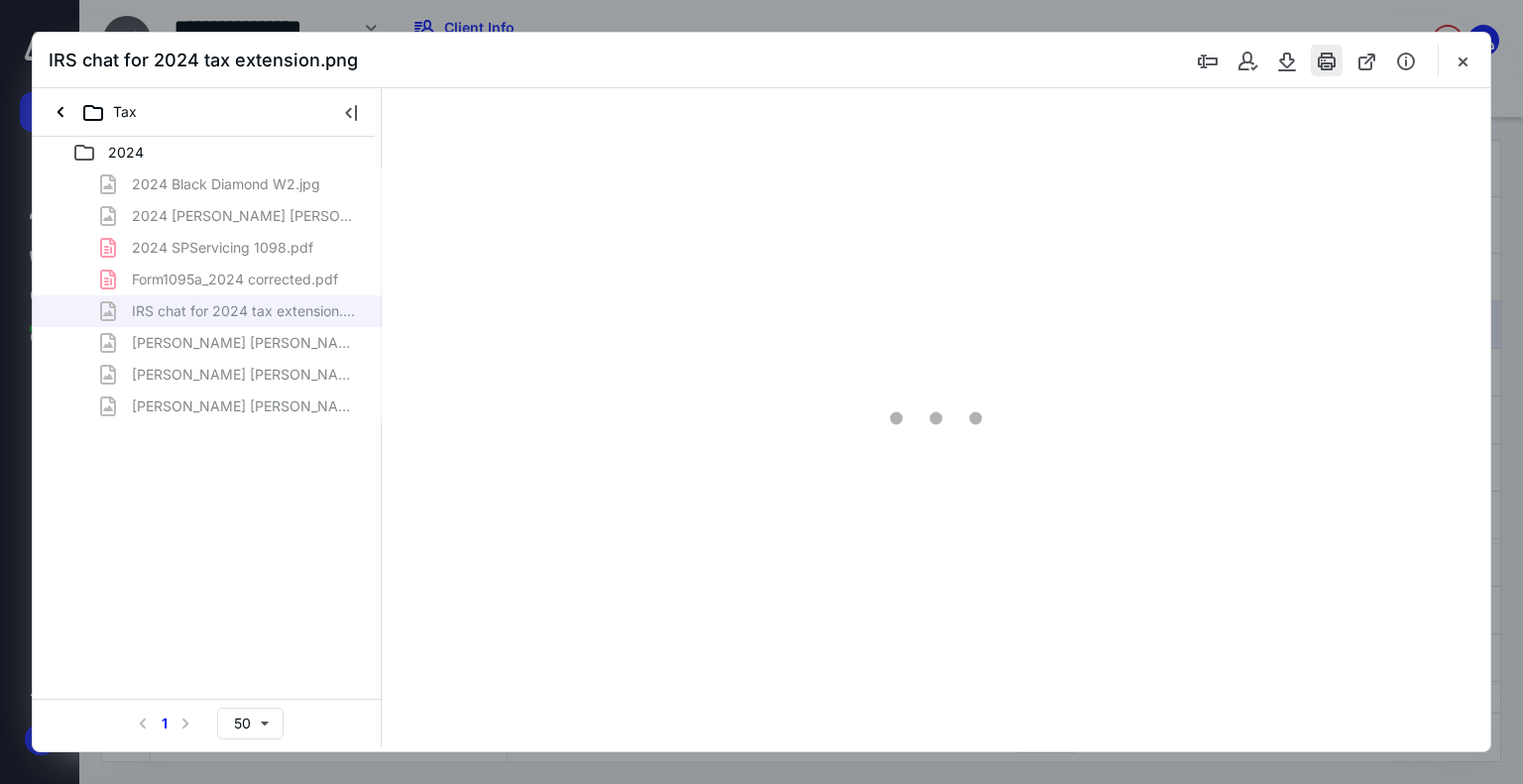 scroll, scrollTop: 0, scrollLeft: 0, axis: both 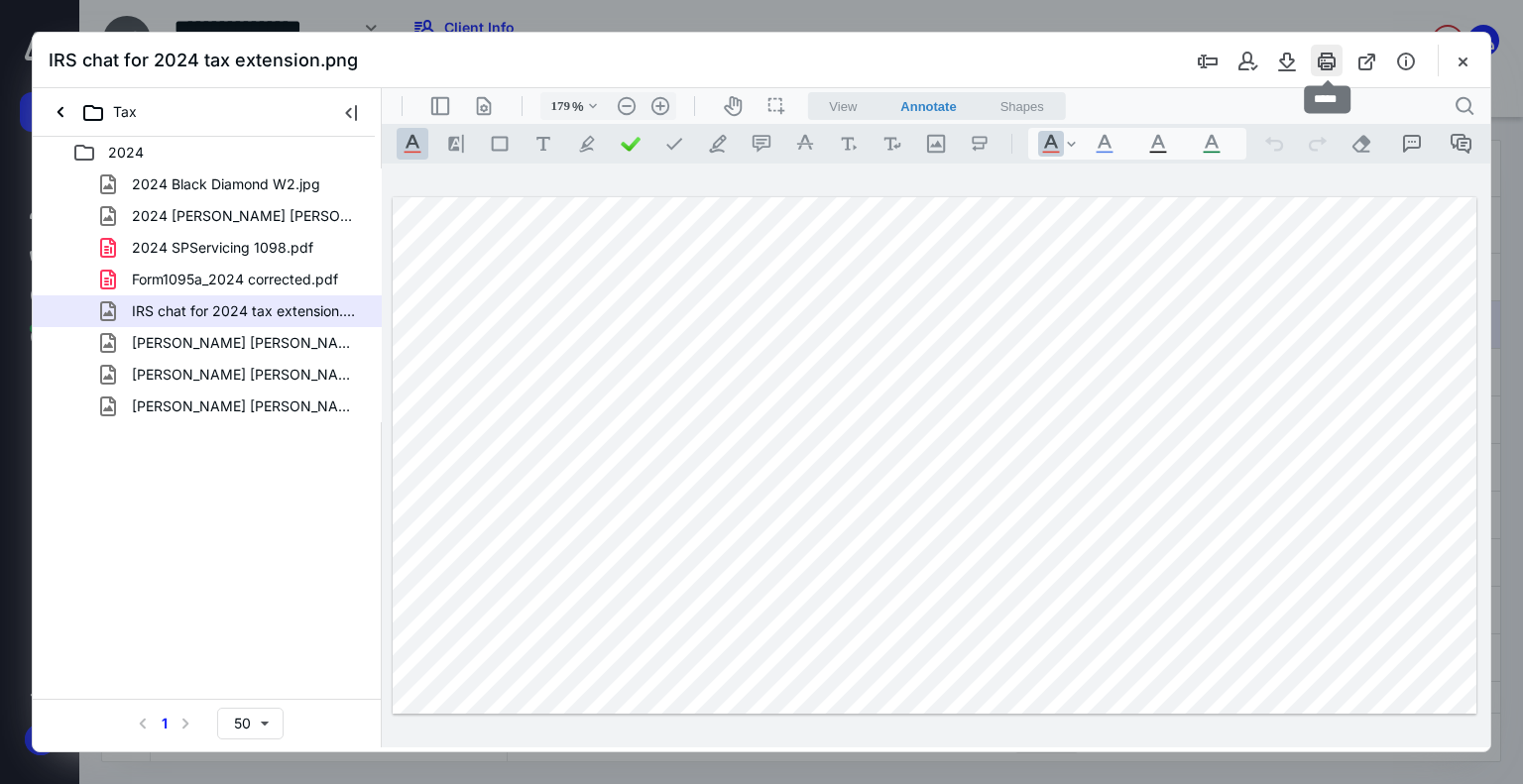 click at bounding box center [1327, 60] 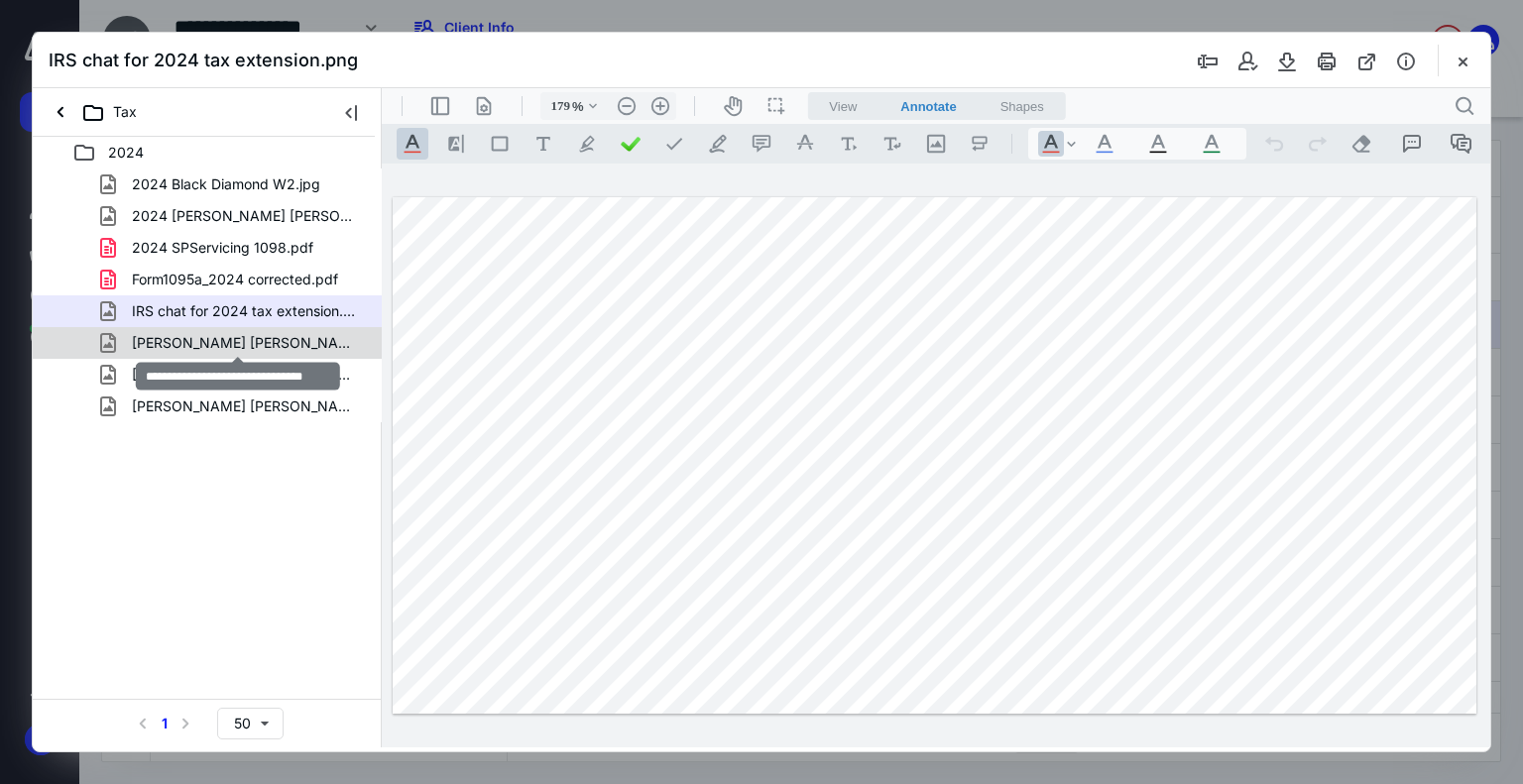 click on "[PERSON_NAME] [PERSON_NAME] page 1 1099DIV.jpg" at bounding box center (247, 343) 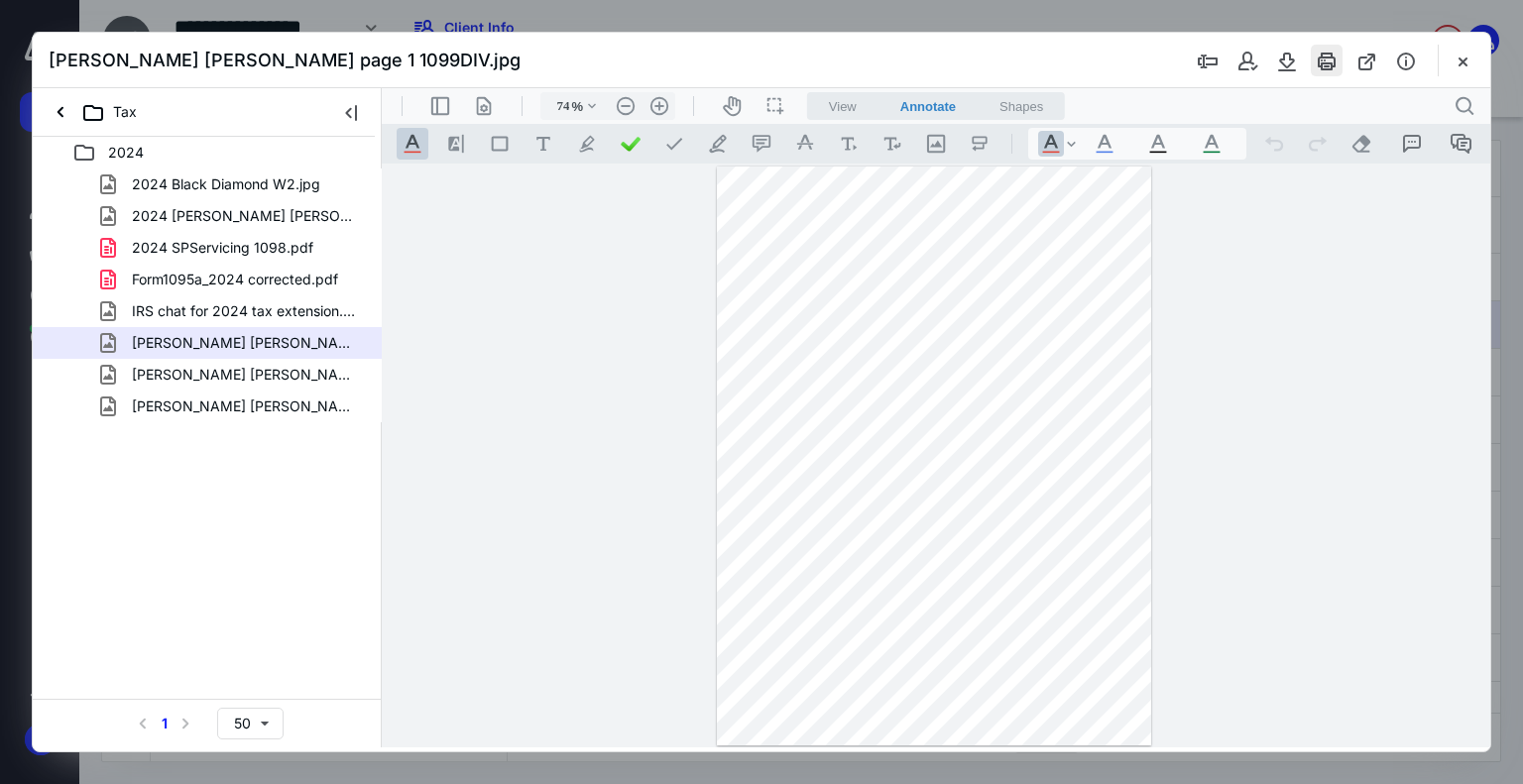 click at bounding box center [1327, 60] 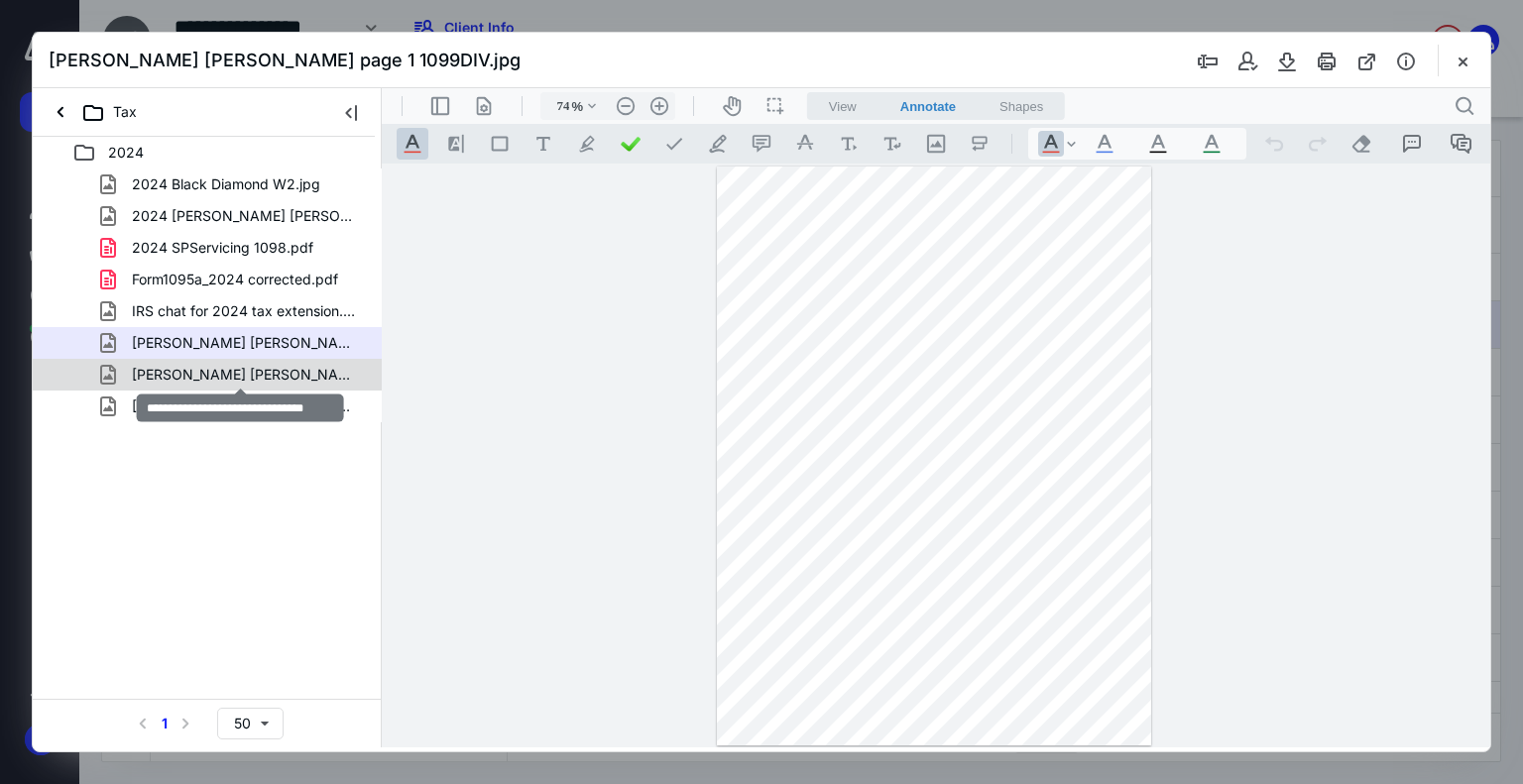 click on "[PERSON_NAME] [PERSON_NAME] page 2 1099DIV.jpg" at bounding box center [247, 375] 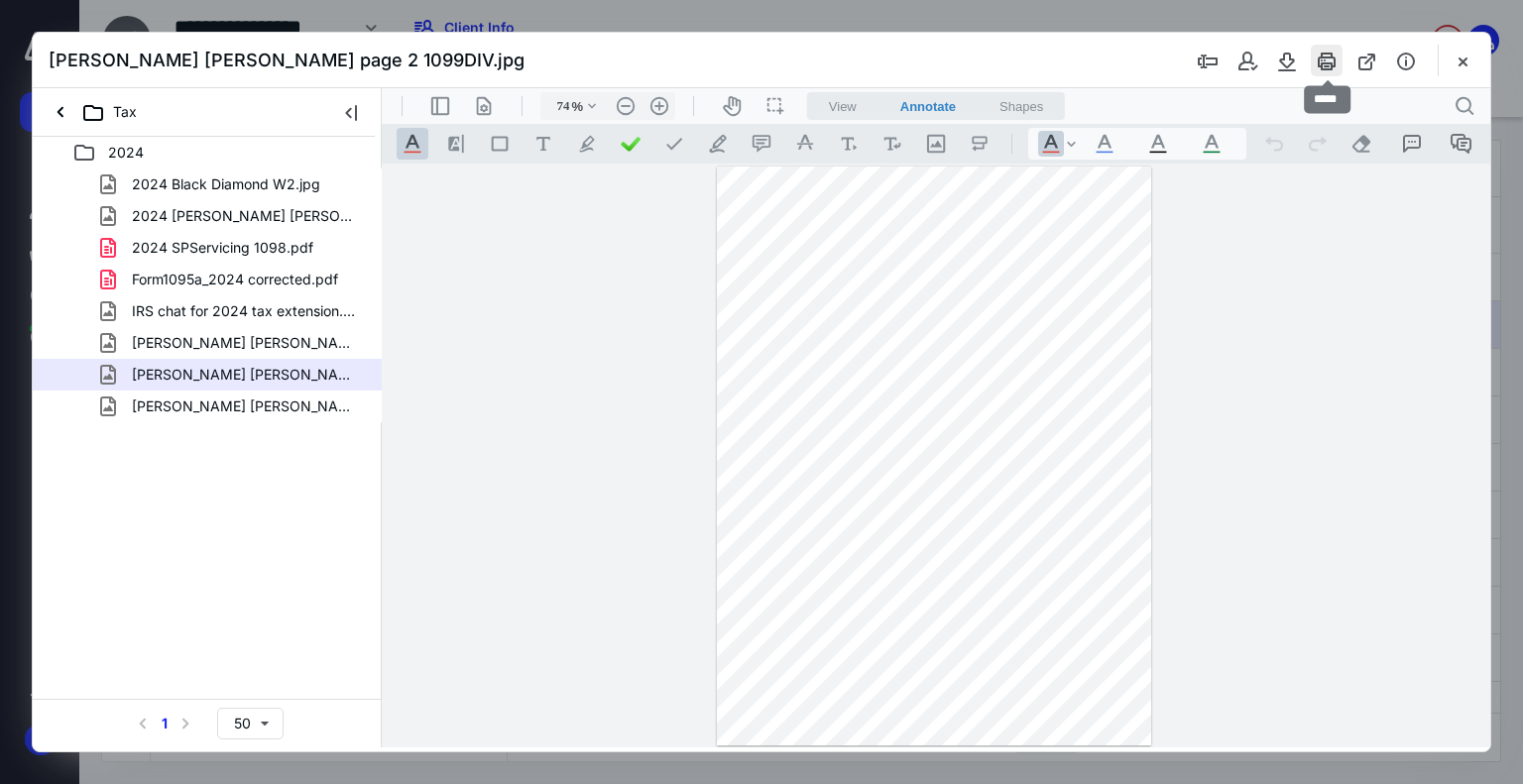 click at bounding box center [1327, 60] 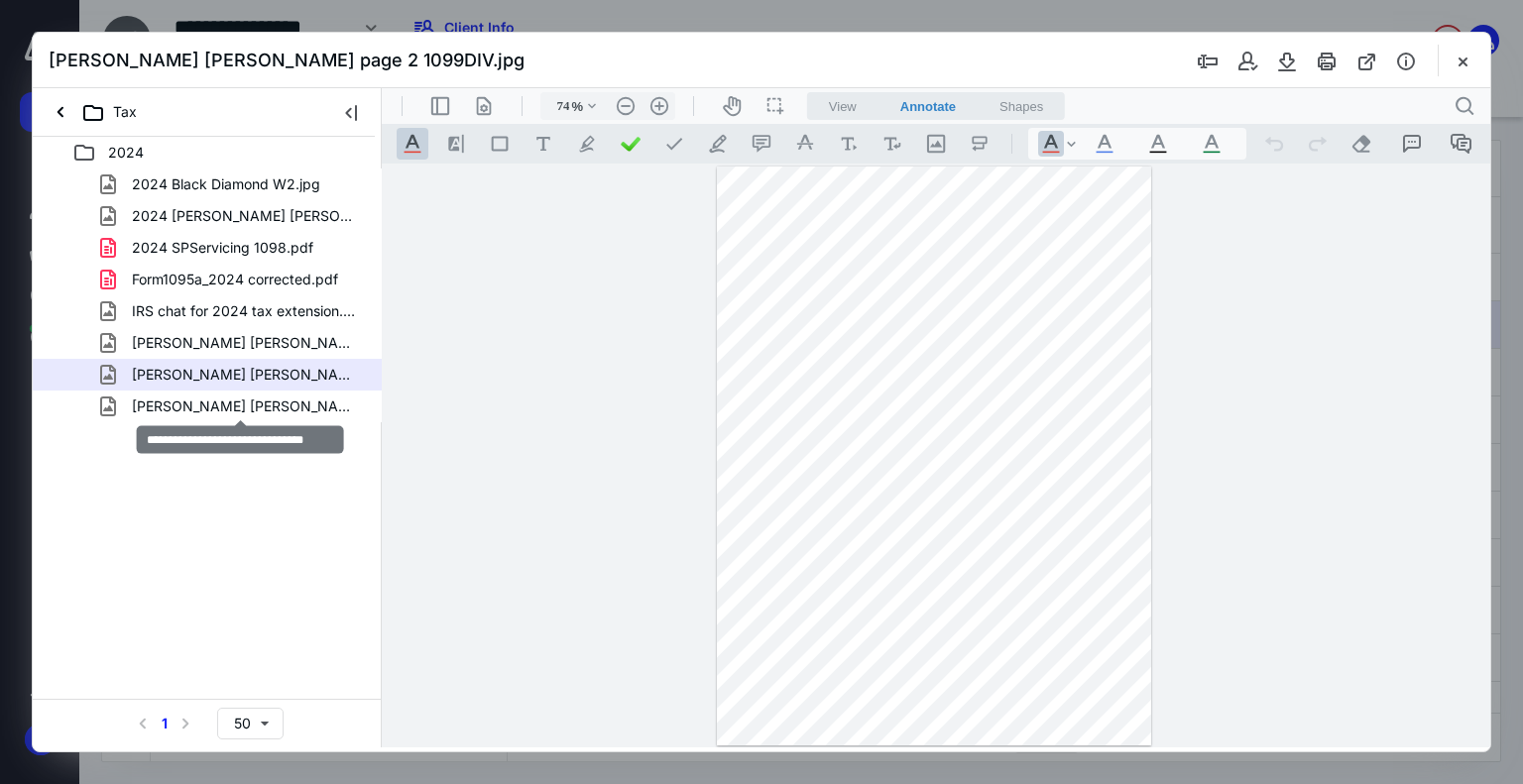 click on "[PERSON_NAME] [PERSON_NAME] page 3 1099DIV.jpg" at bounding box center [247, 406] 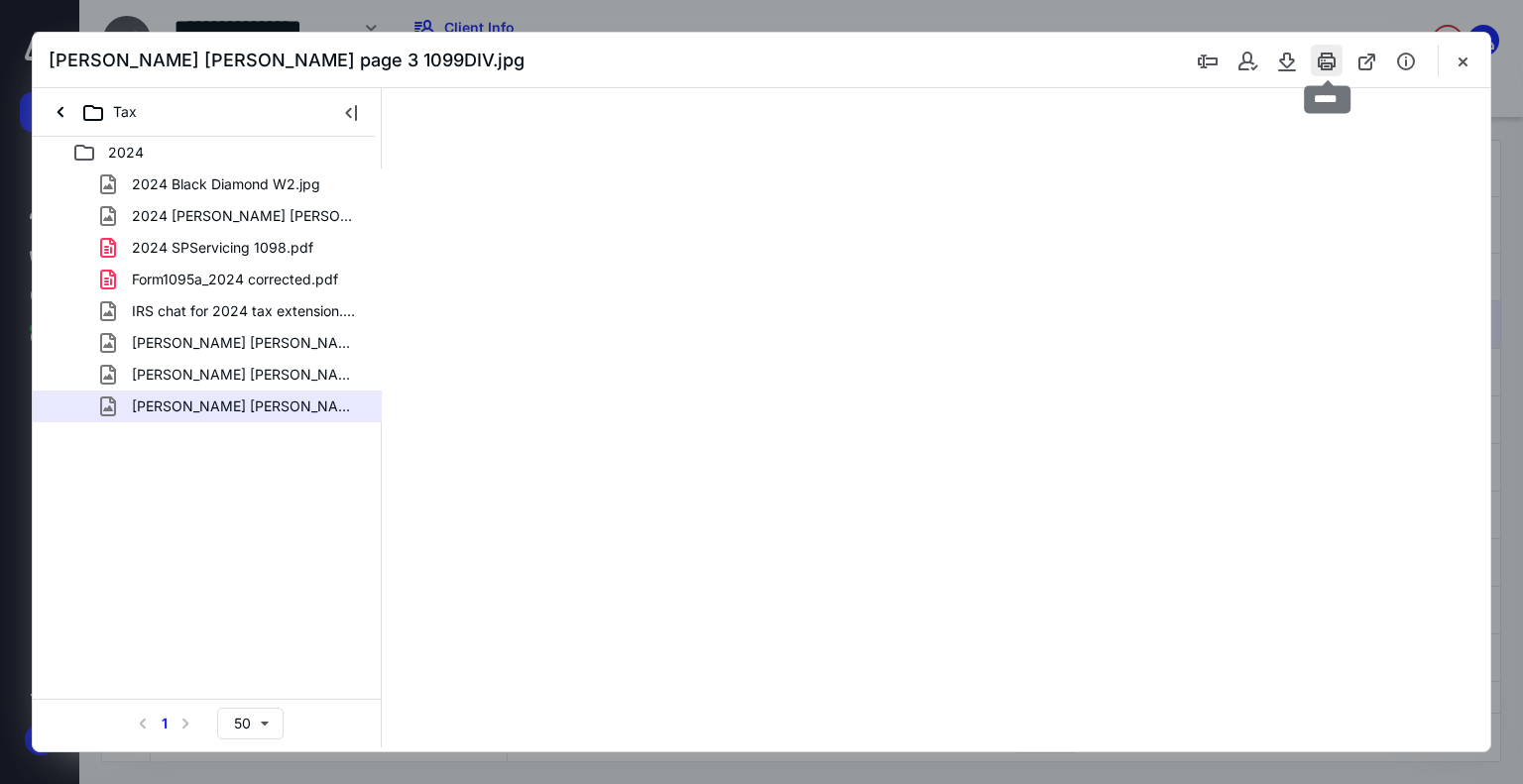 type on "74" 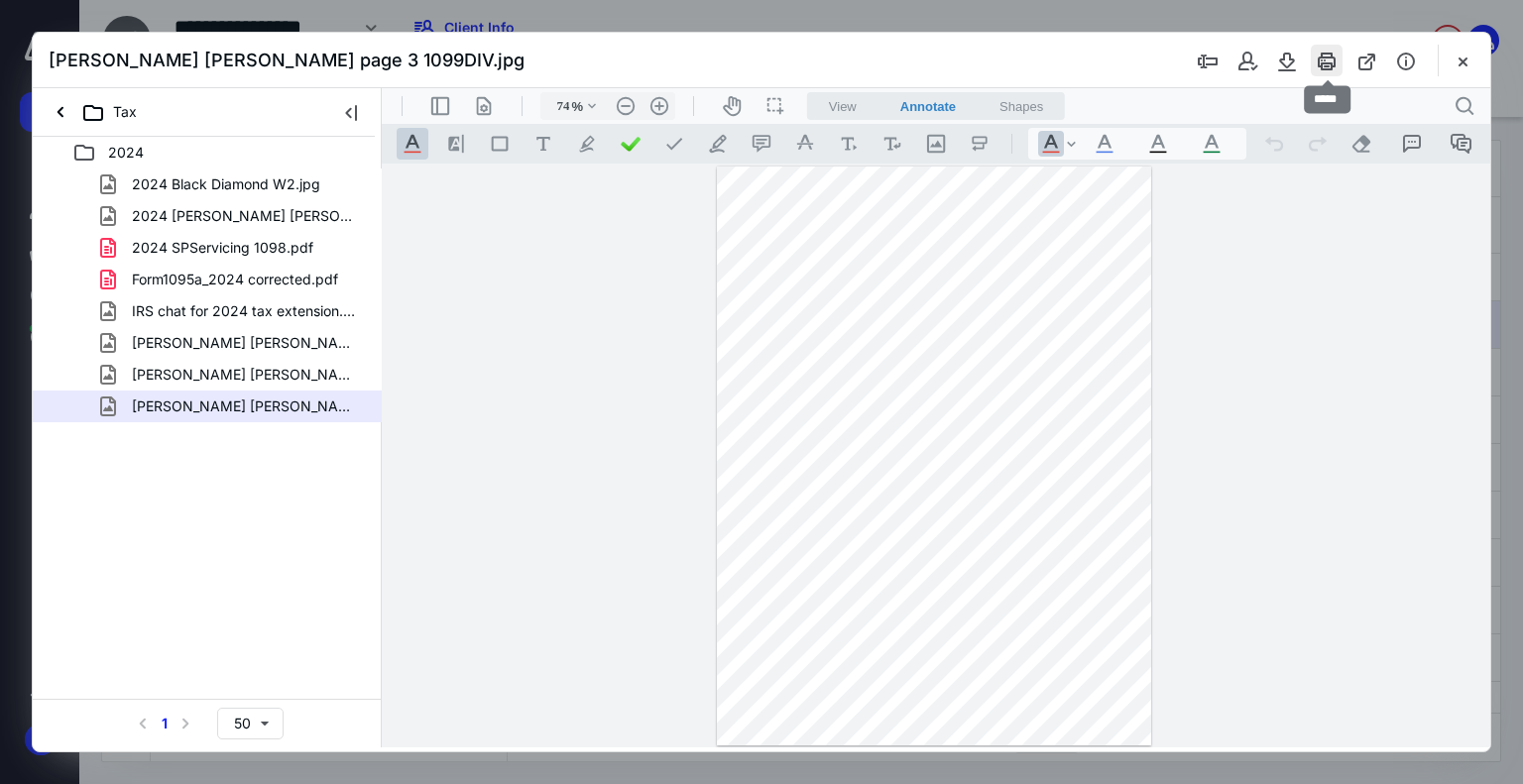 click at bounding box center [1327, 60] 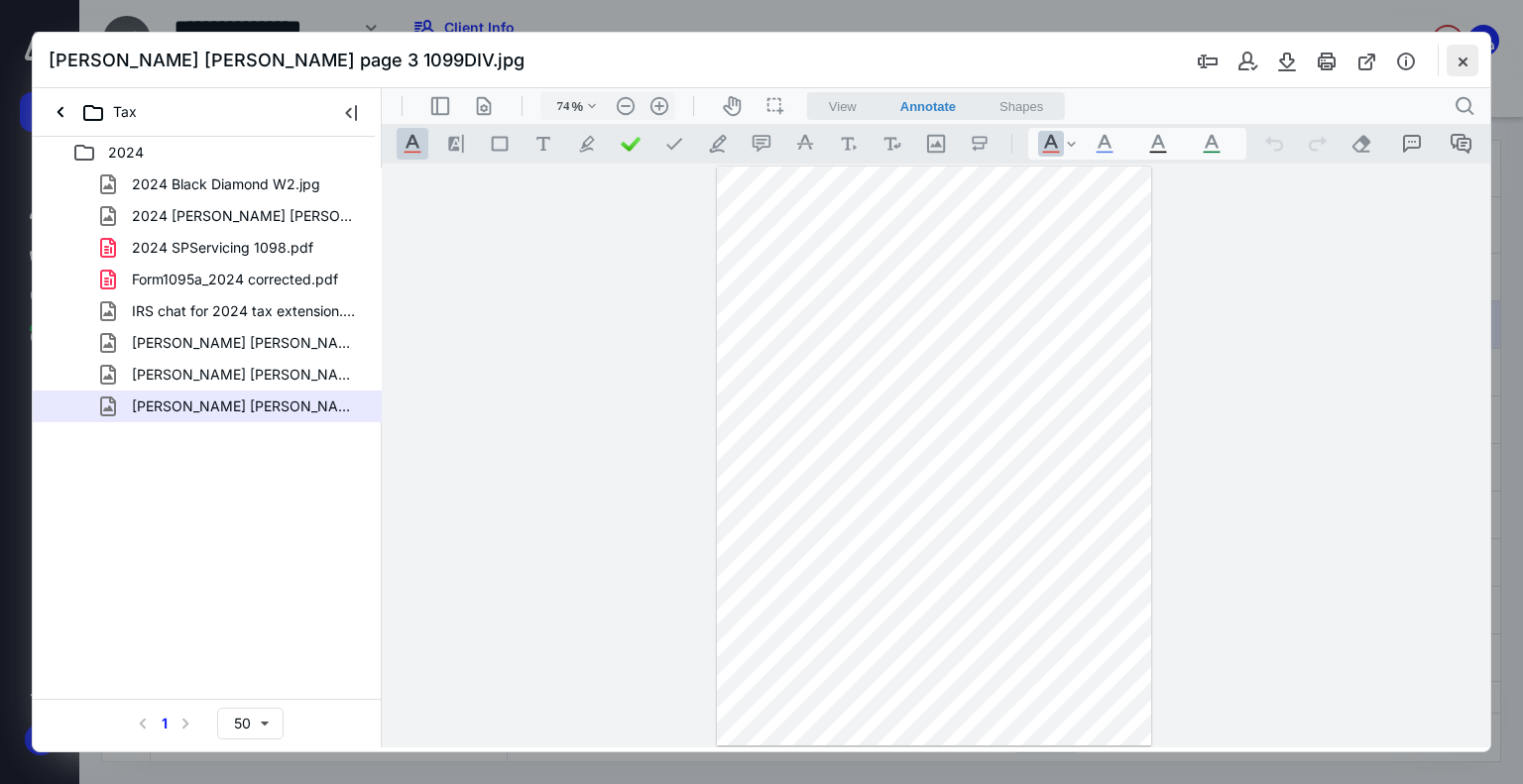 click at bounding box center (1463, 60) 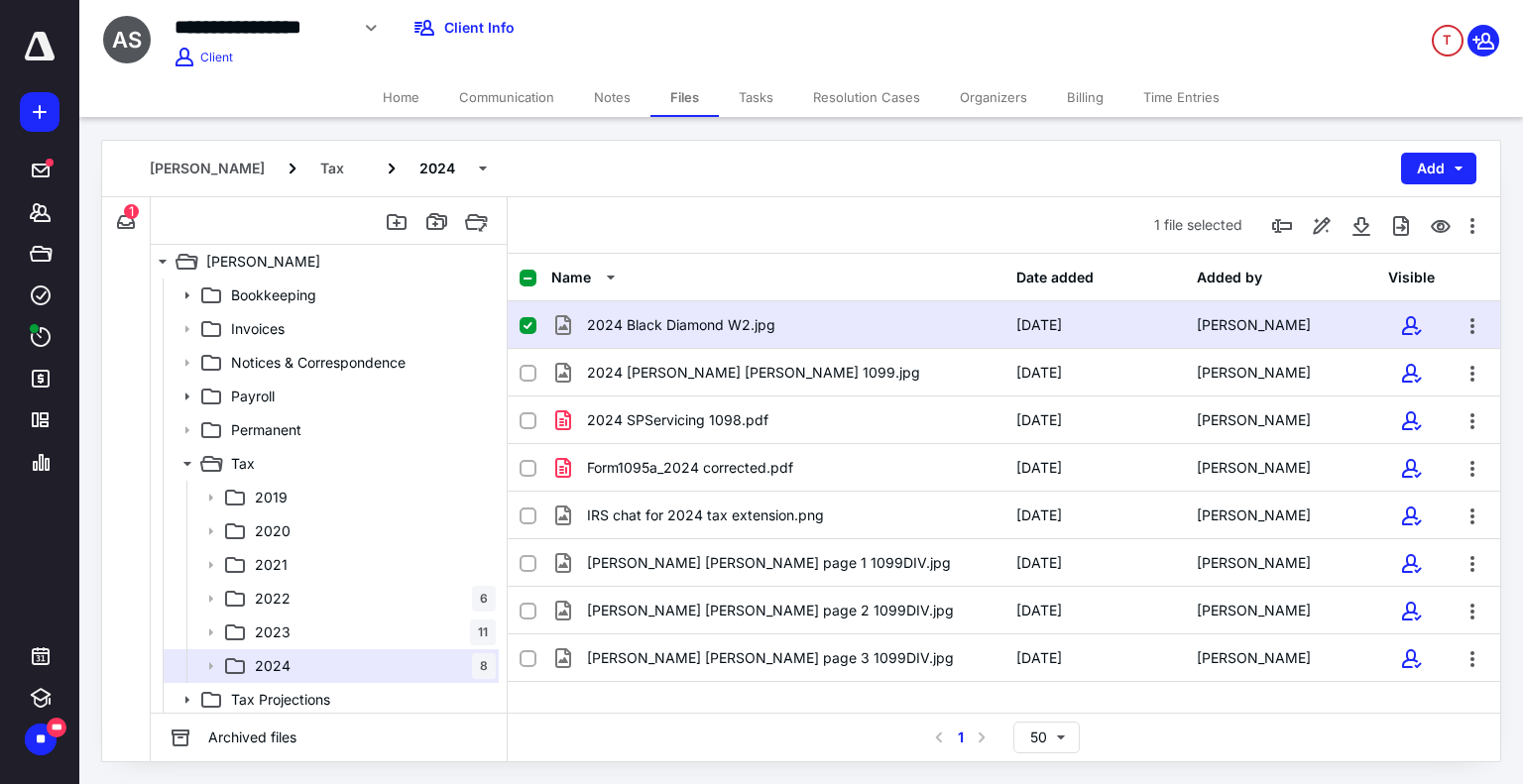 click on "[PERSON_NAME] Tax 2024   Add" at bounding box center [801, 168] 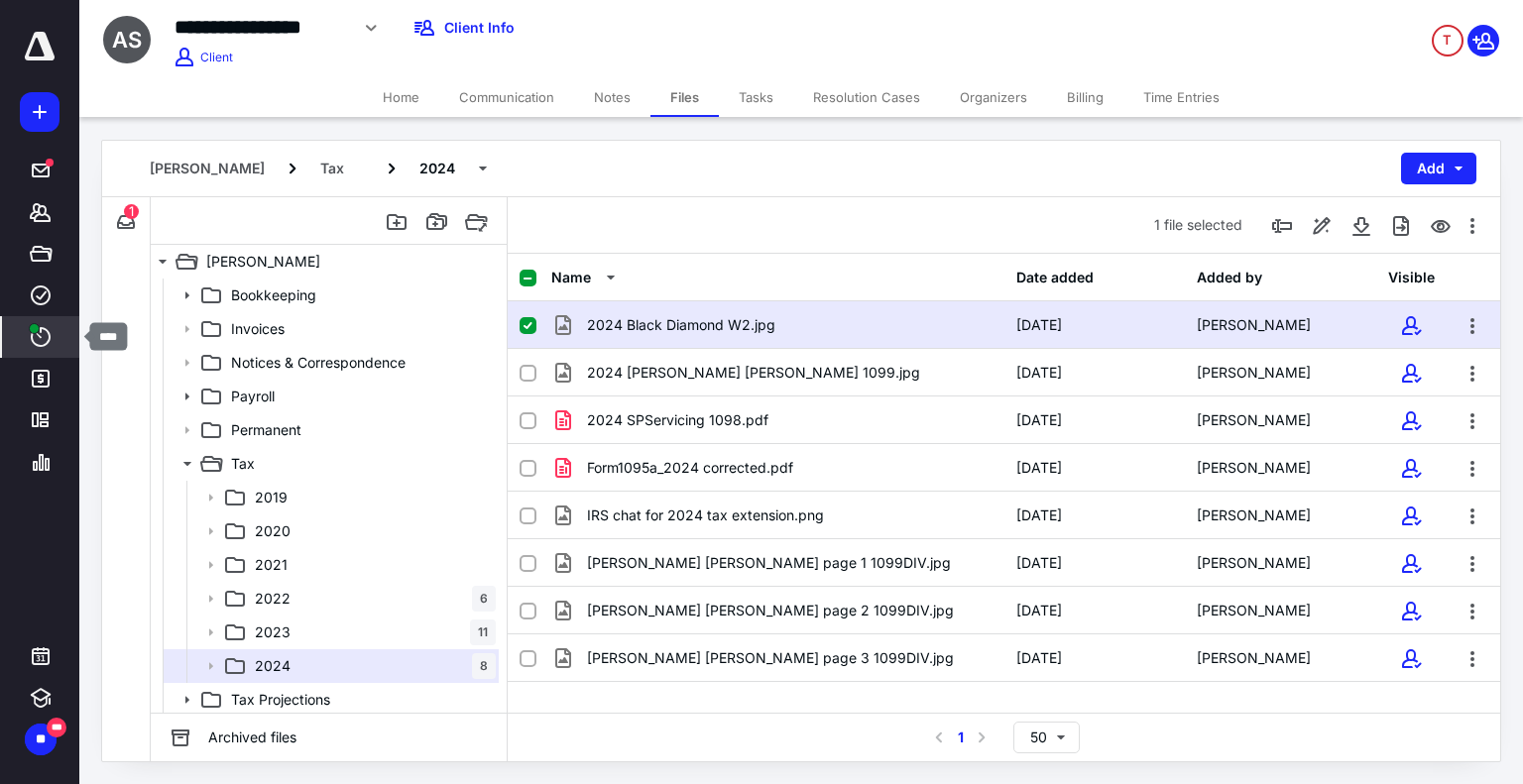 click 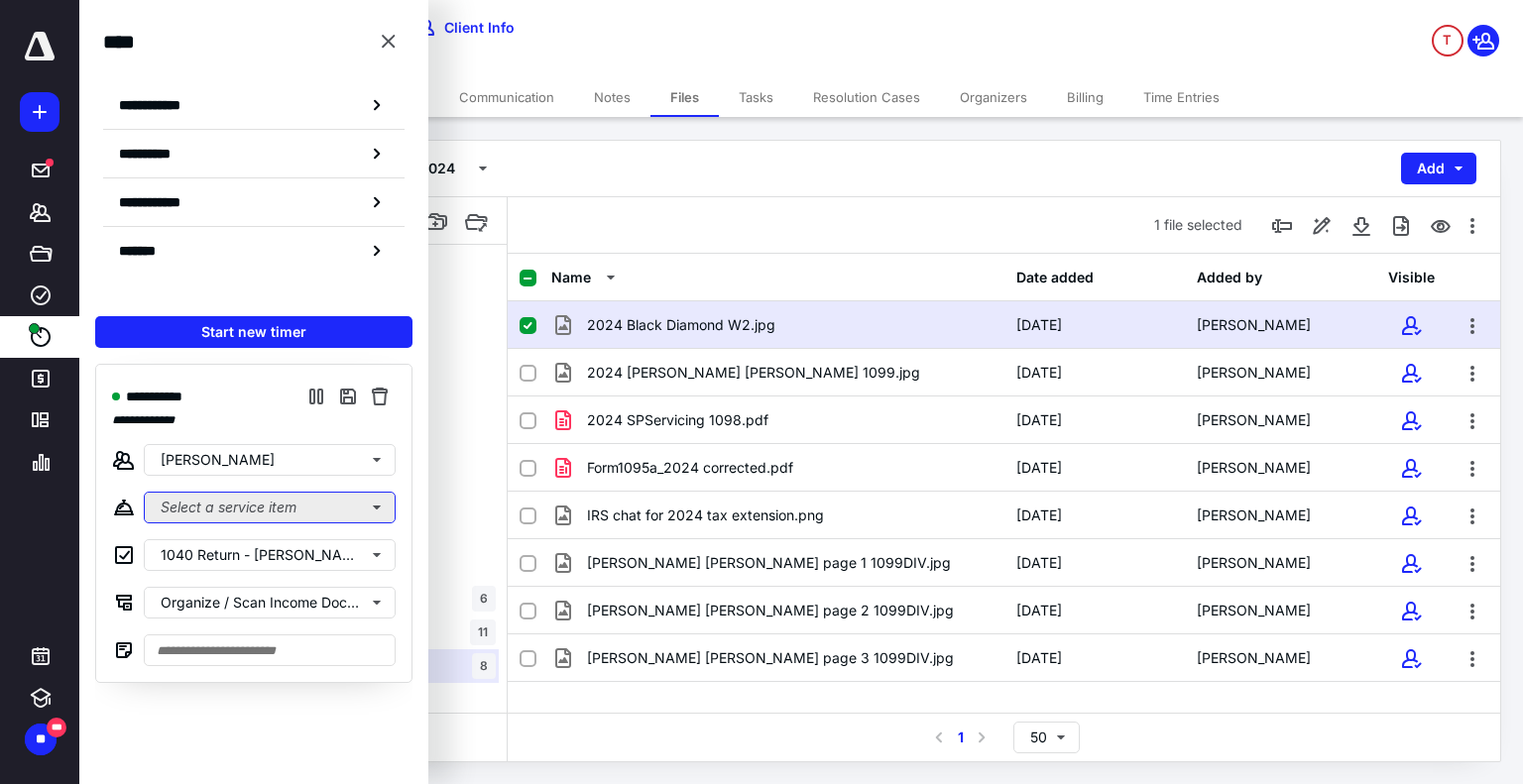 click on "Select a service item" at bounding box center [270, 507] 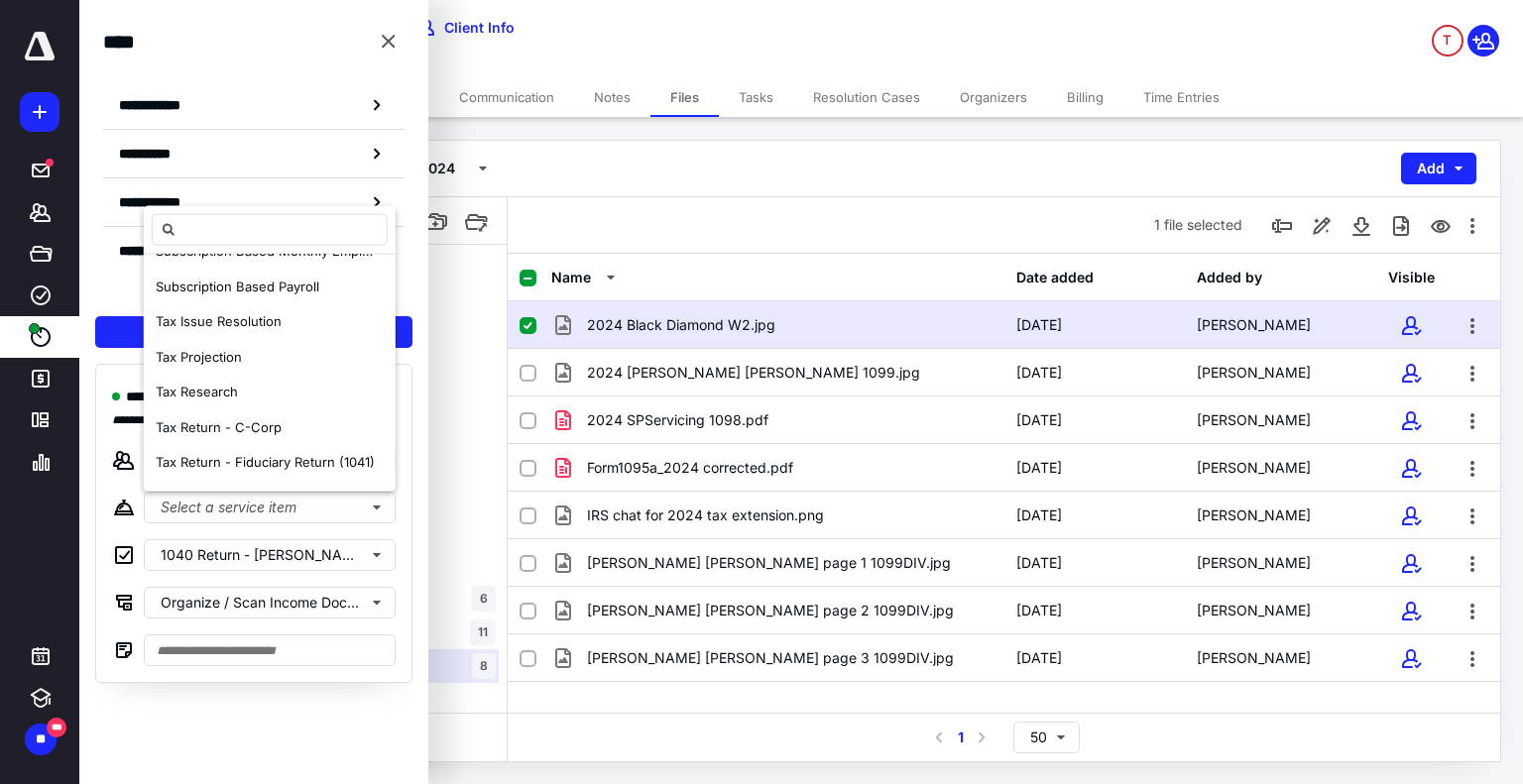 scroll, scrollTop: 1189, scrollLeft: 0, axis: vertical 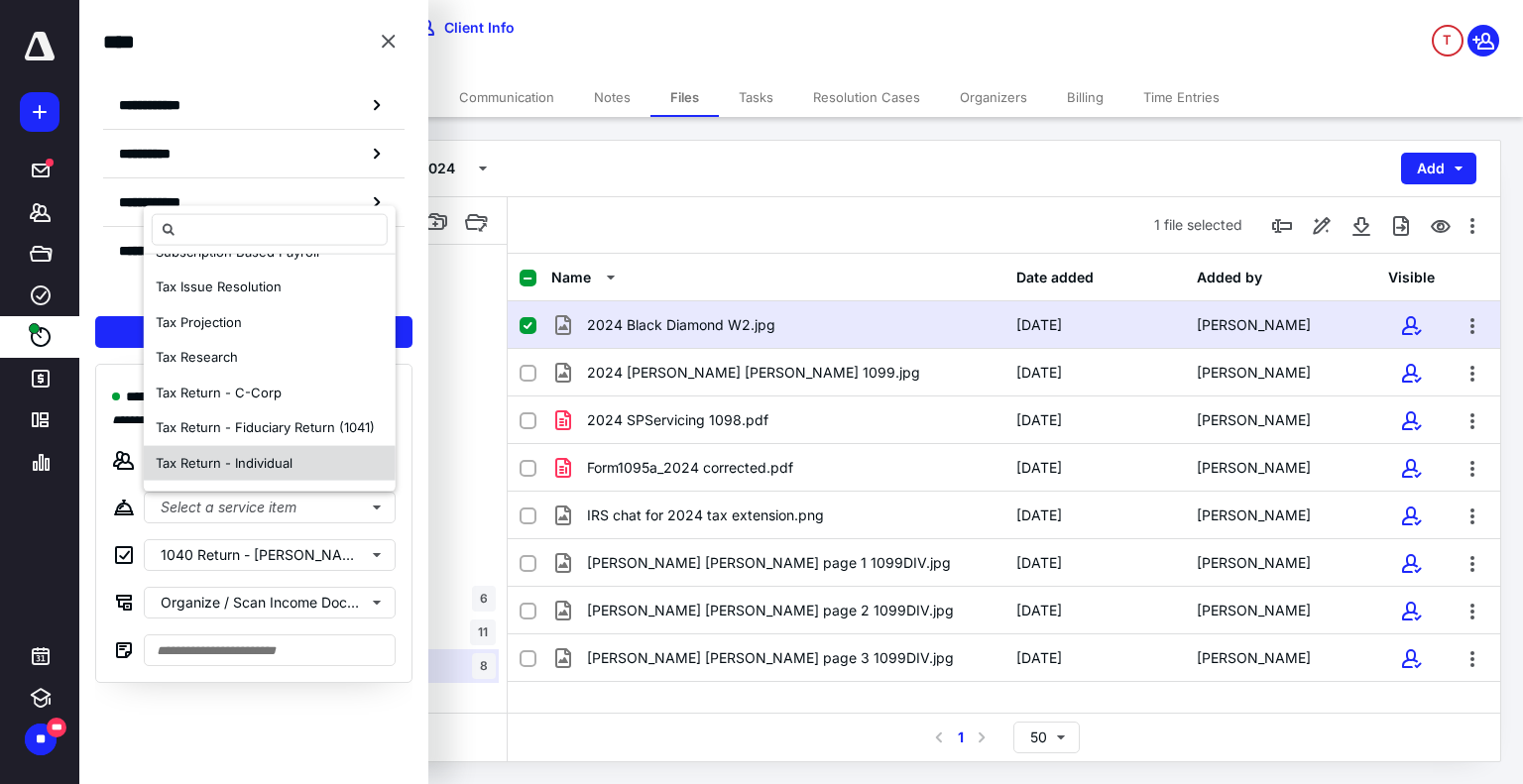 click on "Tax Return - Individual" at bounding box center [224, 462] 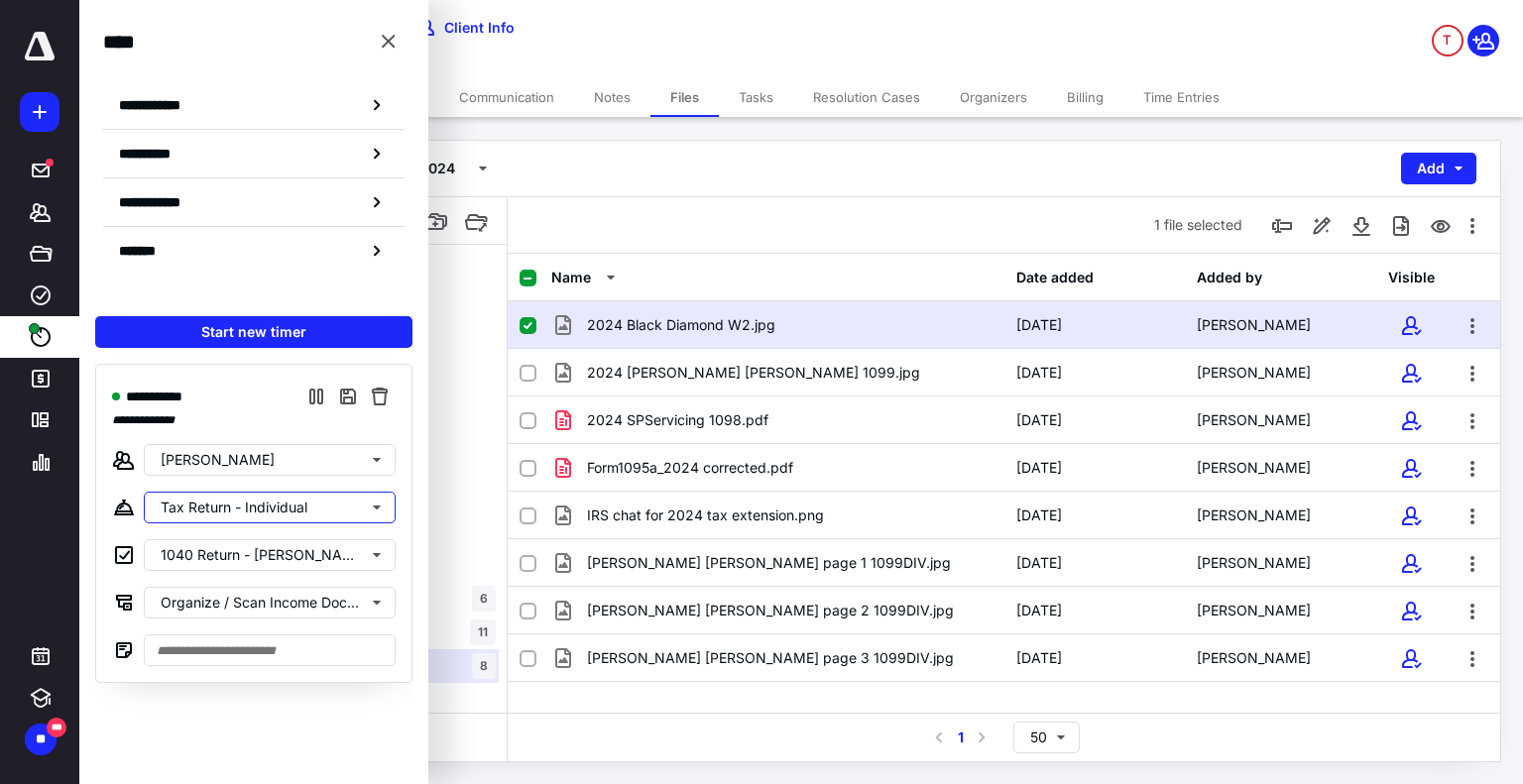 scroll, scrollTop: 0, scrollLeft: 0, axis: both 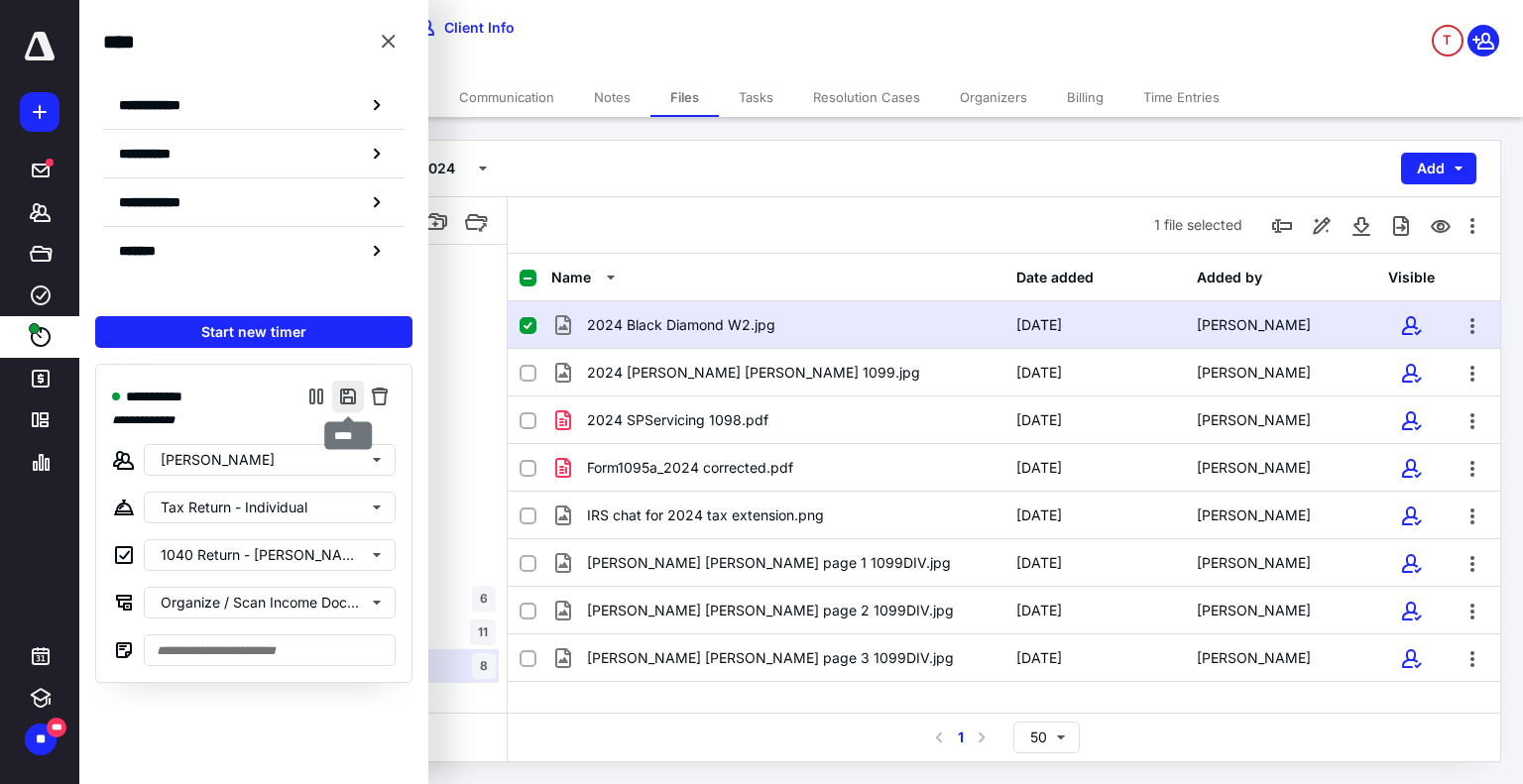 click at bounding box center [348, 396] 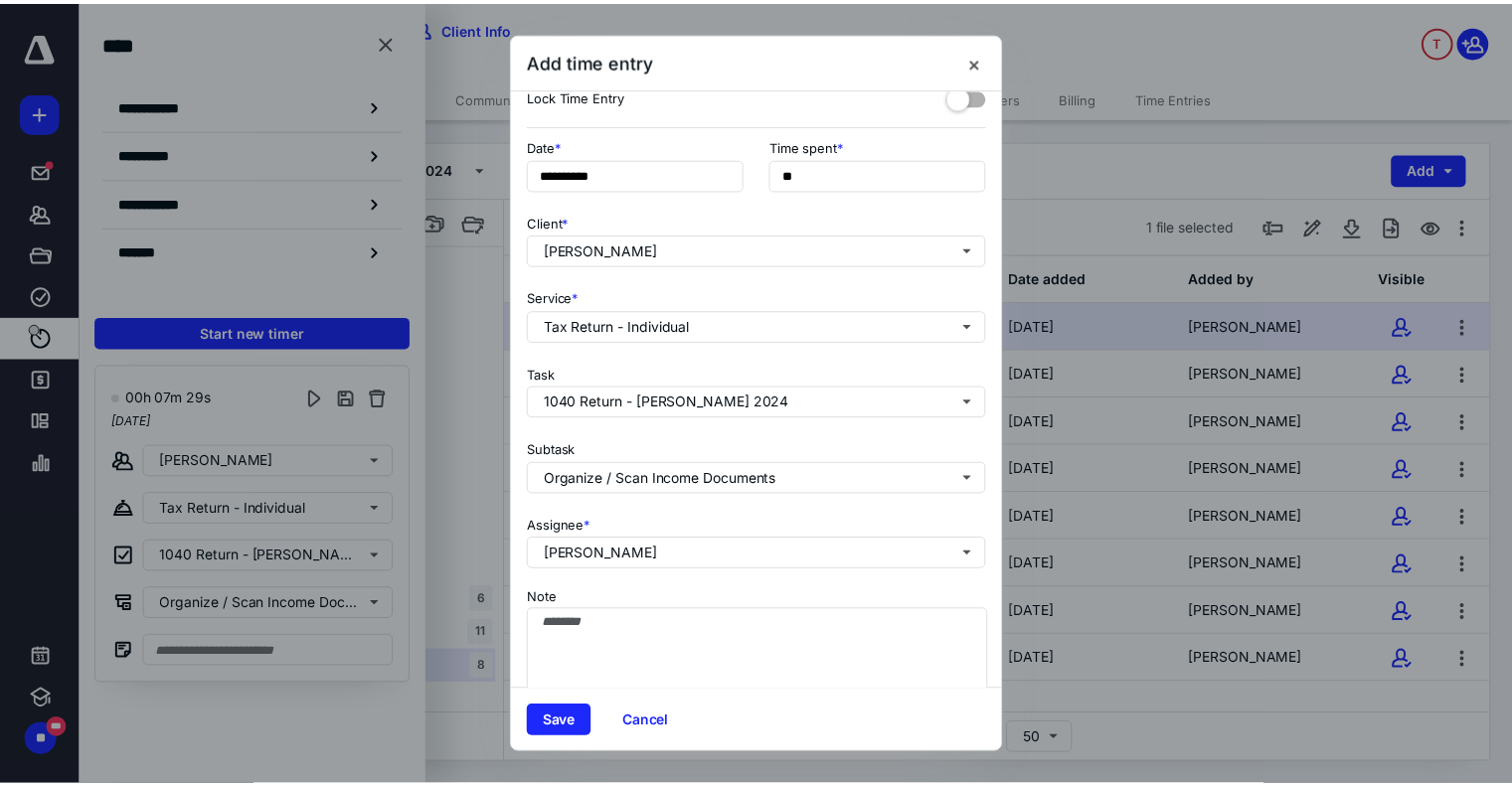 scroll, scrollTop: 108, scrollLeft: 0, axis: vertical 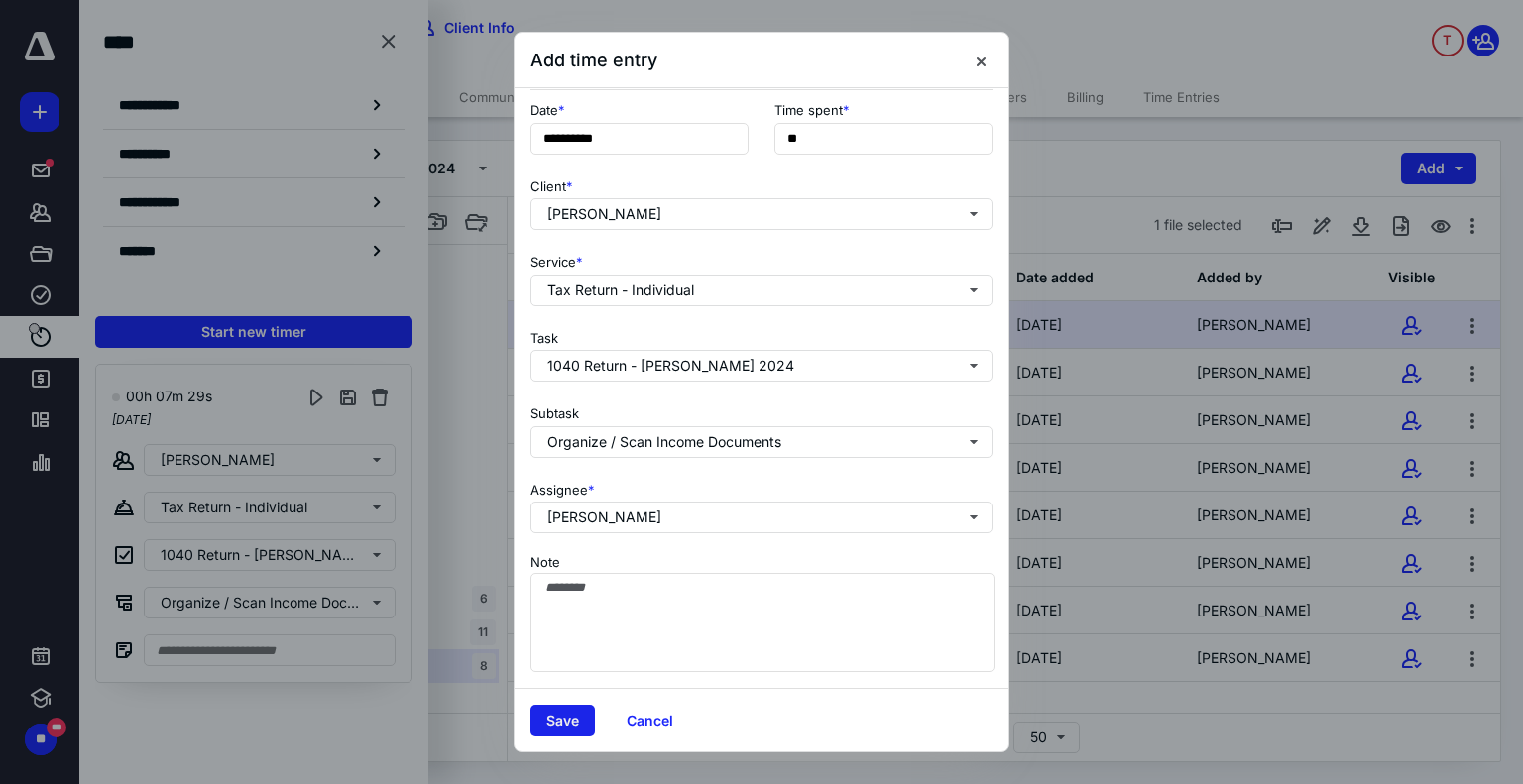 click on "Save" at bounding box center [562, 721] 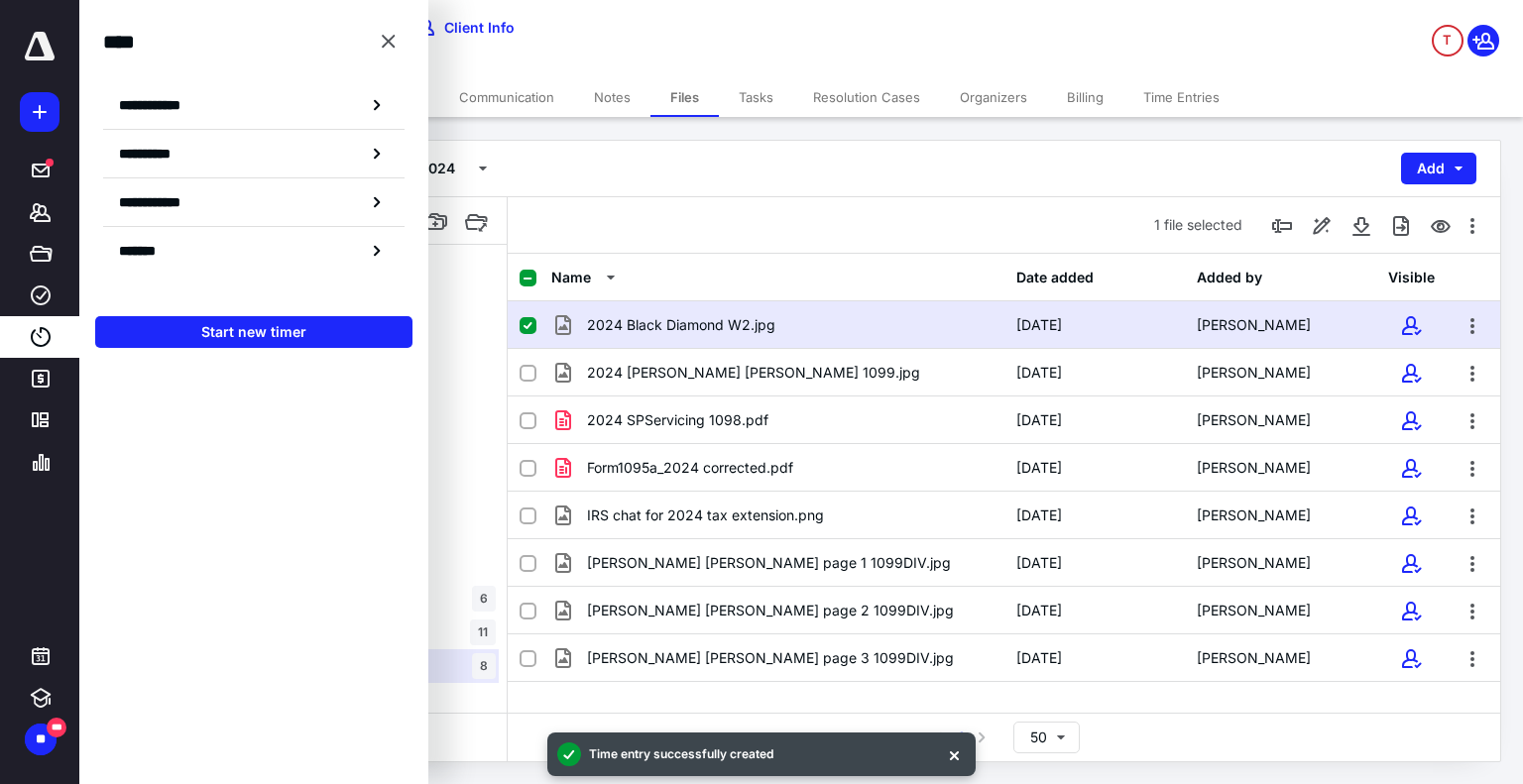 click on "1 file selected" at bounding box center [1003, 225] 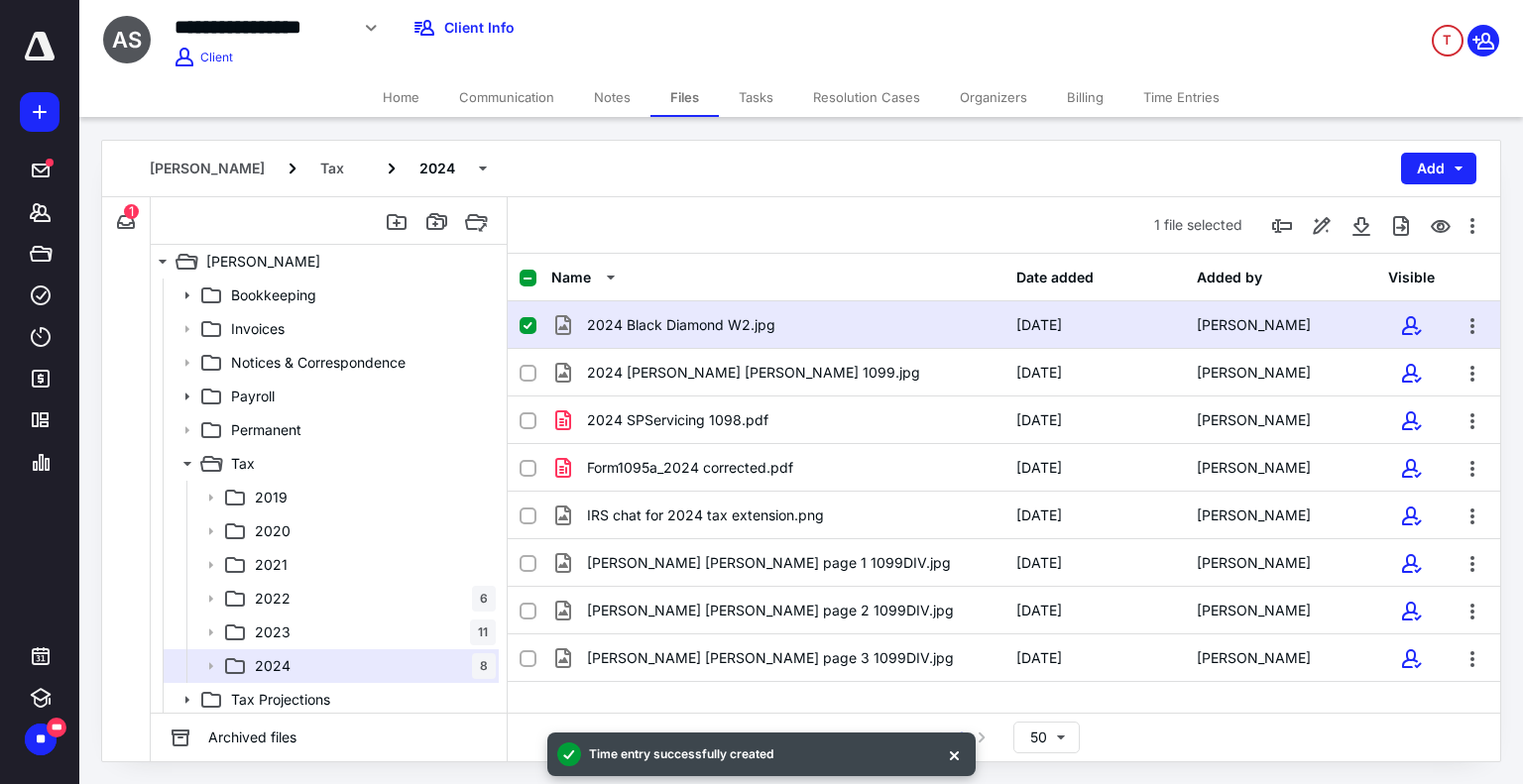 click on "Tasks" at bounding box center (756, 97) 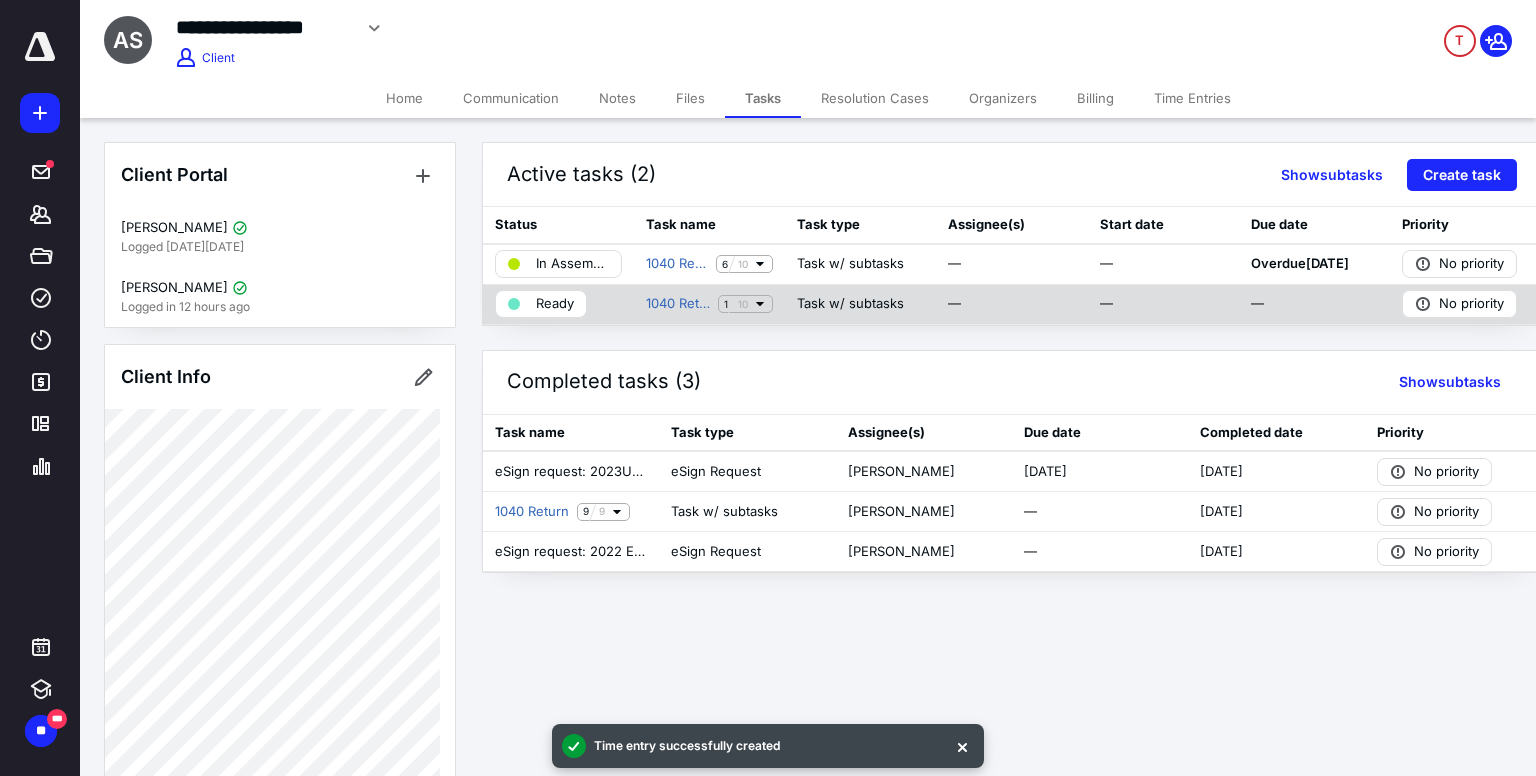 click on "Ready" at bounding box center [555, 304] 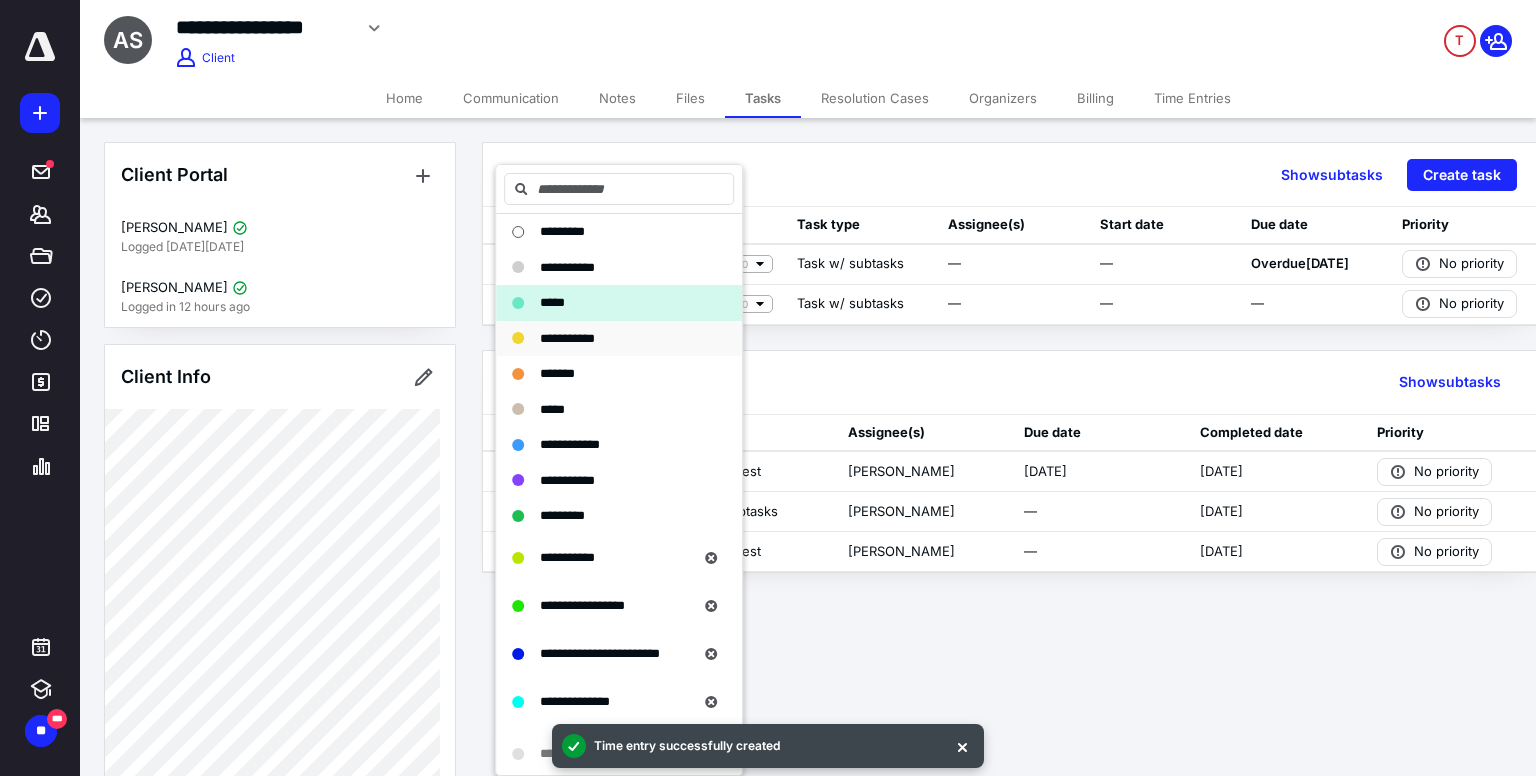 click on "**********" at bounding box center (567, 338) 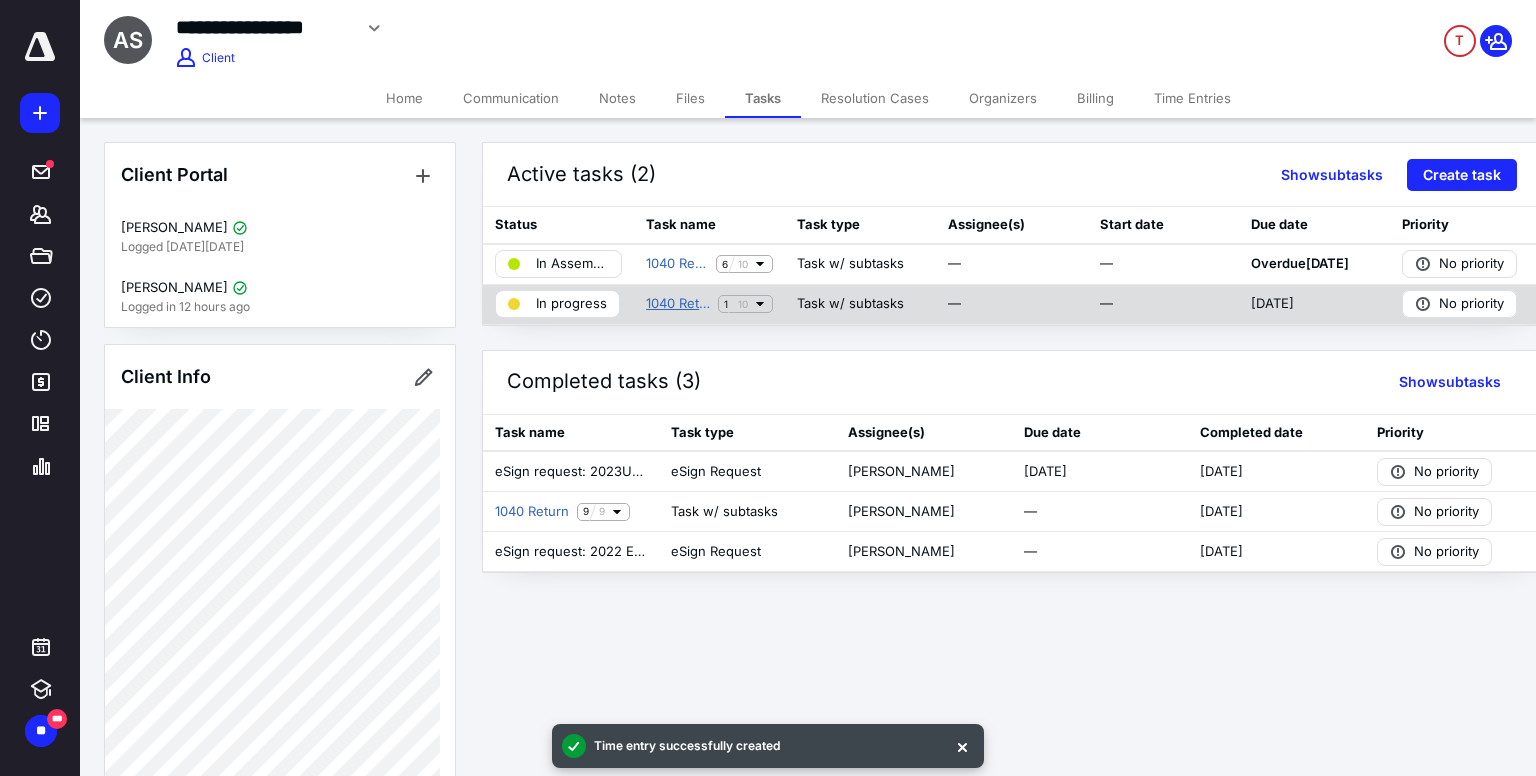 click on "1040 Return - [PERSON_NAME] 2024" at bounding box center [678, 304] 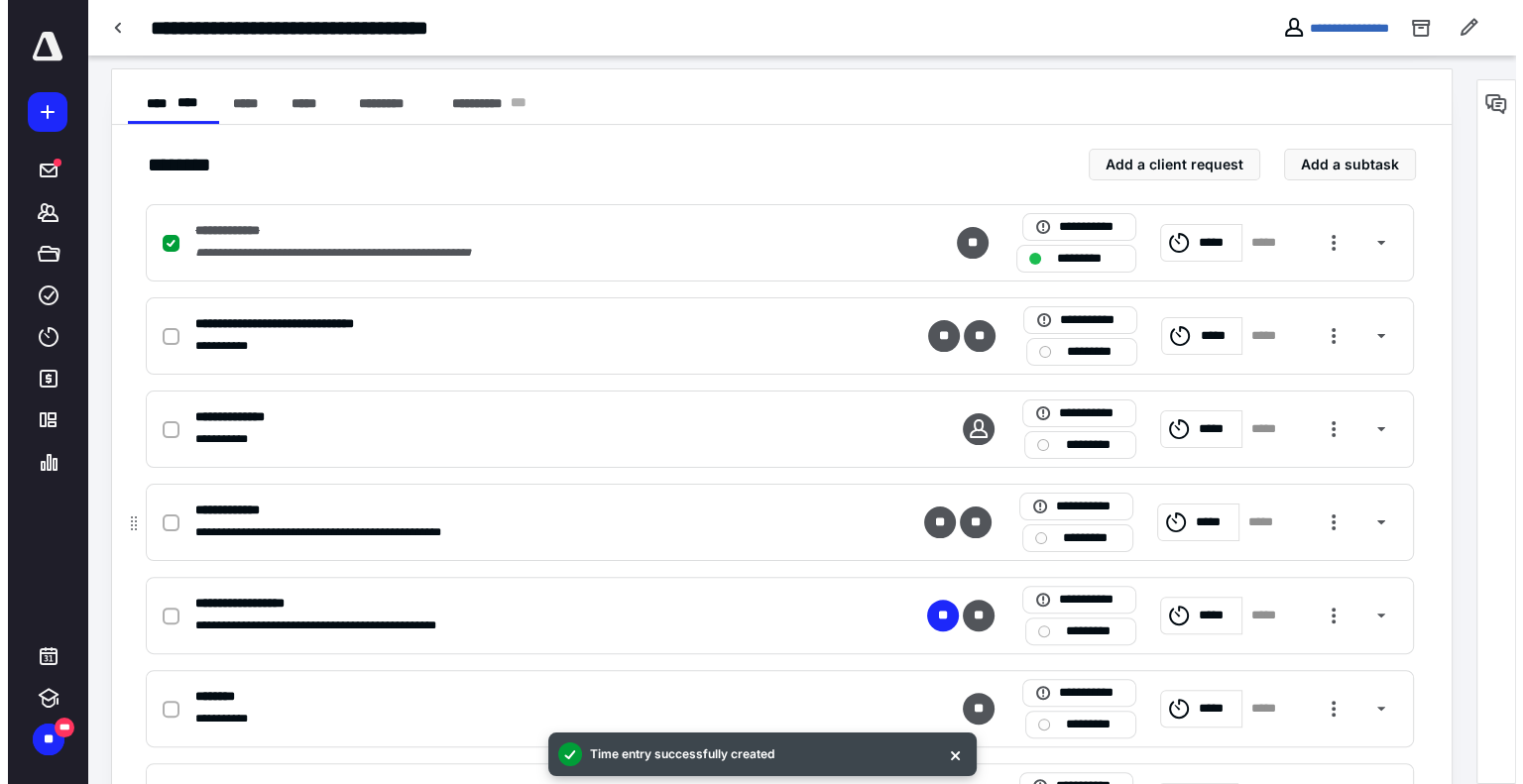 scroll, scrollTop: 396, scrollLeft: 0, axis: vertical 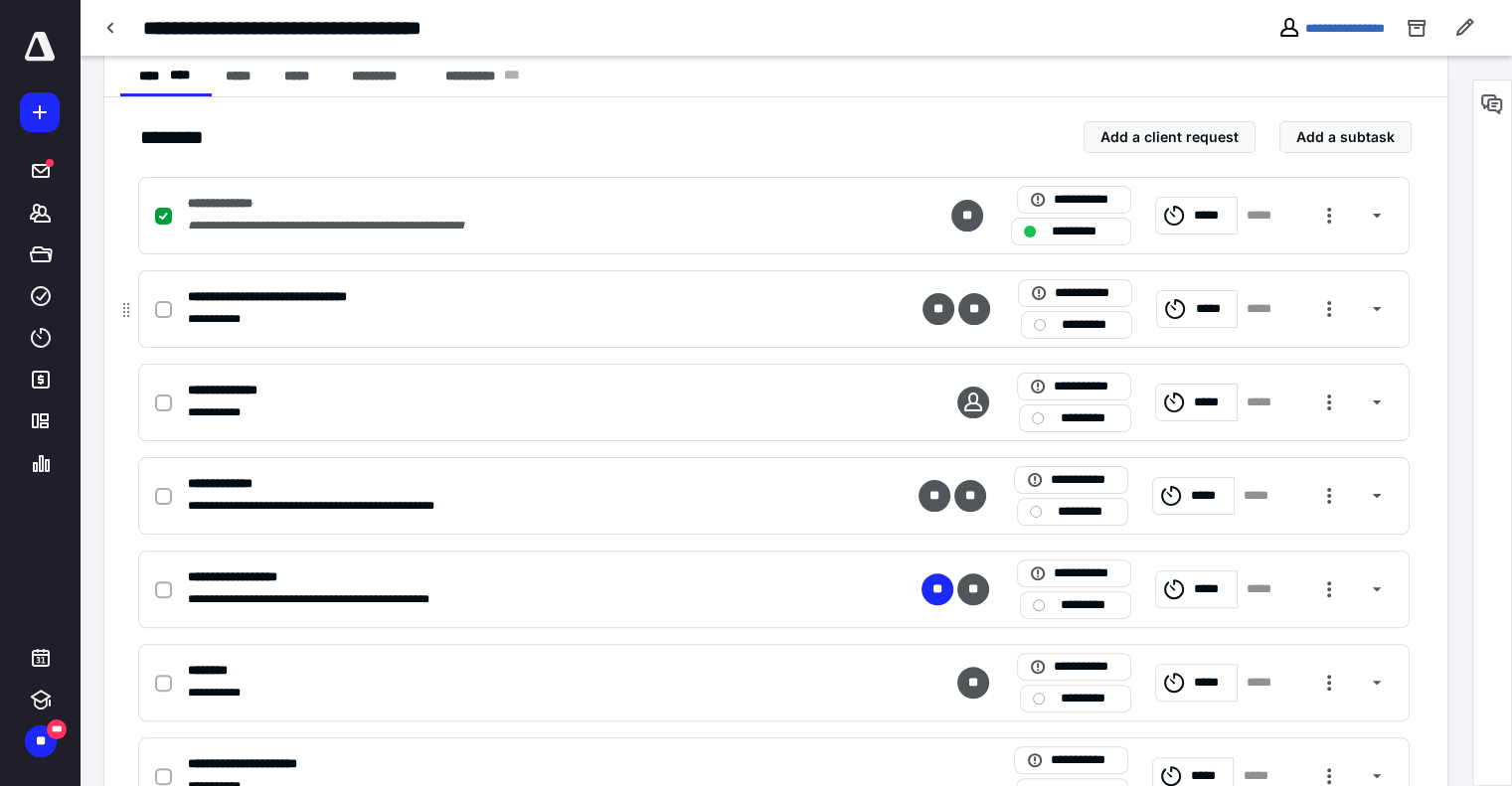 click at bounding box center [163, 310] 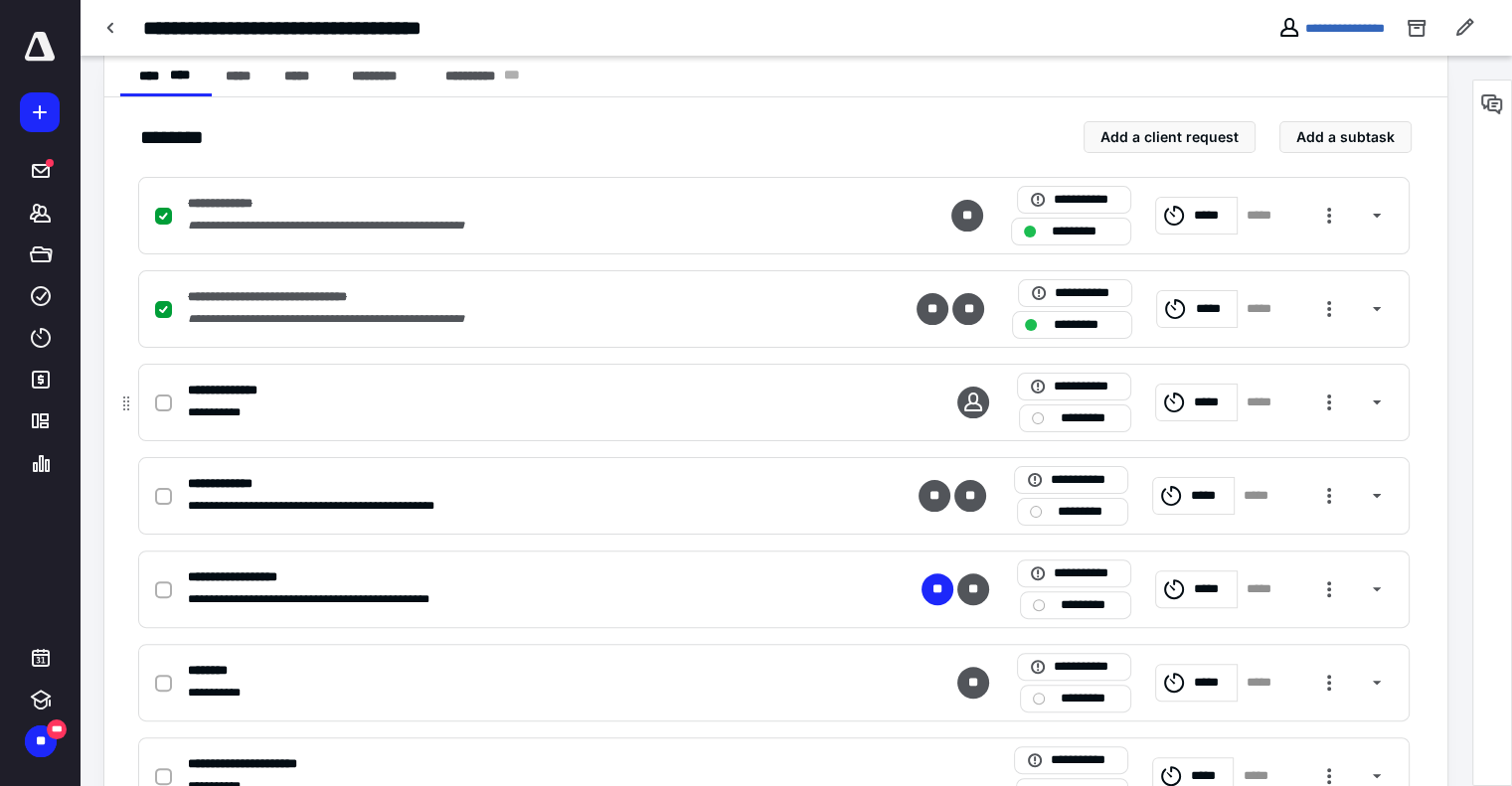 click on "*****" at bounding box center [1212, 402] 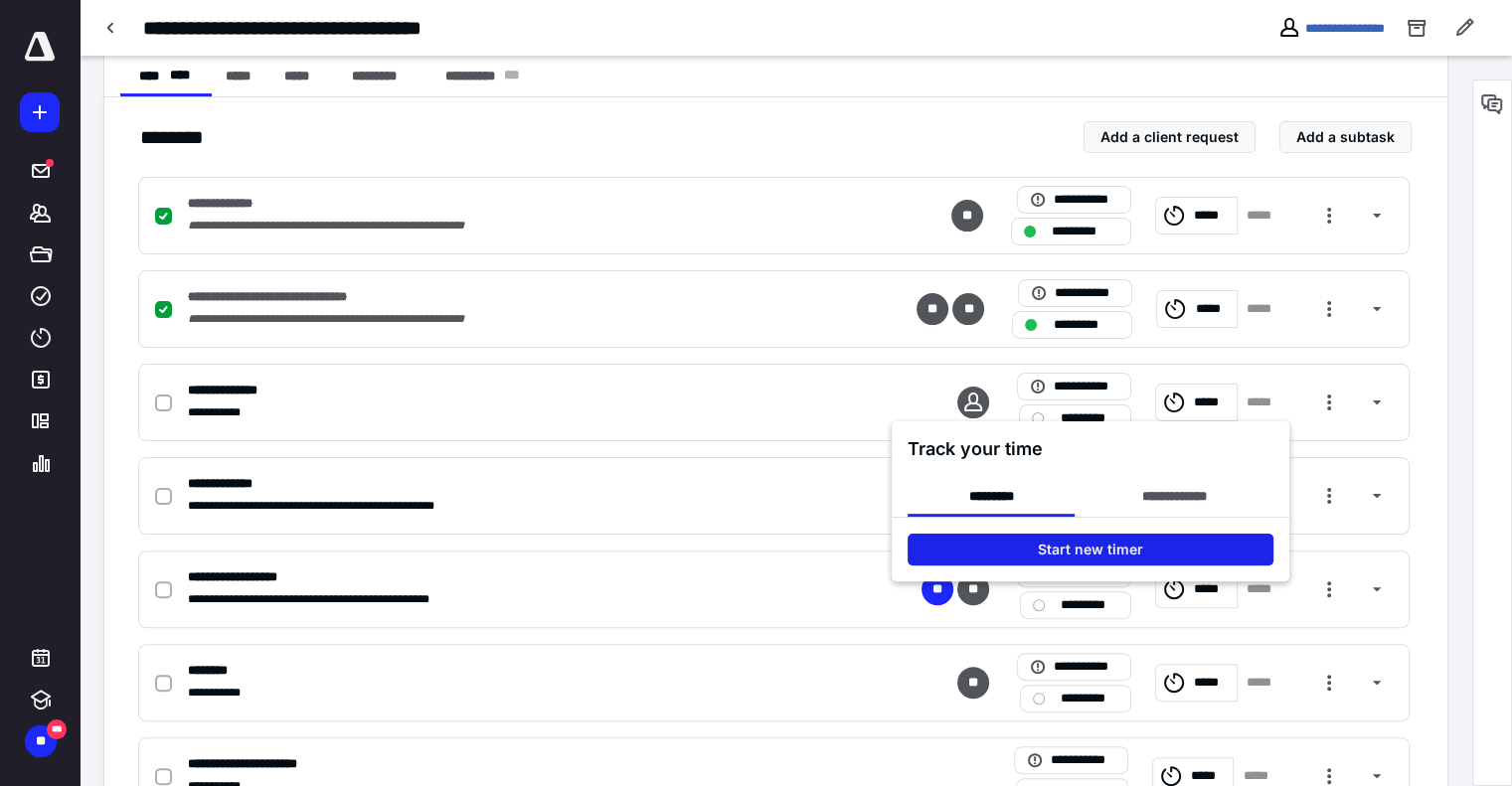 click on "Start new timer" at bounding box center [1091, 550] 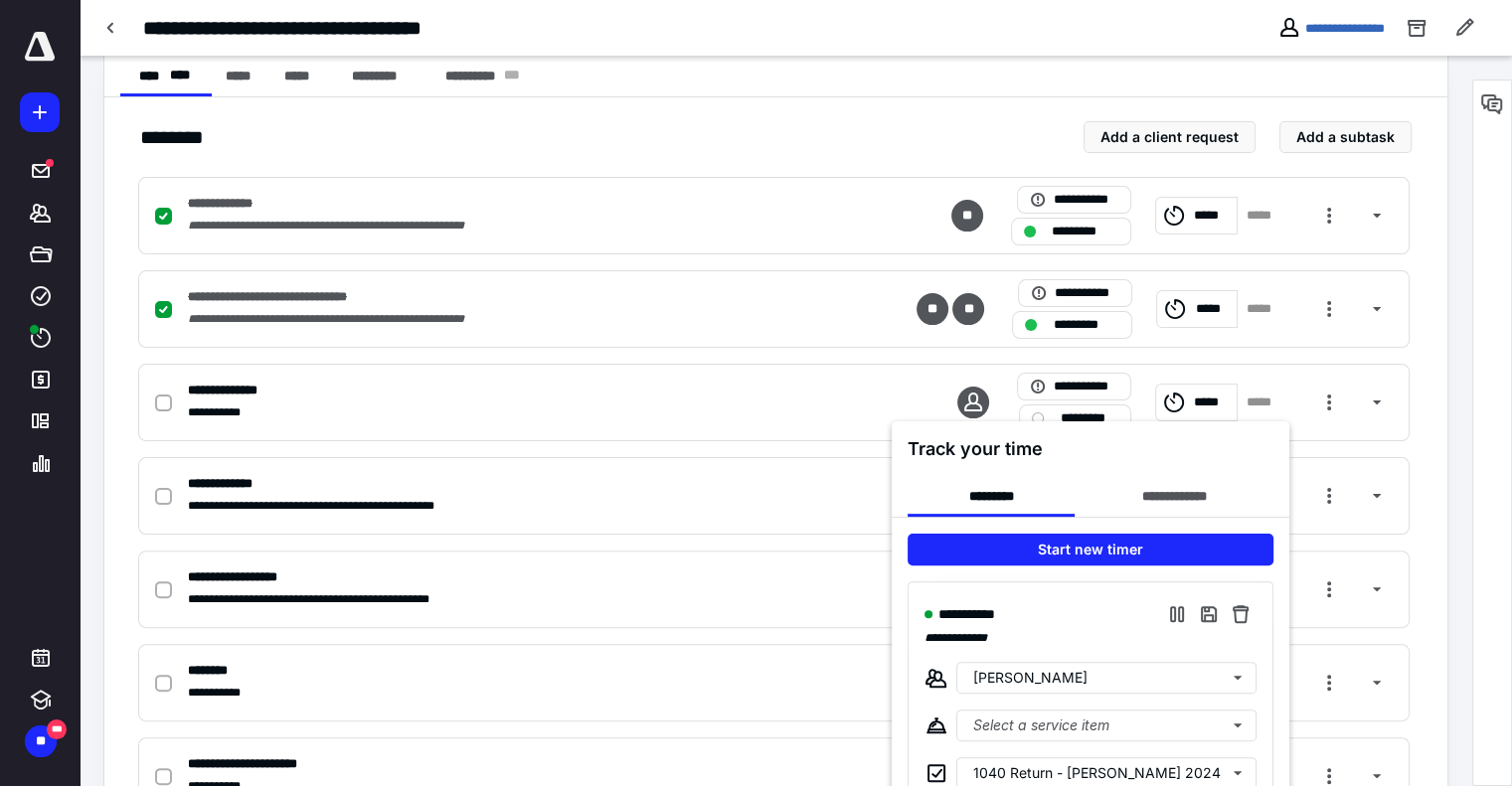 click at bounding box center [756, 393] 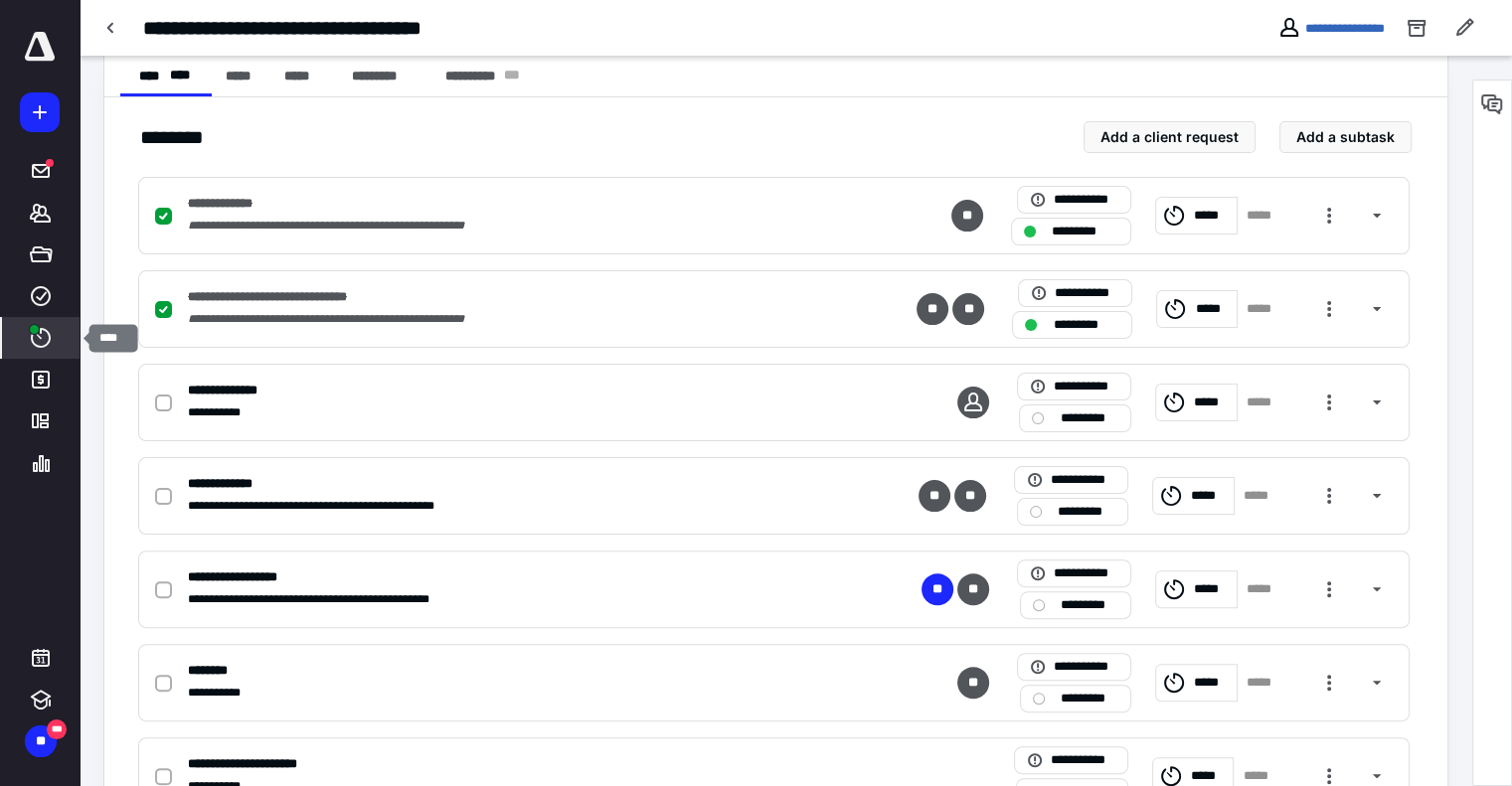 click 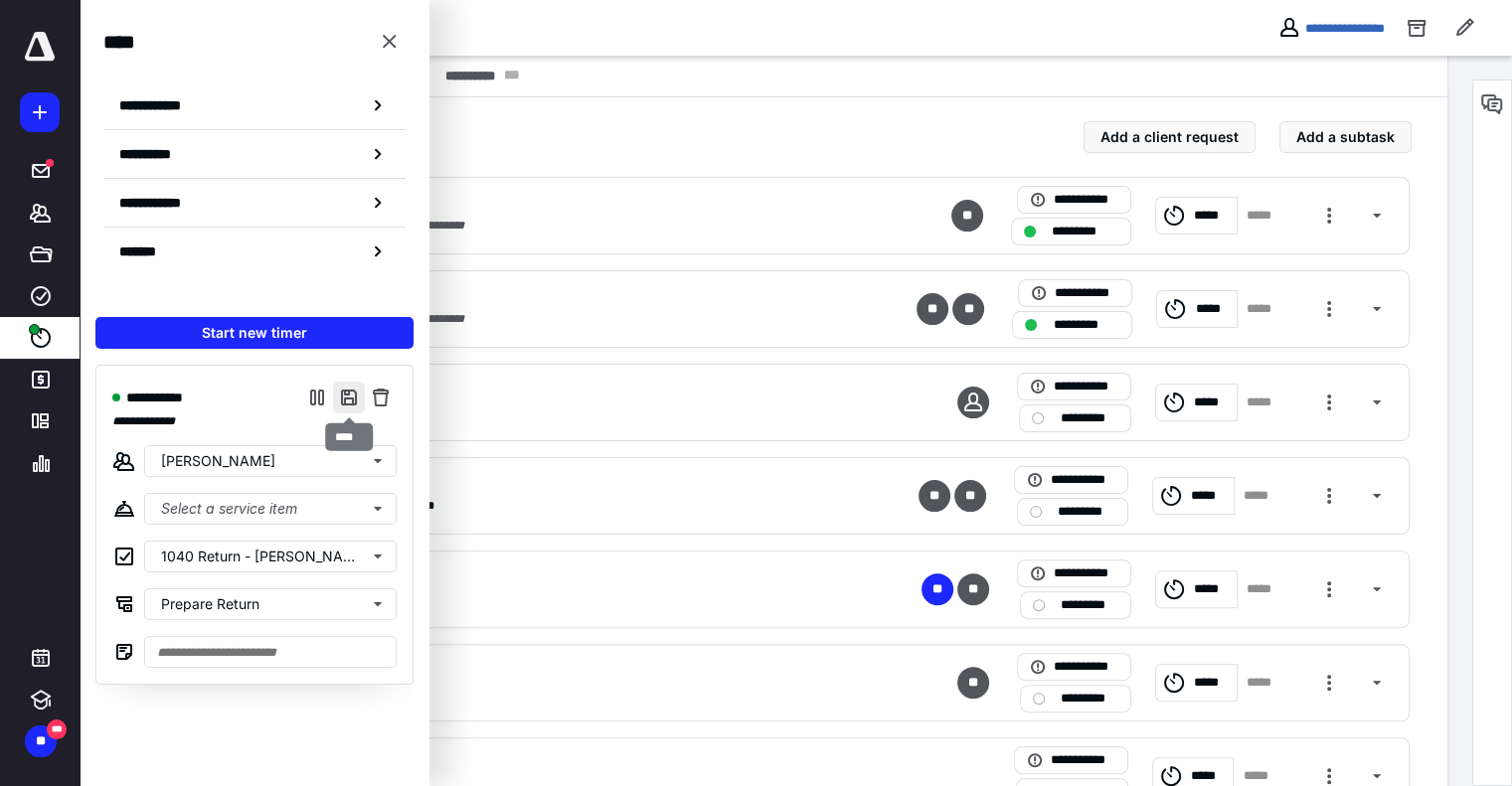 click at bounding box center (349, 397) 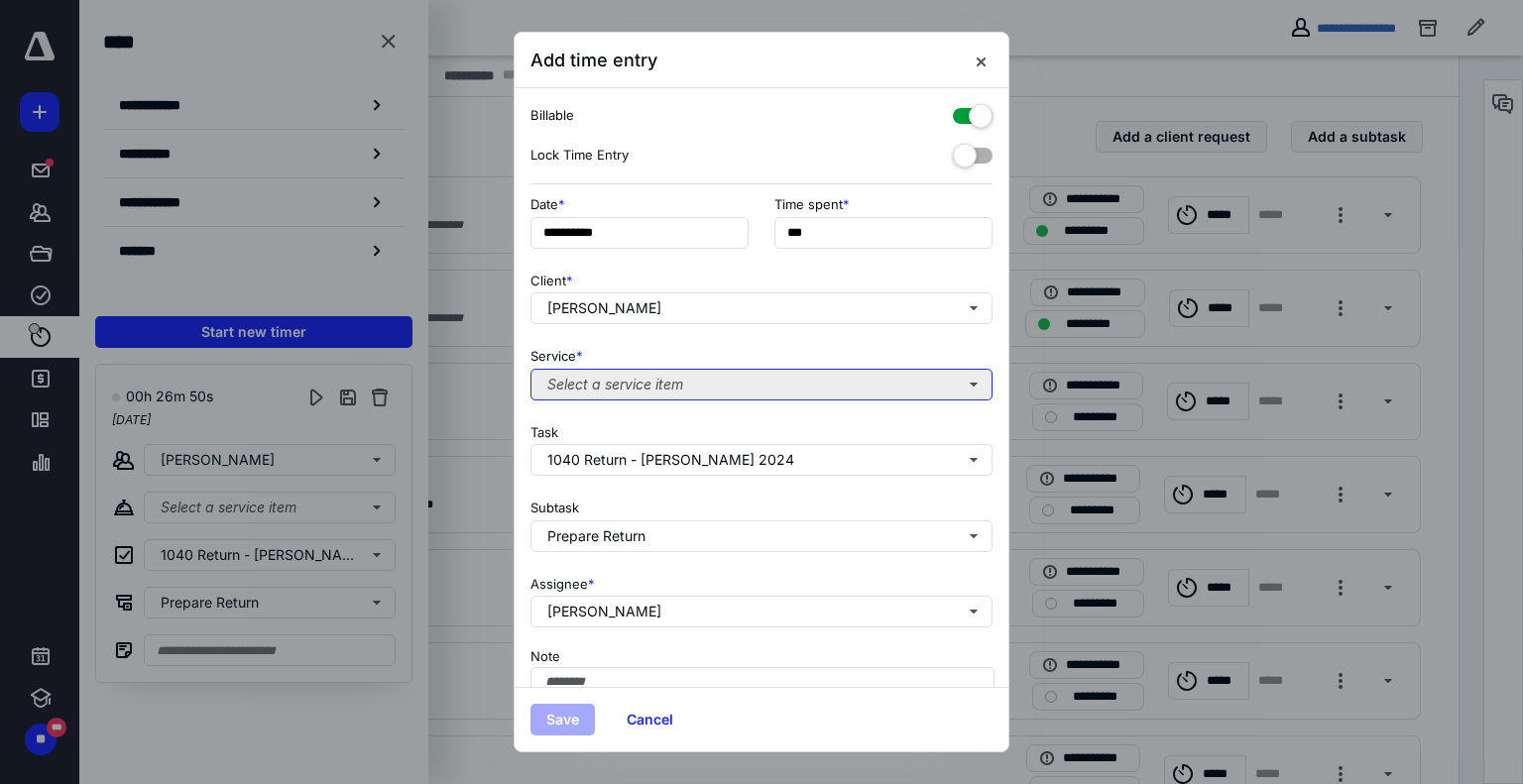 click on "Select a service item" at bounding box center (762, 385) 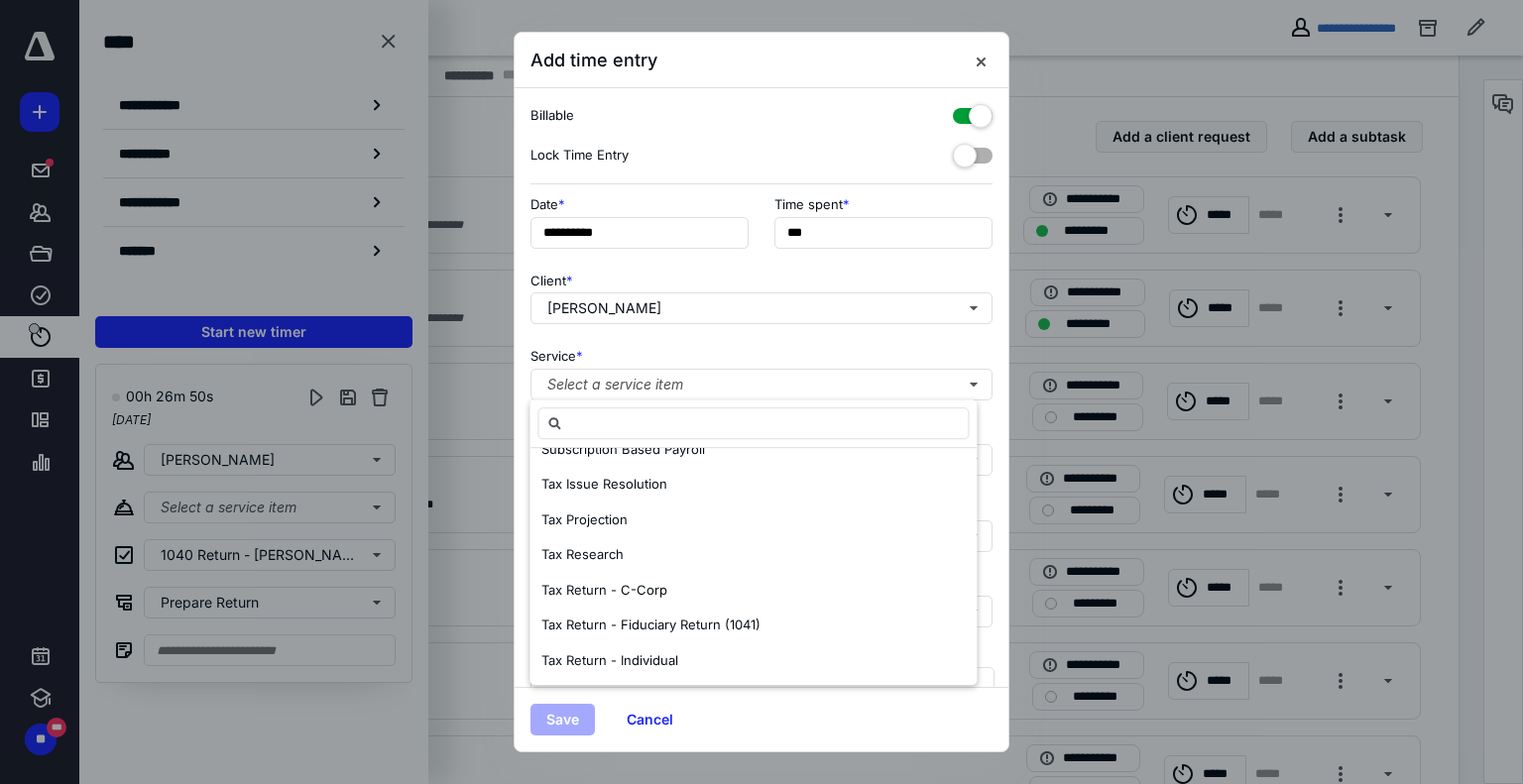 scroll, scrollTop: 1288, scrollLeft: 0, axis: vertical 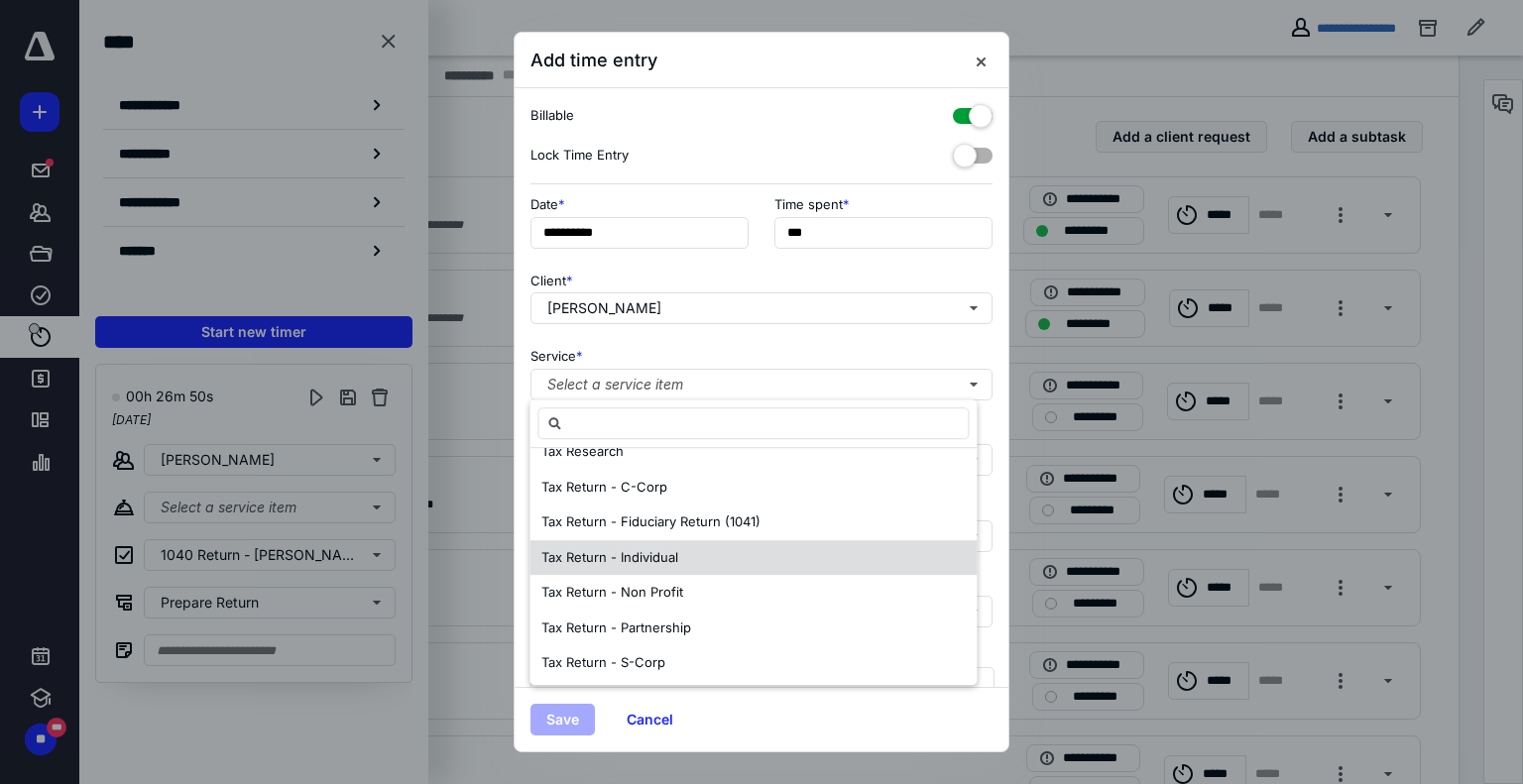 click on "Tax Return - Individual" at bounding box center (610, 557) 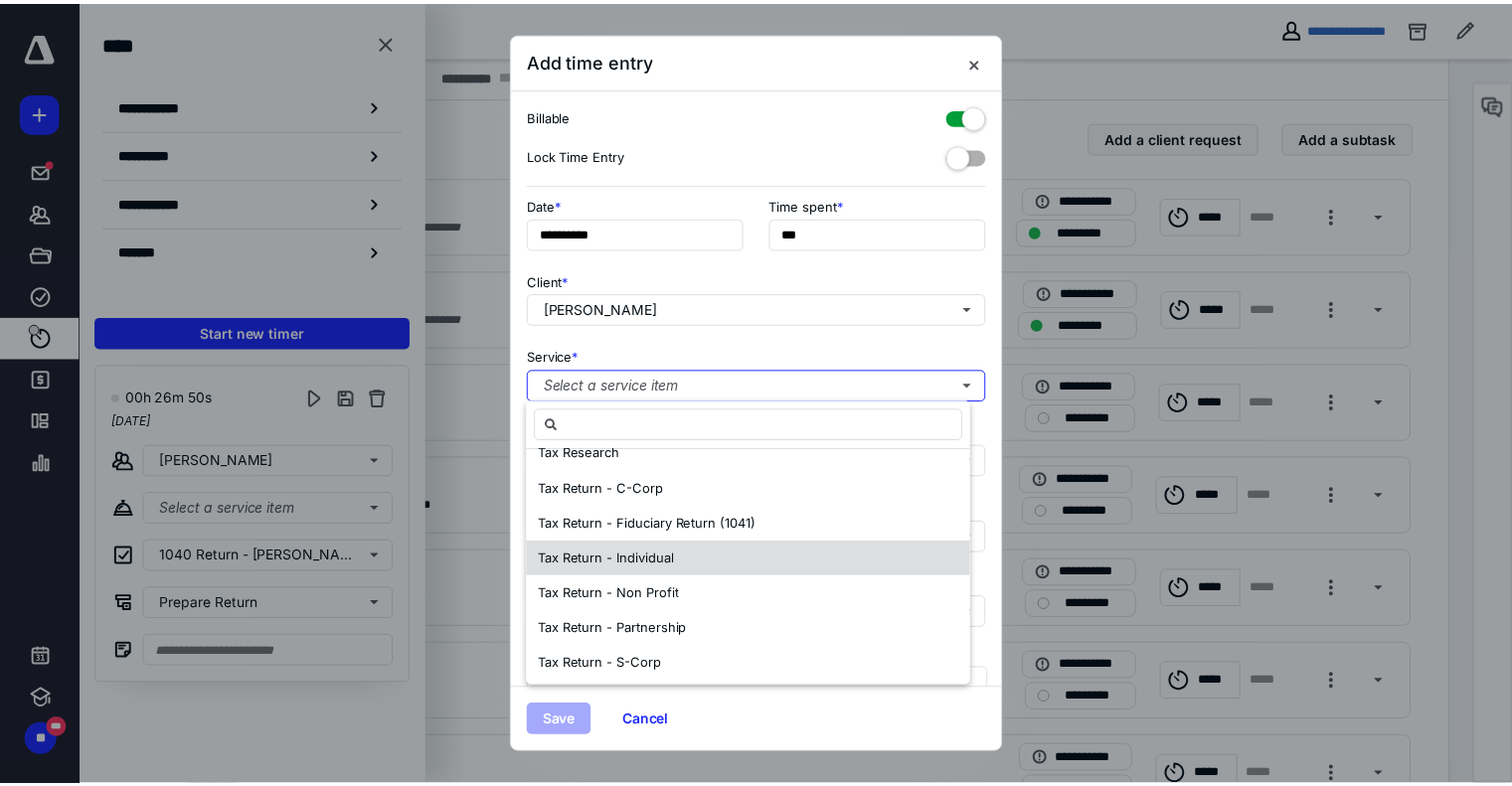 scroll, scrollTop: 0, scrollLeft: 0, axis: both 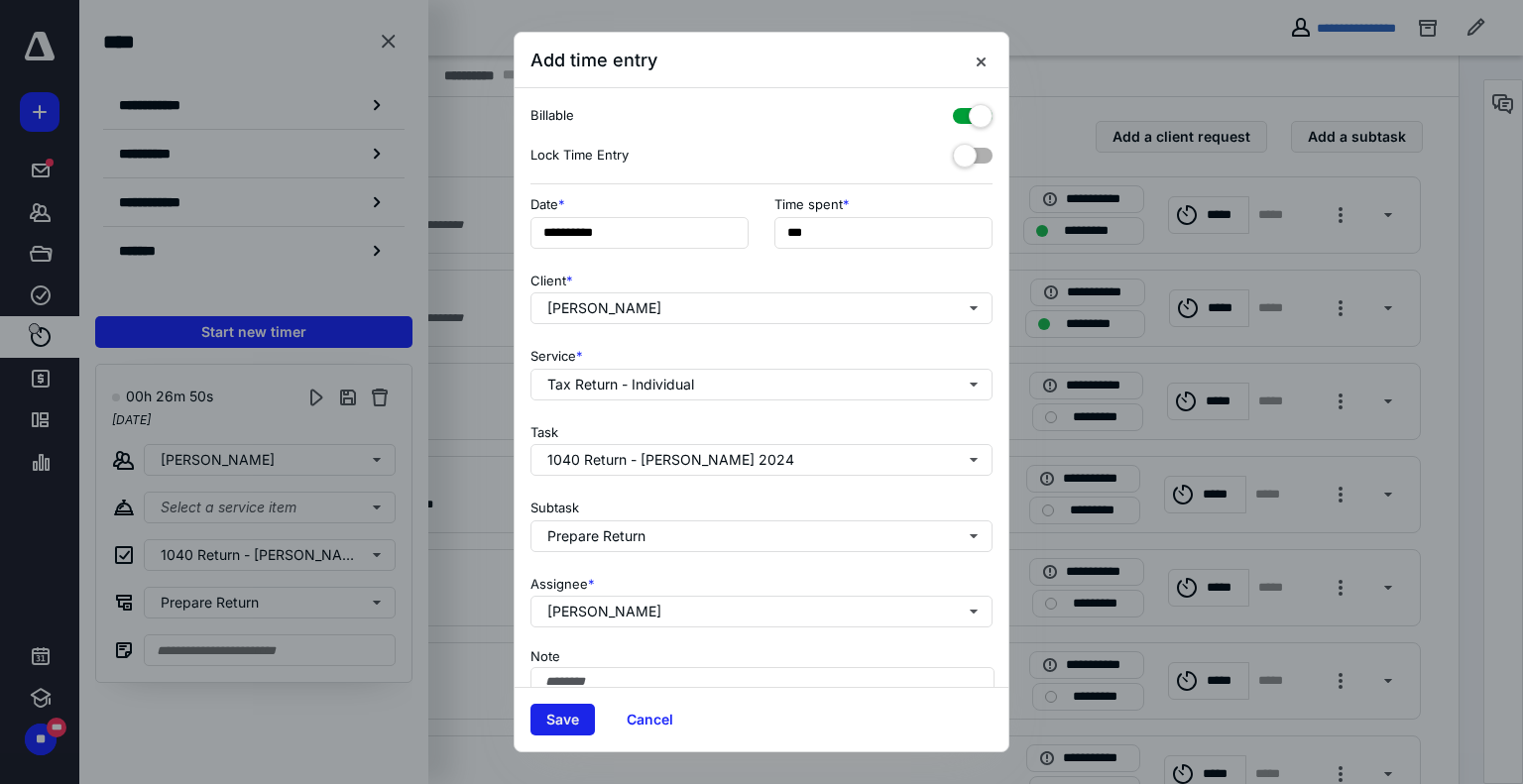 click on "Save" at bounding box center (562, 720) 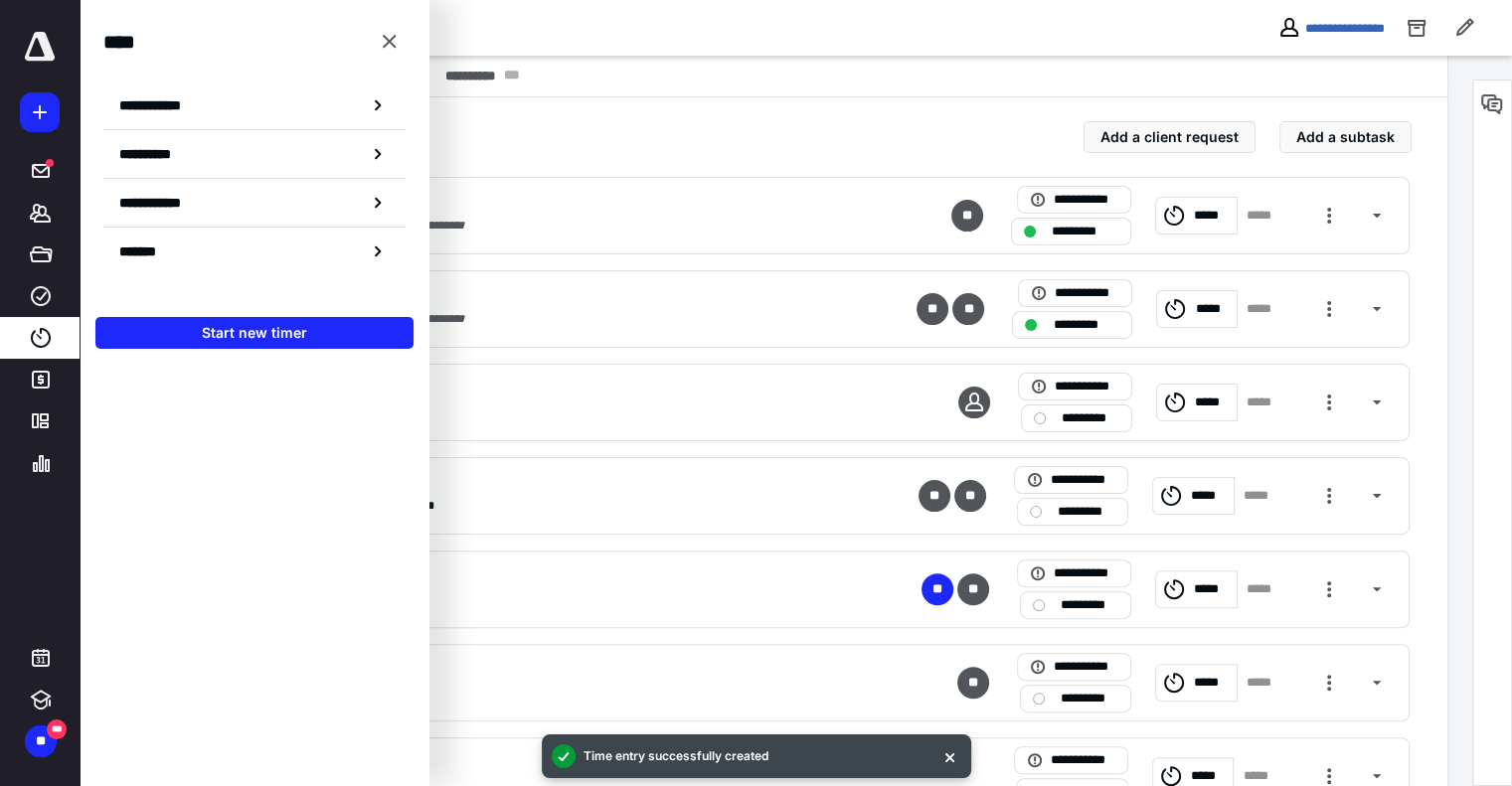 click on "**********" at bounding box center [775, 70] 